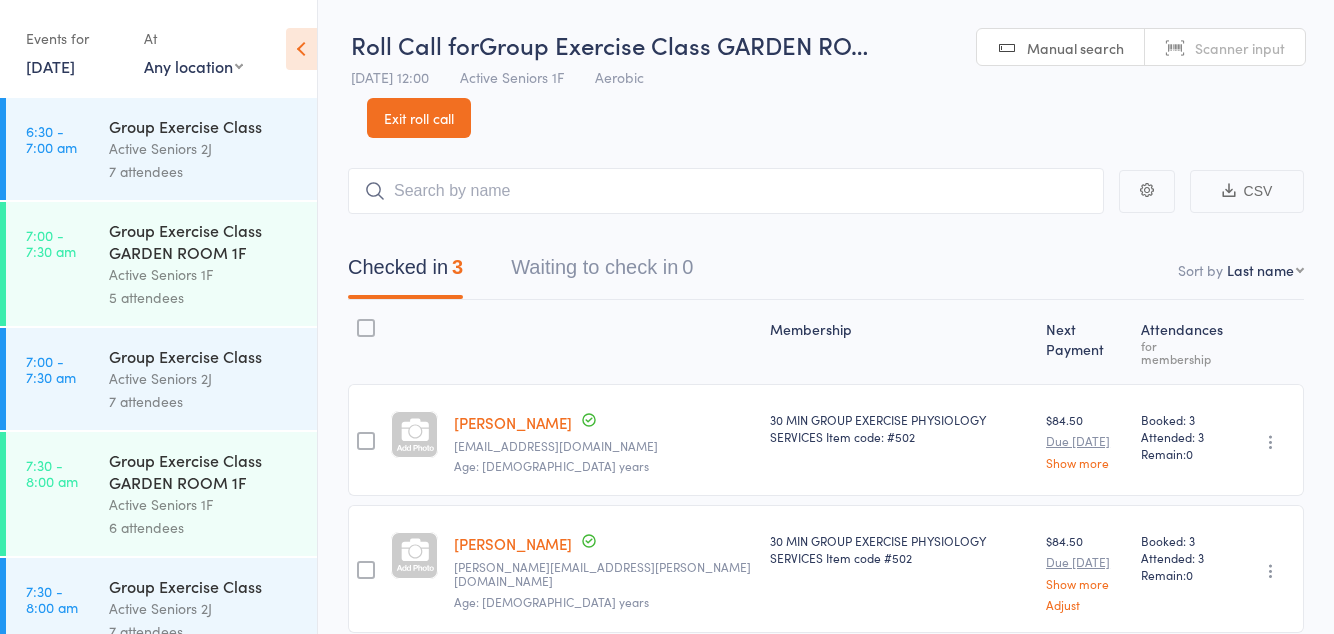scroll, scrollTop: 0, scrollLeft: 0, axis: both 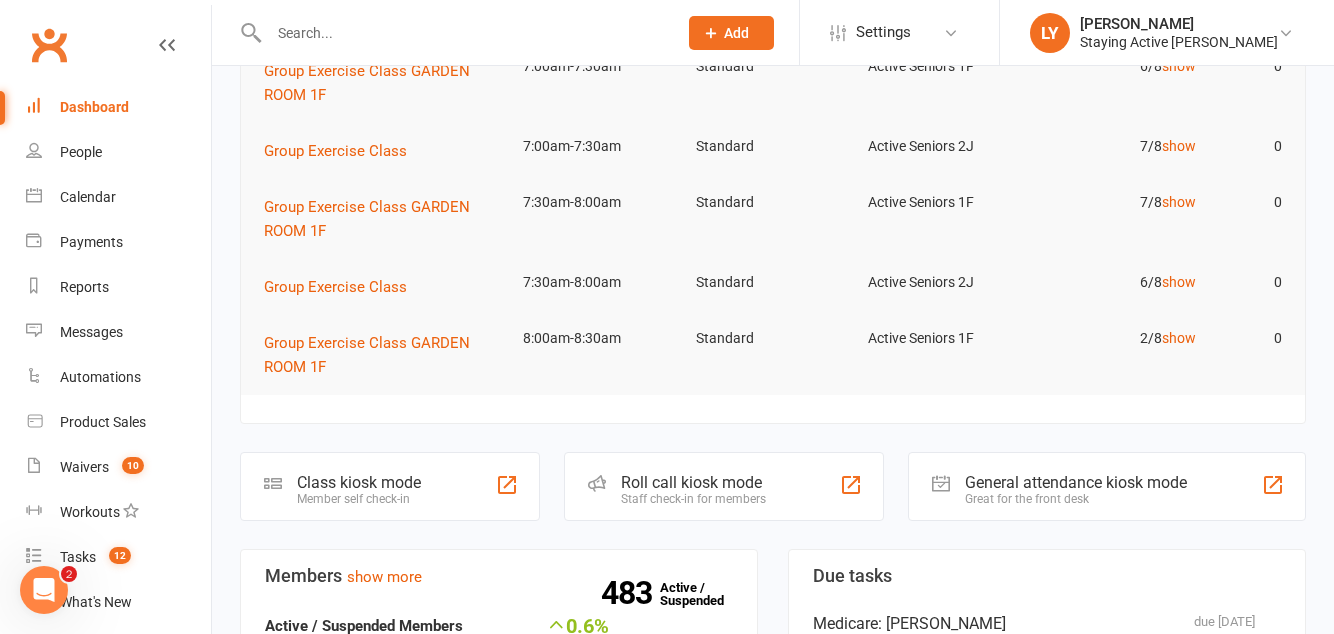 click on "Staff check-in for members" 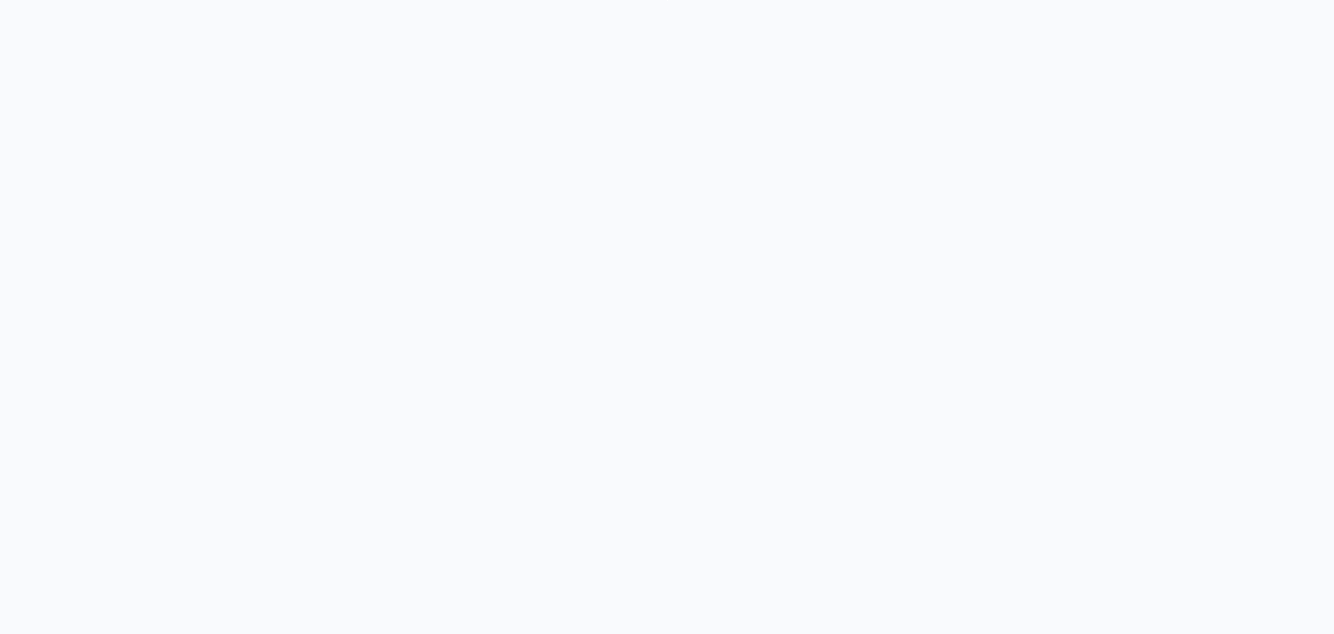 scroll, scrollTop: 0, scrollLeft: 0, axis: both 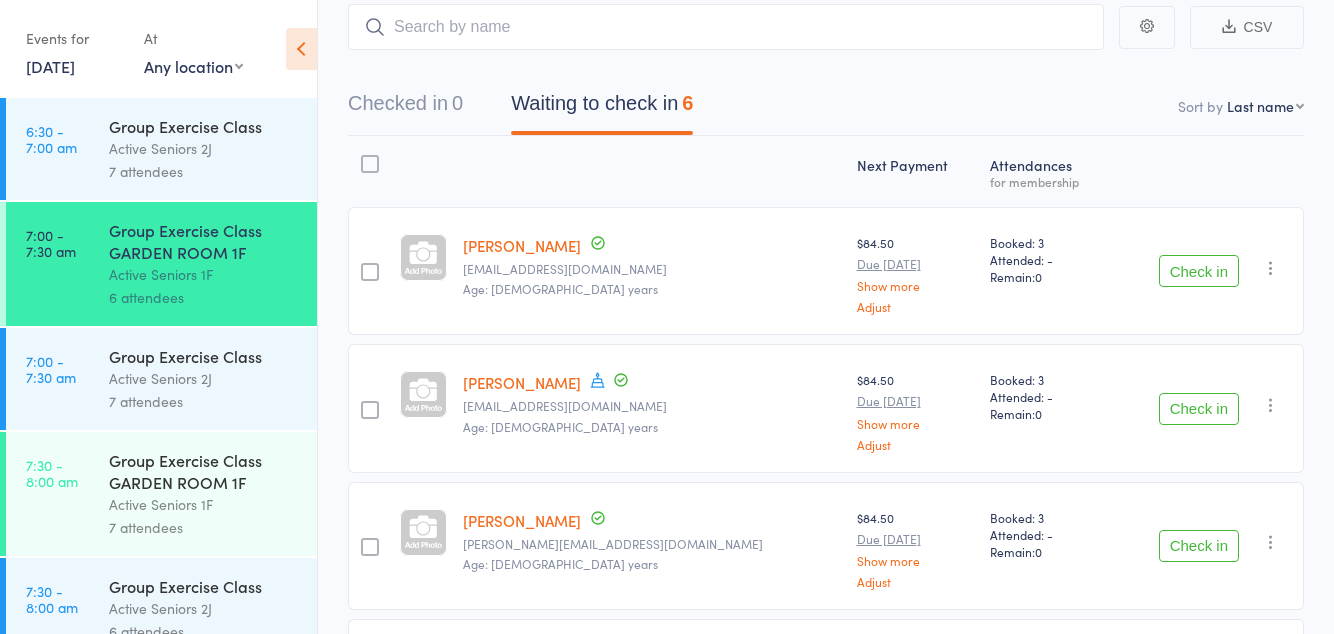 click 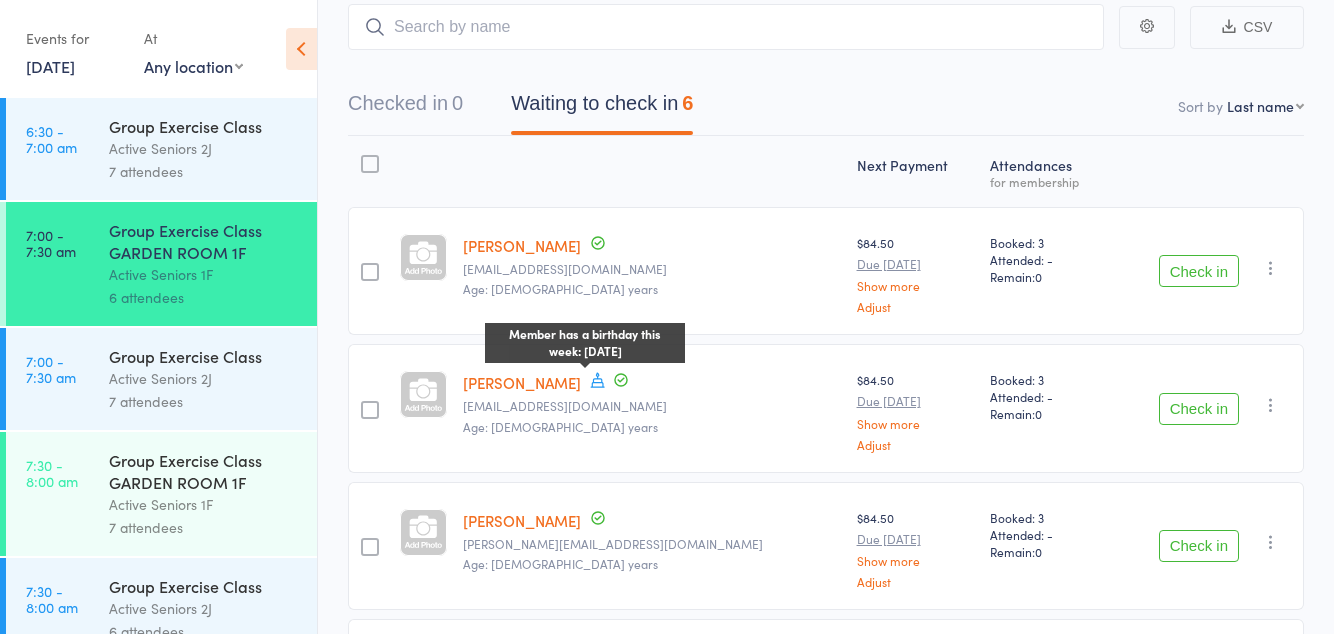 click on "Check in" at bounding box center [1199, 271] 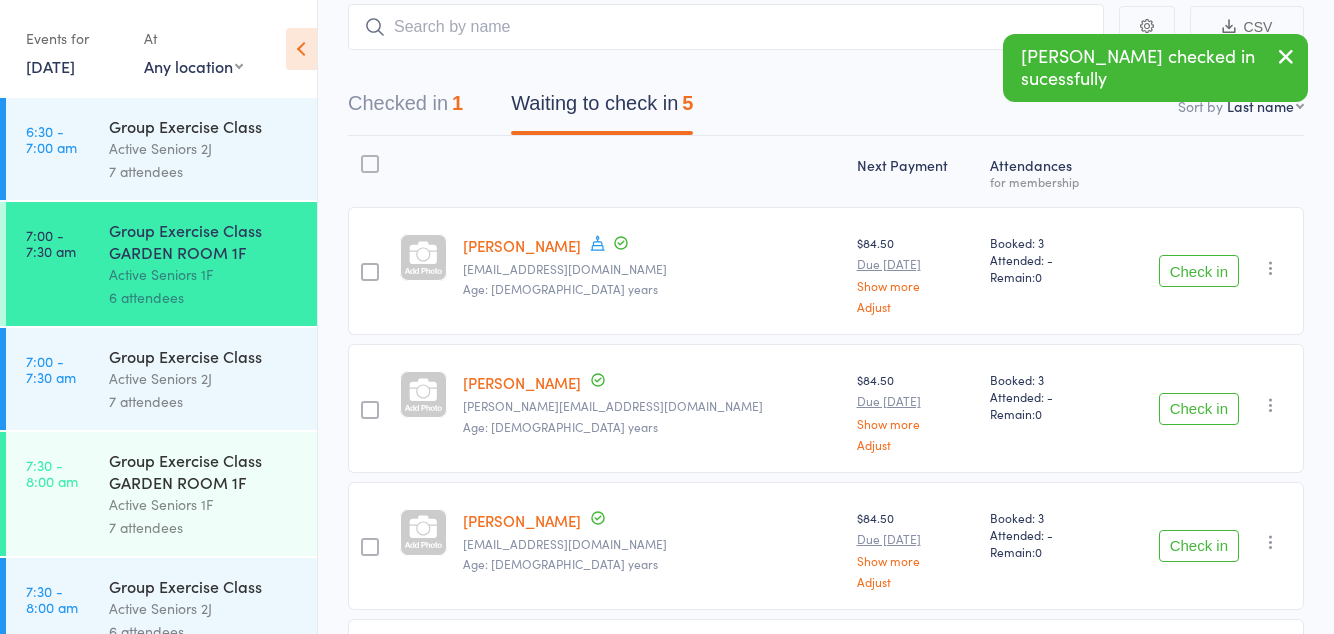 click on "Check in" at bounding box center [1199, 271] 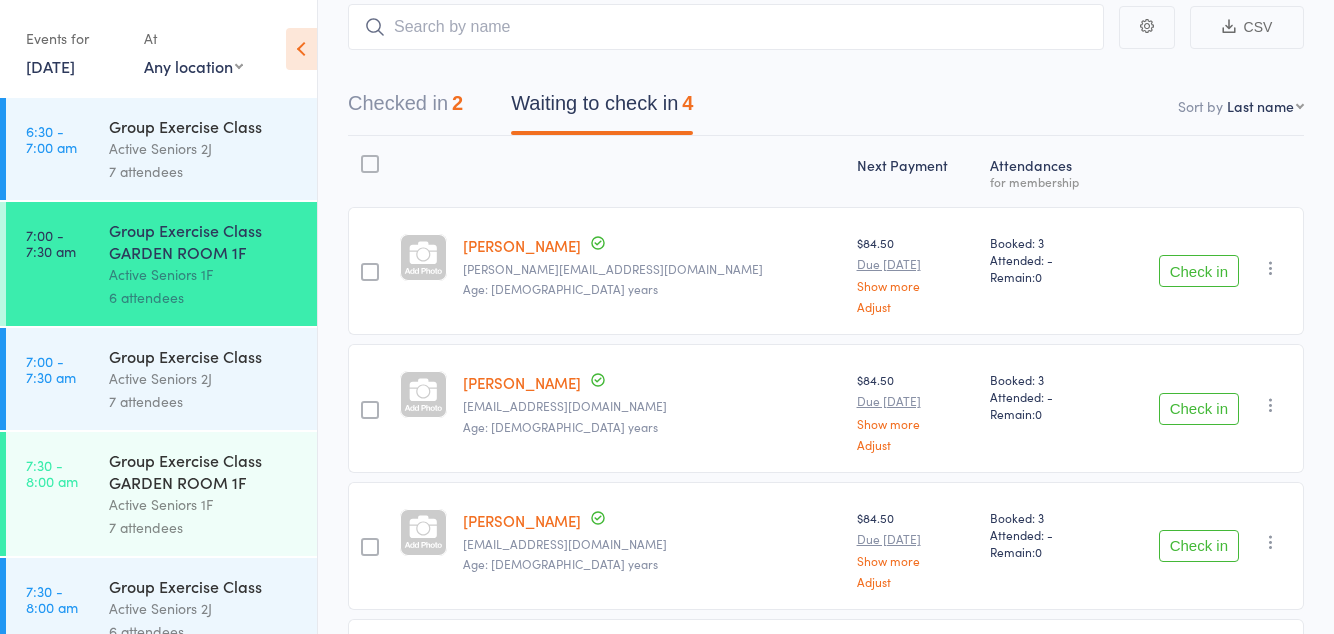 click on "Check in" at bounding box center [1199, 271] 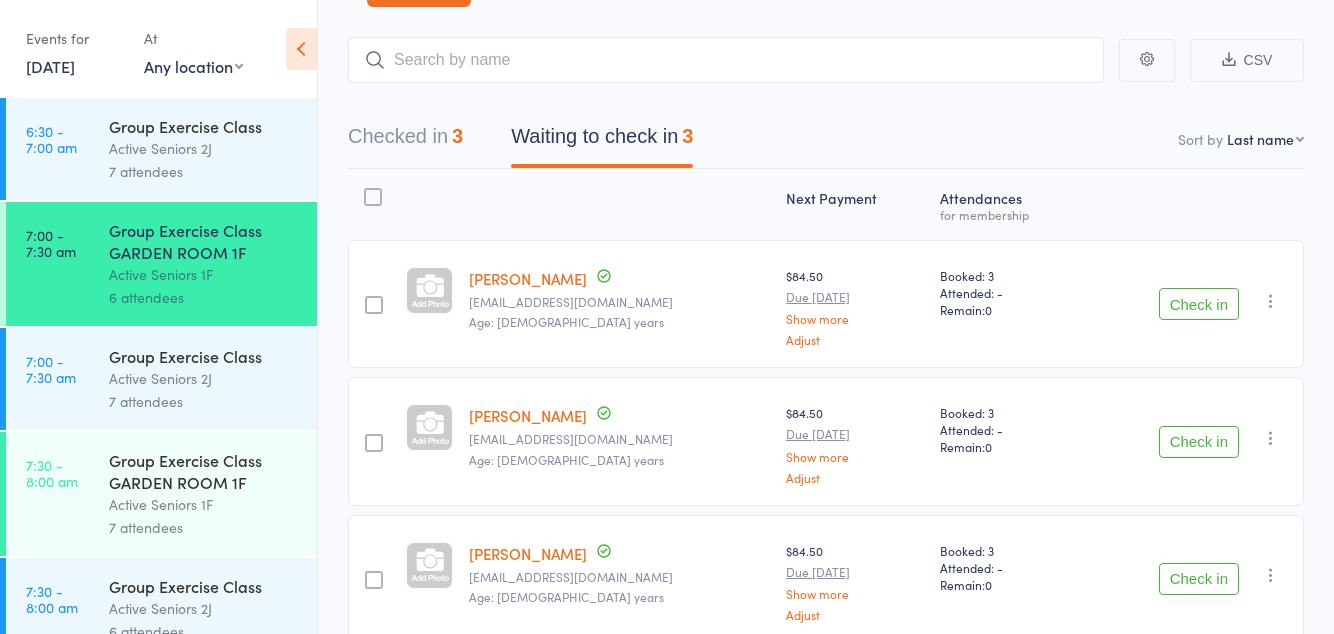 click on "Check in" at bounding box center (1199, 442) 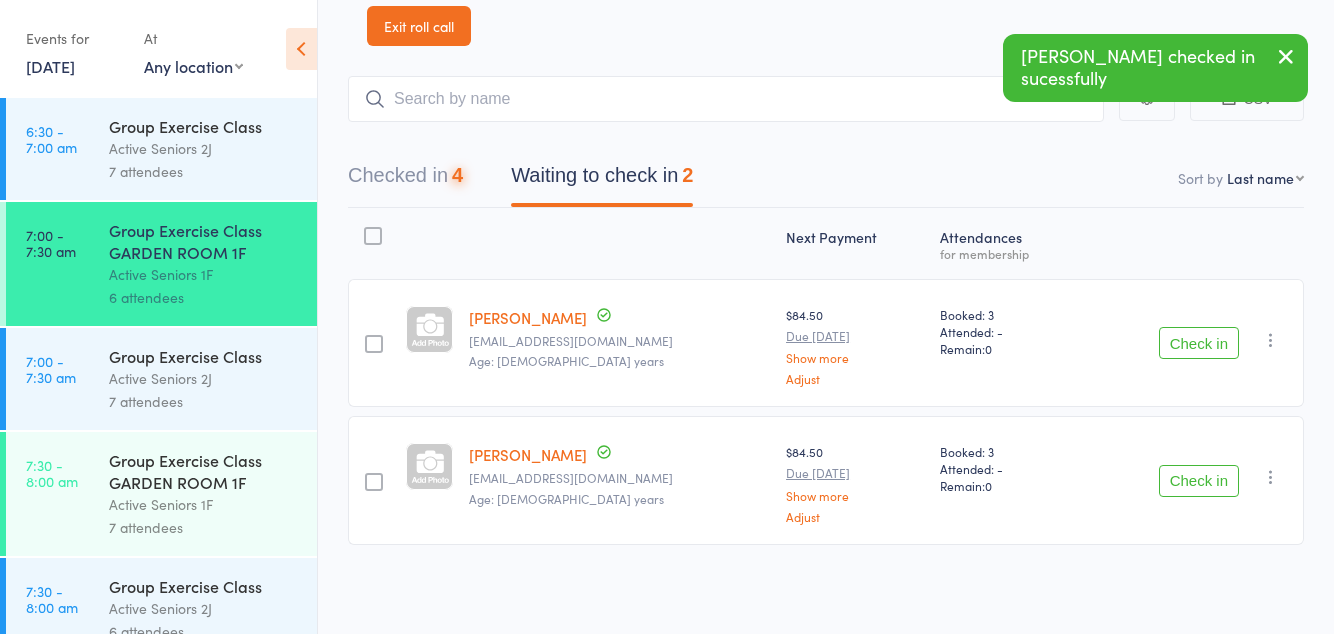 scroll, scrollTop: 0, scrollLeft: 0, axis: both 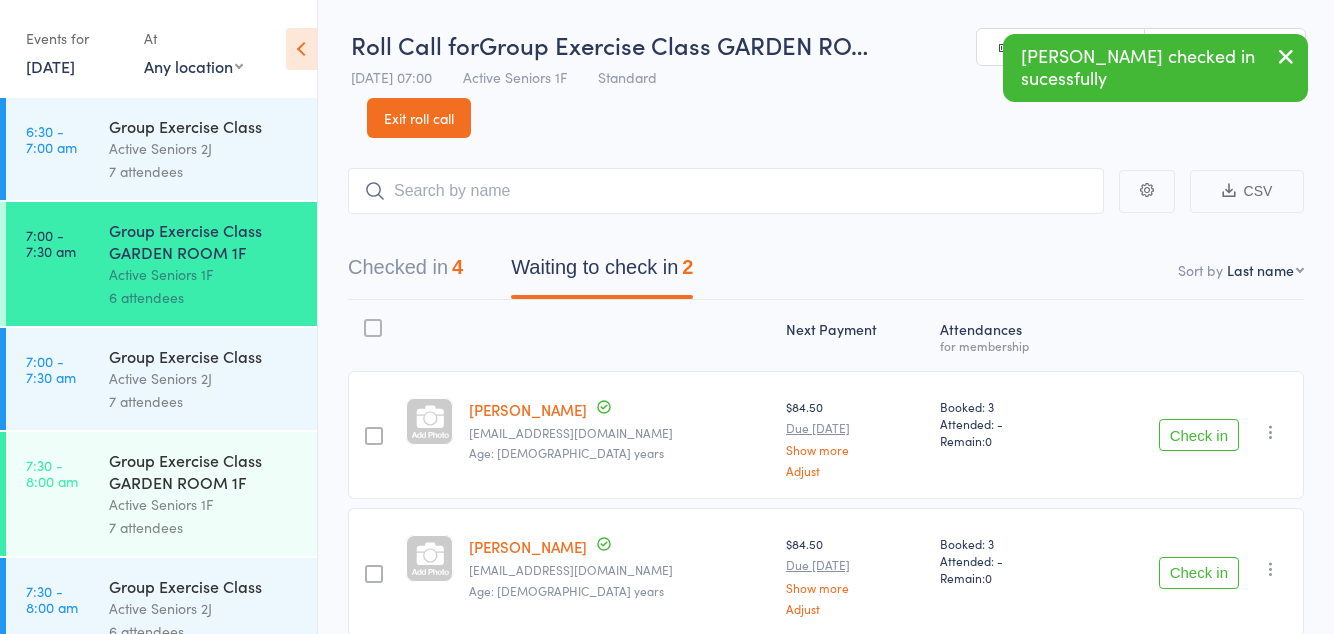 click on "Check in" at bounding box center [1199, 573] 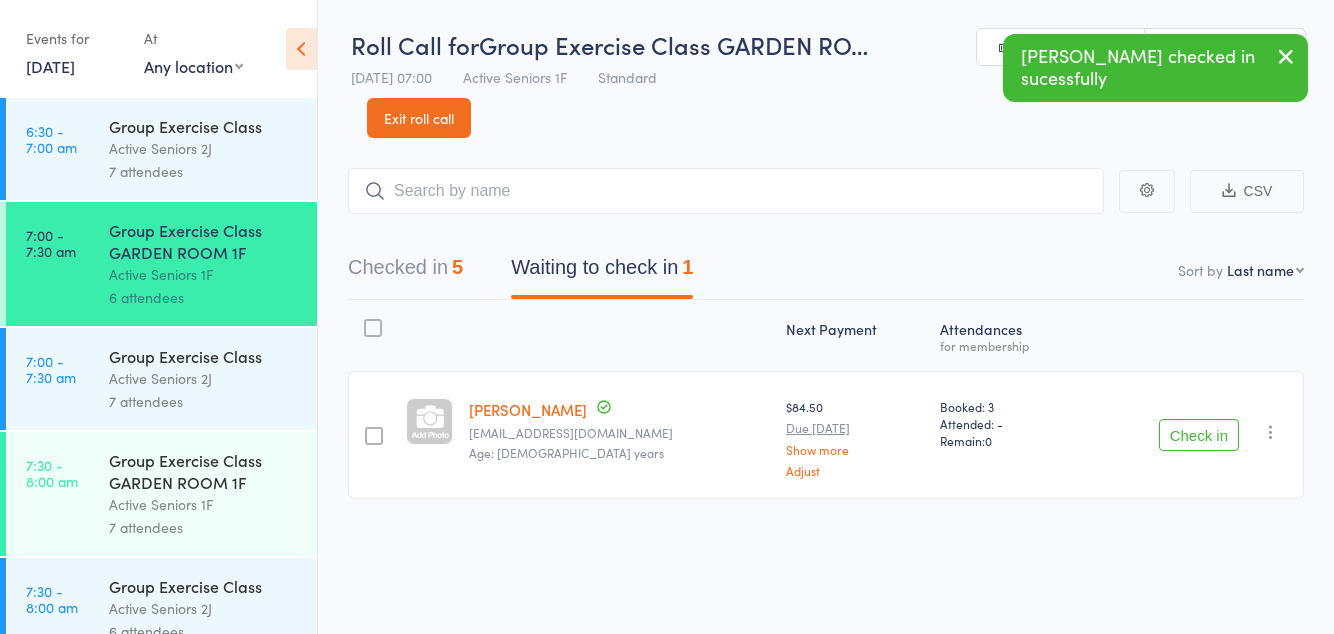 click on "Check in" at bounding box center [1199, 435] 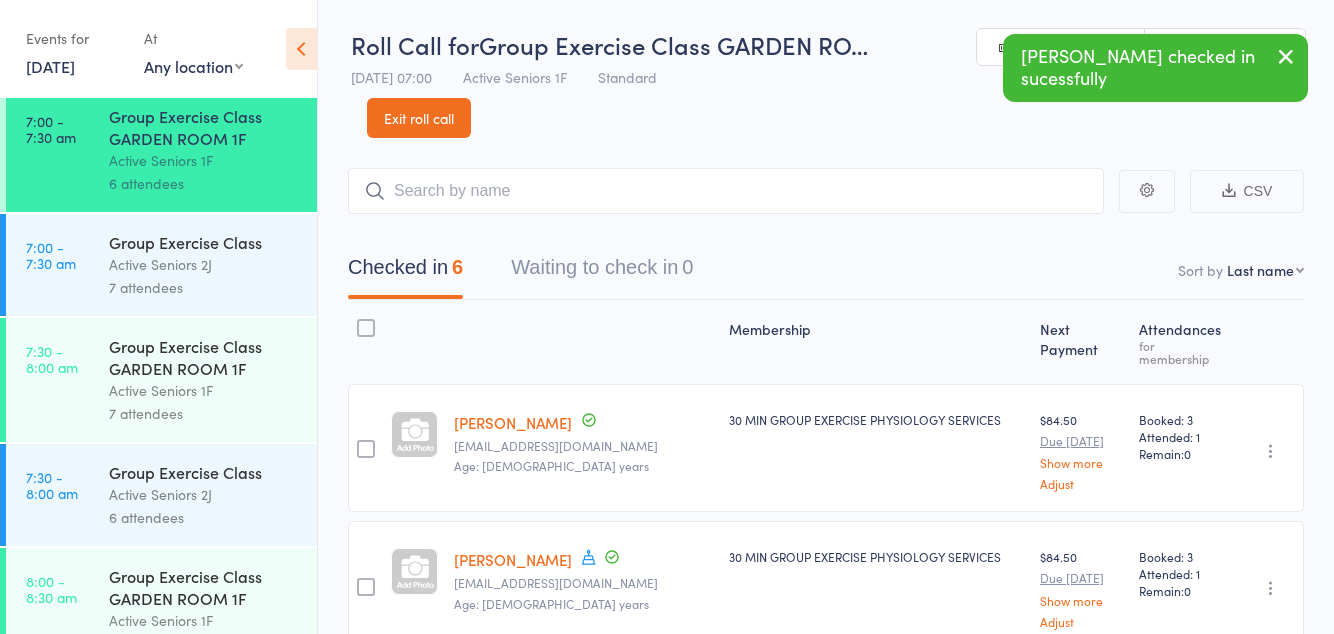 scroll, scrollTop: 115, scrollLeft: 0, axis: vertical 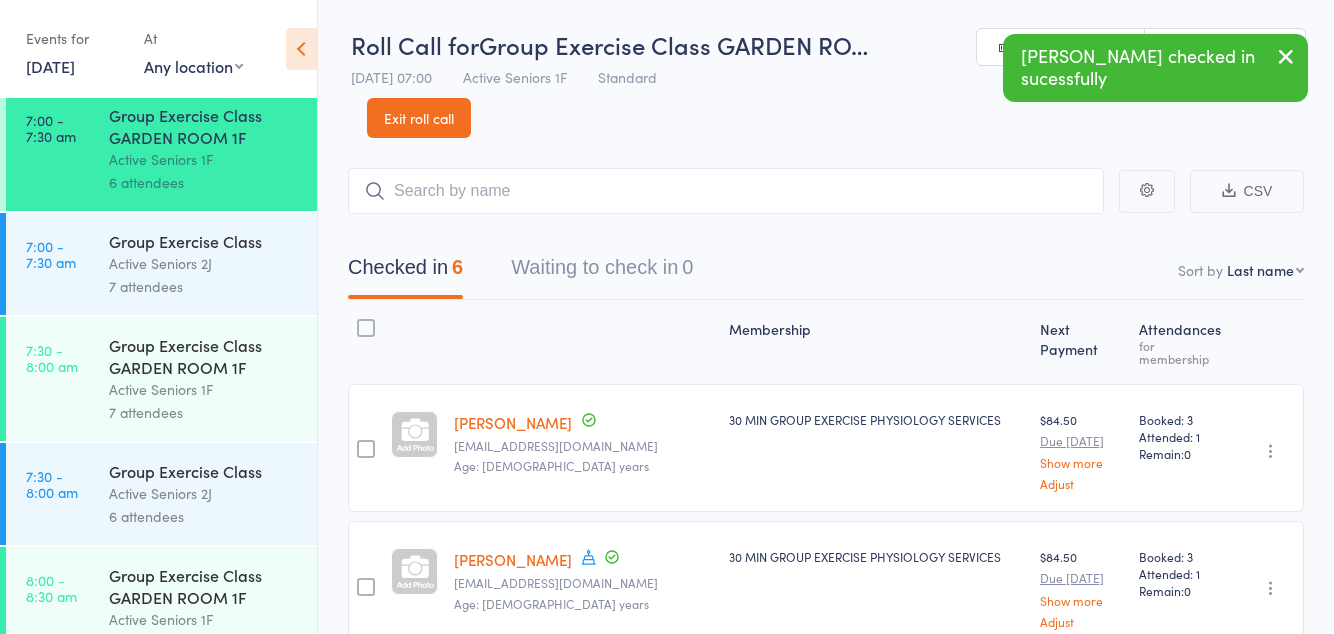 click on "7 attendees" at bounding box center (204, 412) 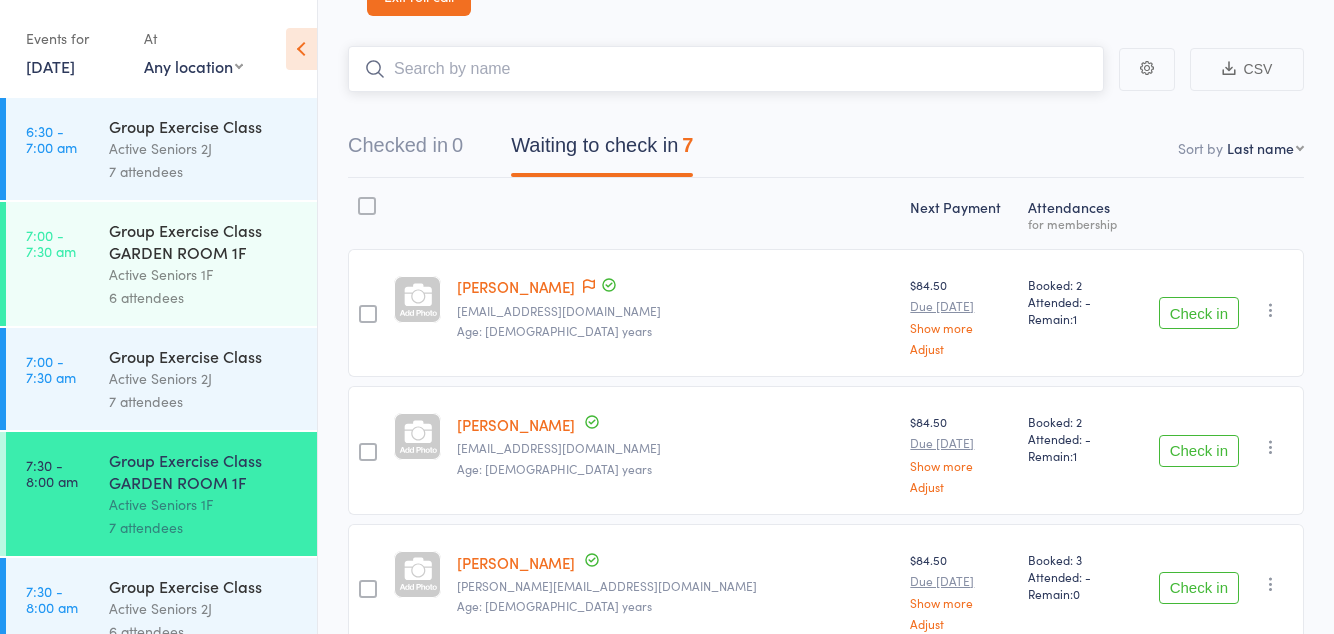 scroll, scrollTop: 124, scrollLeft: 0, axis: vertical 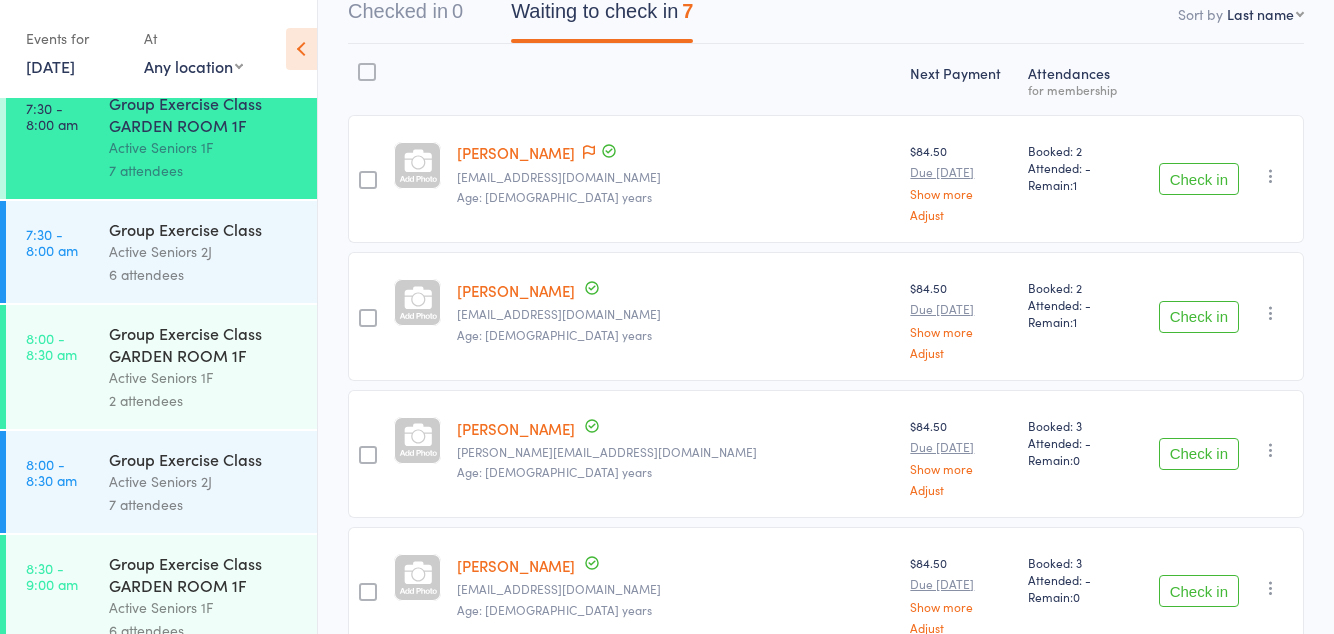 click on "Check in" at bounding box center [1199, 317] 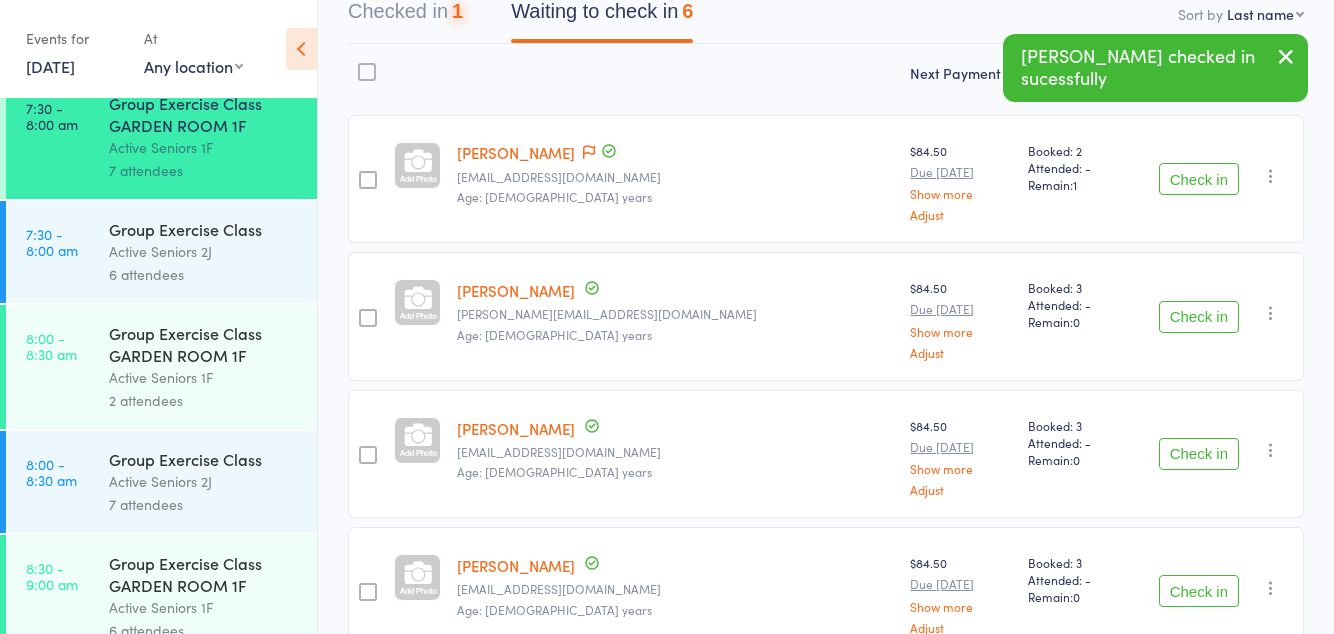 click on "Check in" at bounding box center [1199, 317] 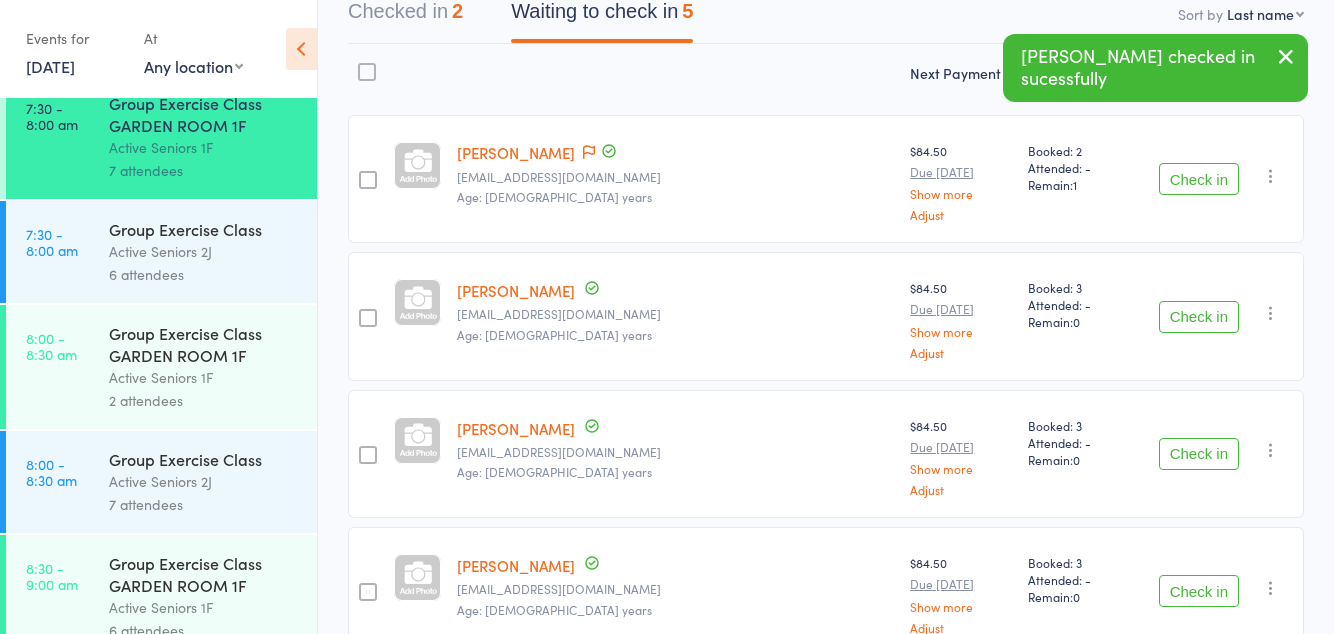 click at bounding box center (589, 153) 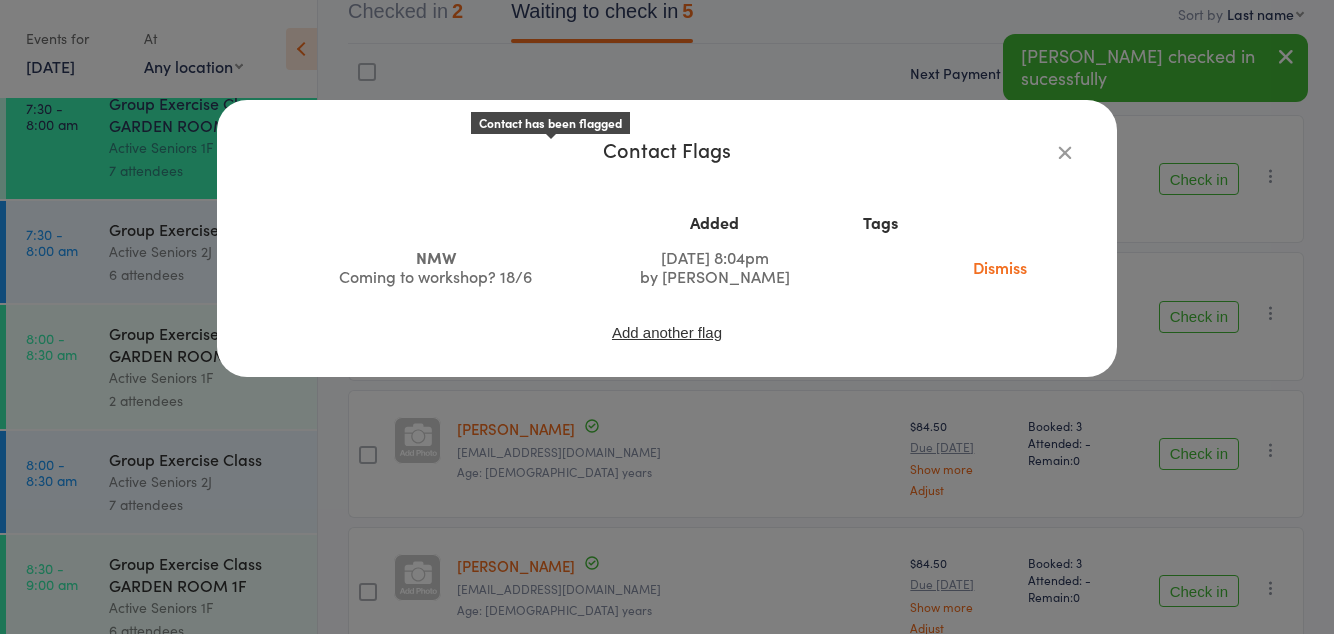 click on "Dismiss" at bounding box center [1000, 267] 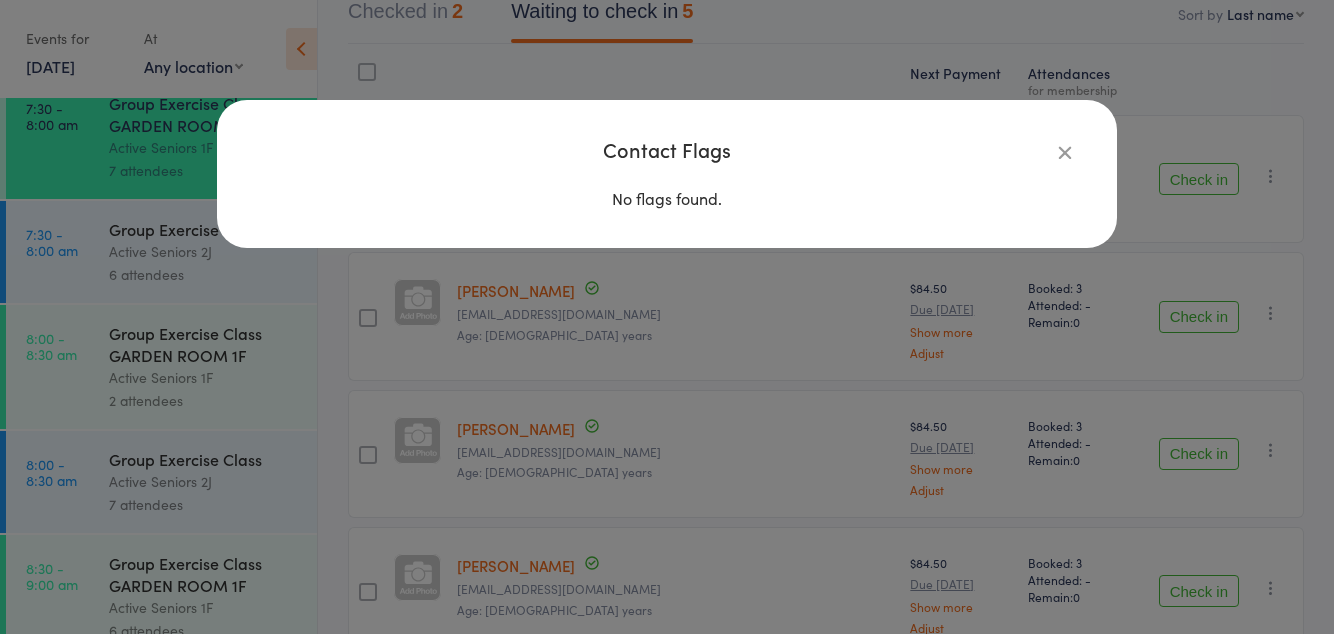 click at bounding box center [1065, 152] 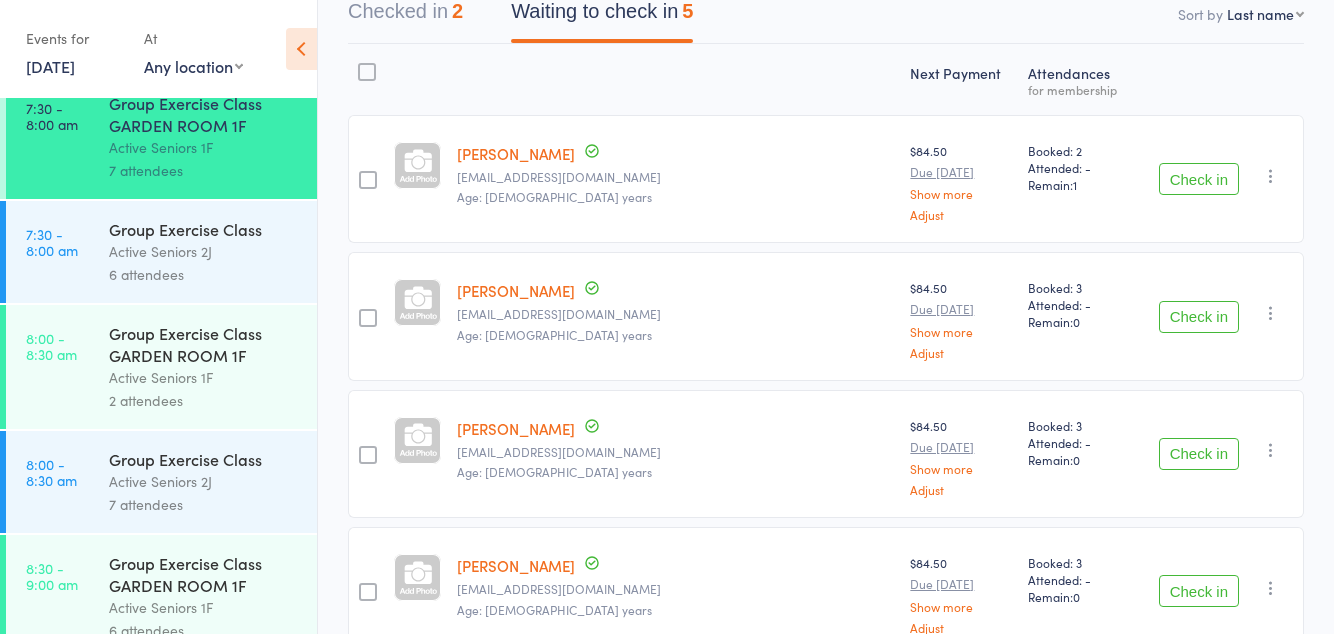 click on "Check in" at bounding box center [1199, 179] 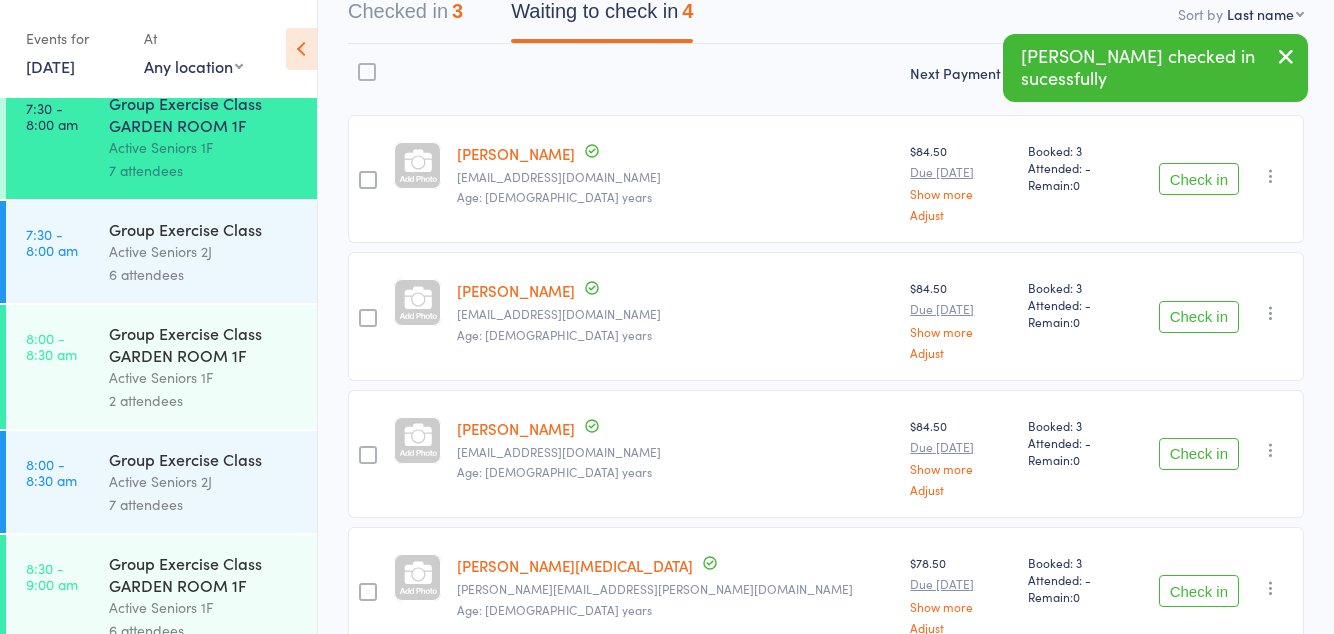 click on "Check in" at bounding box center [1199, 317] 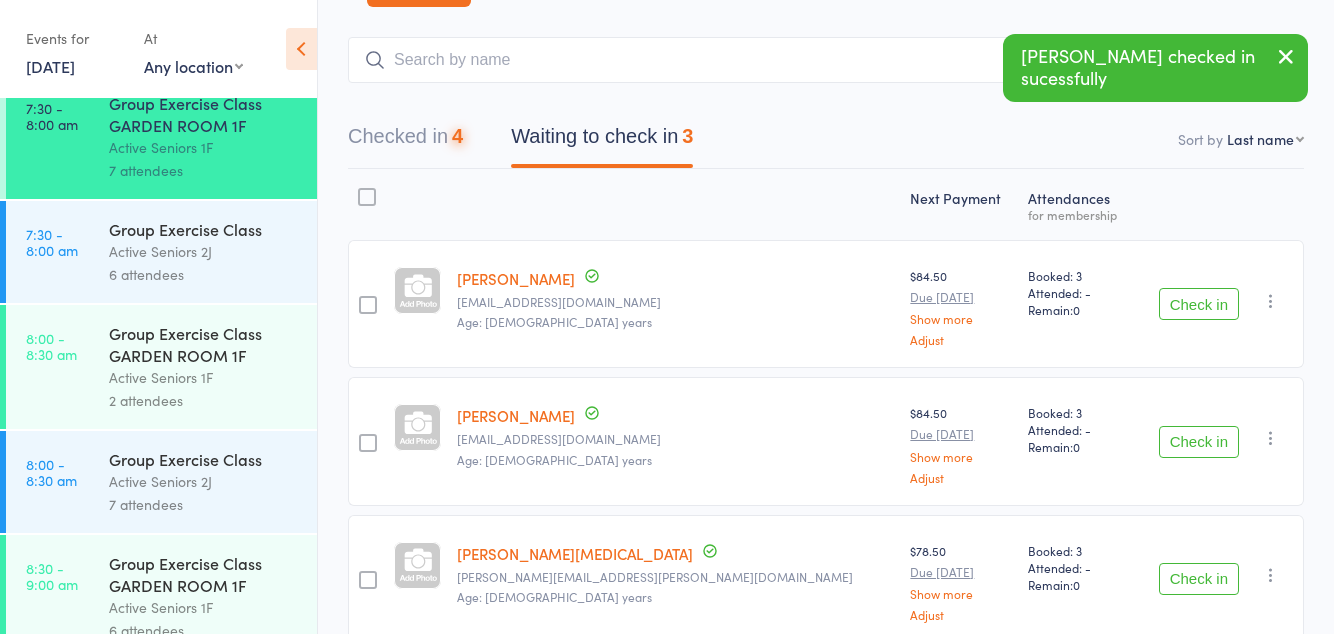 click on "Check in" at bounding box center [1199, 442] 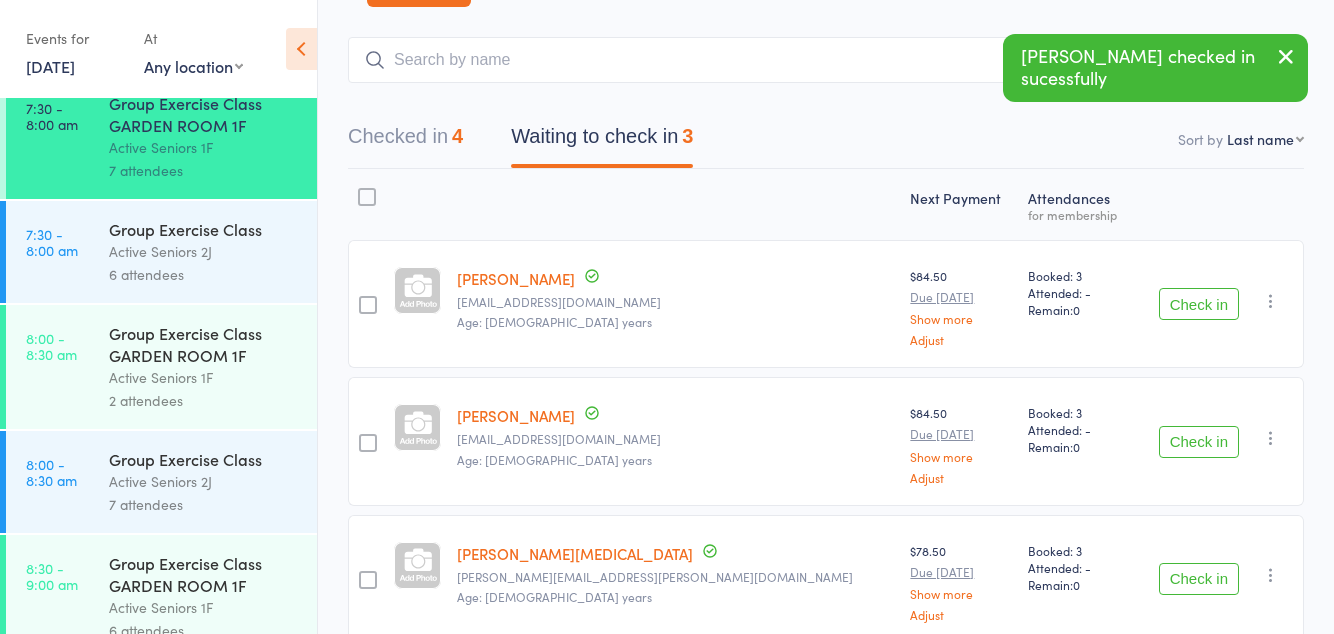 scroll, scrollTop: 0, scrollLeft: 0, axis: both 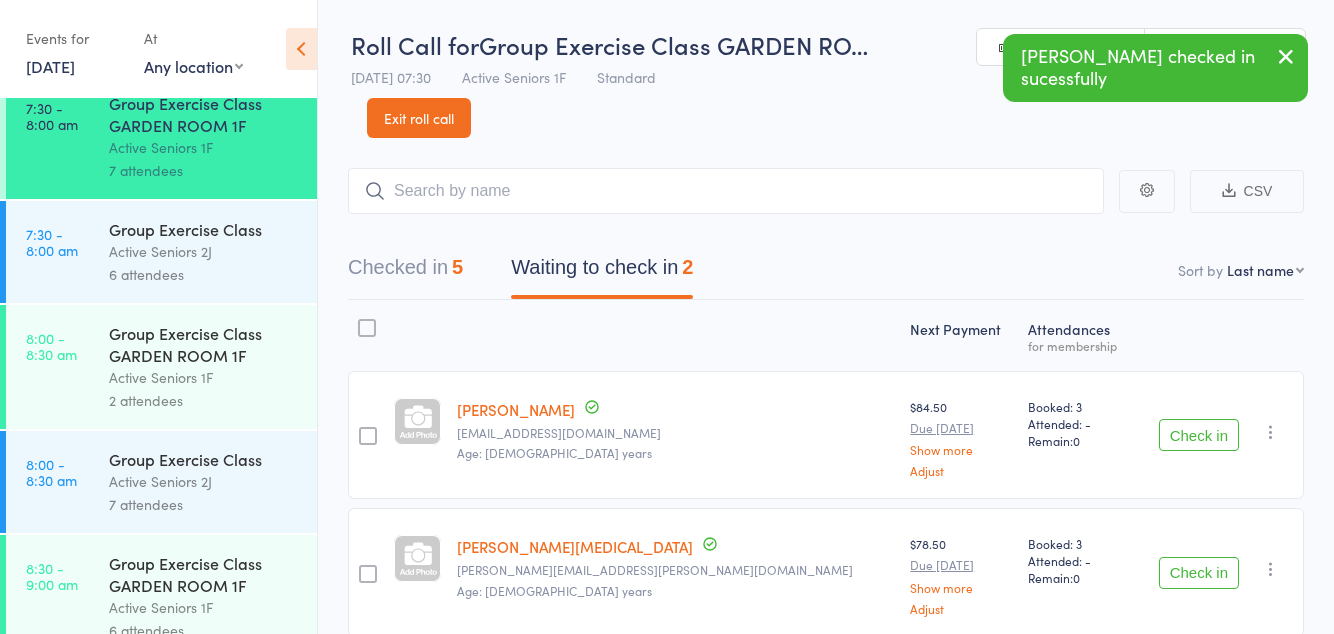 click on "Check in" at bounding box center [1199, 573] 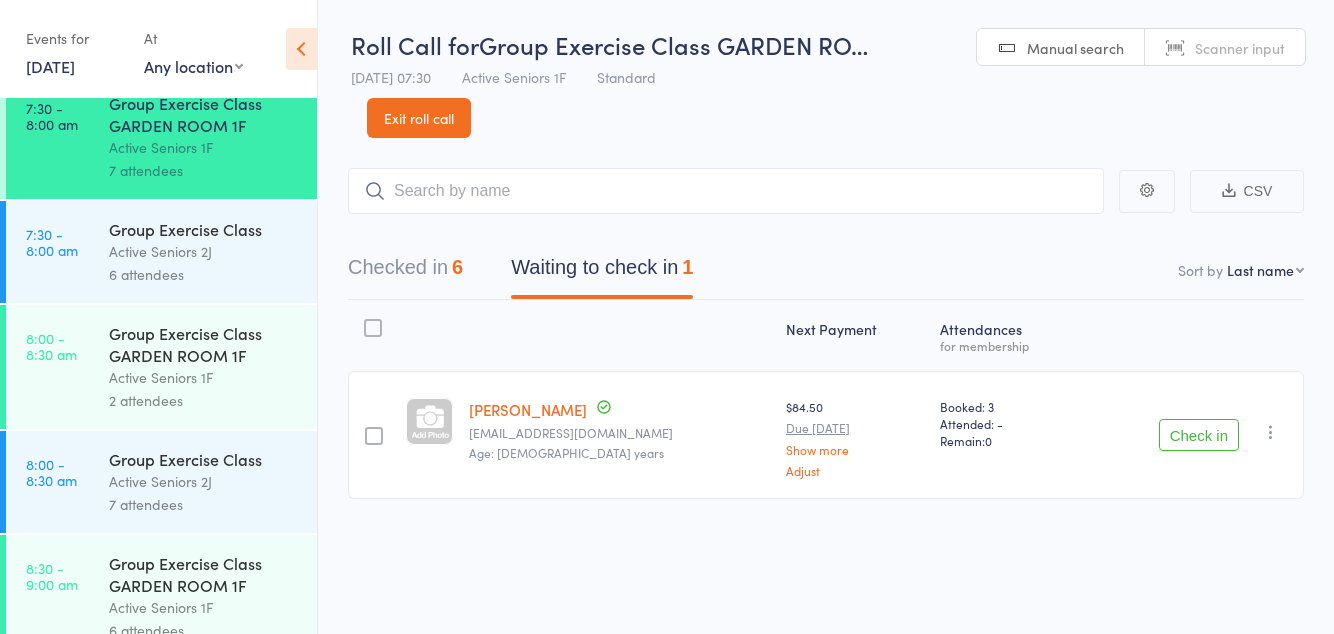 click on "Check in" at bounding box center (1199, 435) 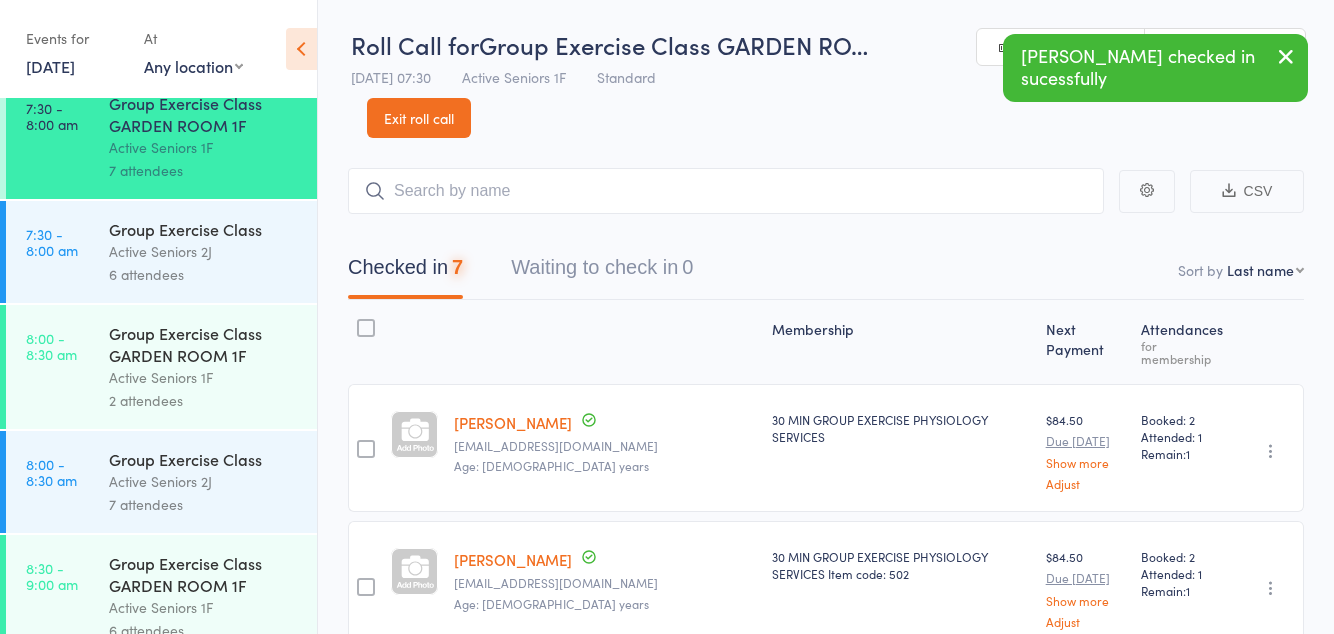 click on "Group Exercise Class GARDEN ROOM 1F" at bounding box center [204, 344] 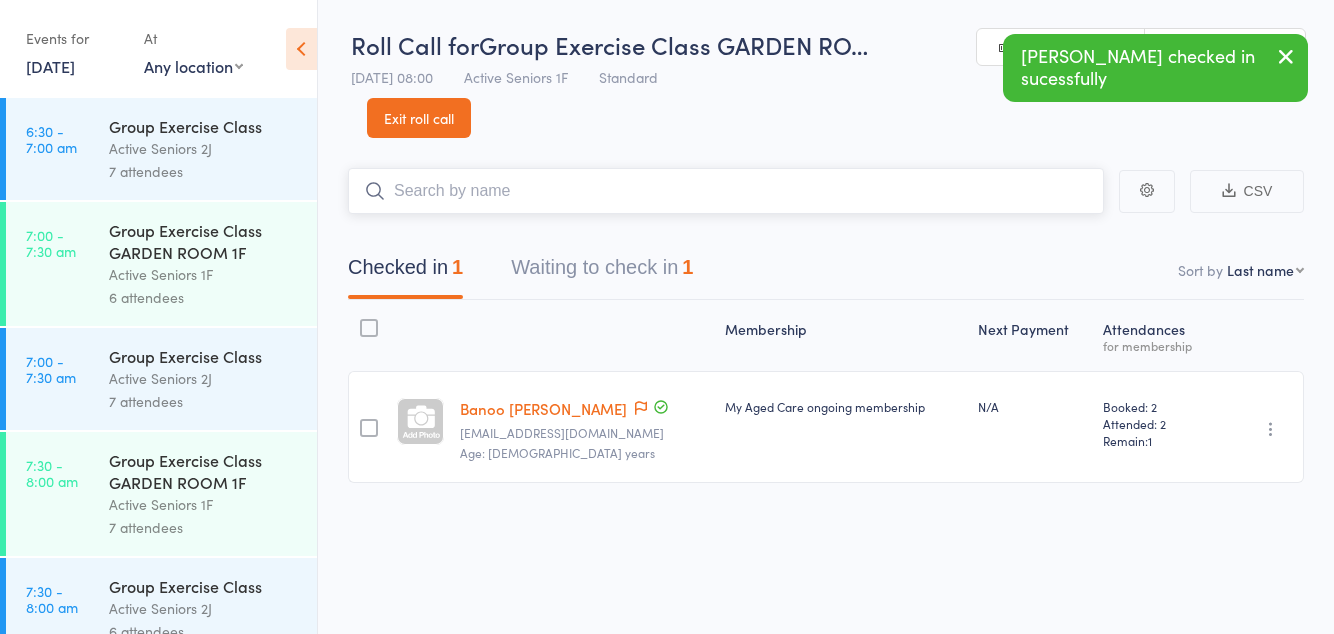 click on "Waiting to check in  1" at bounding box center [602, 272] 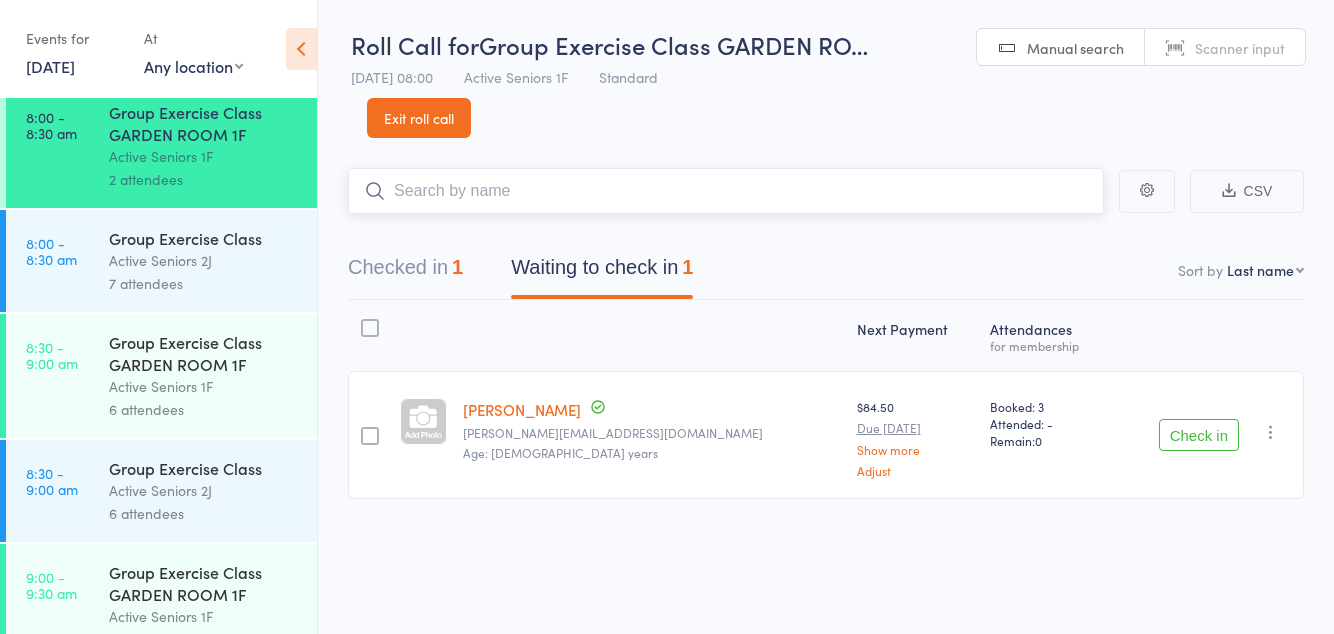 scroll, scrollTop: 579, scrollLeft: 0, axis: vertical 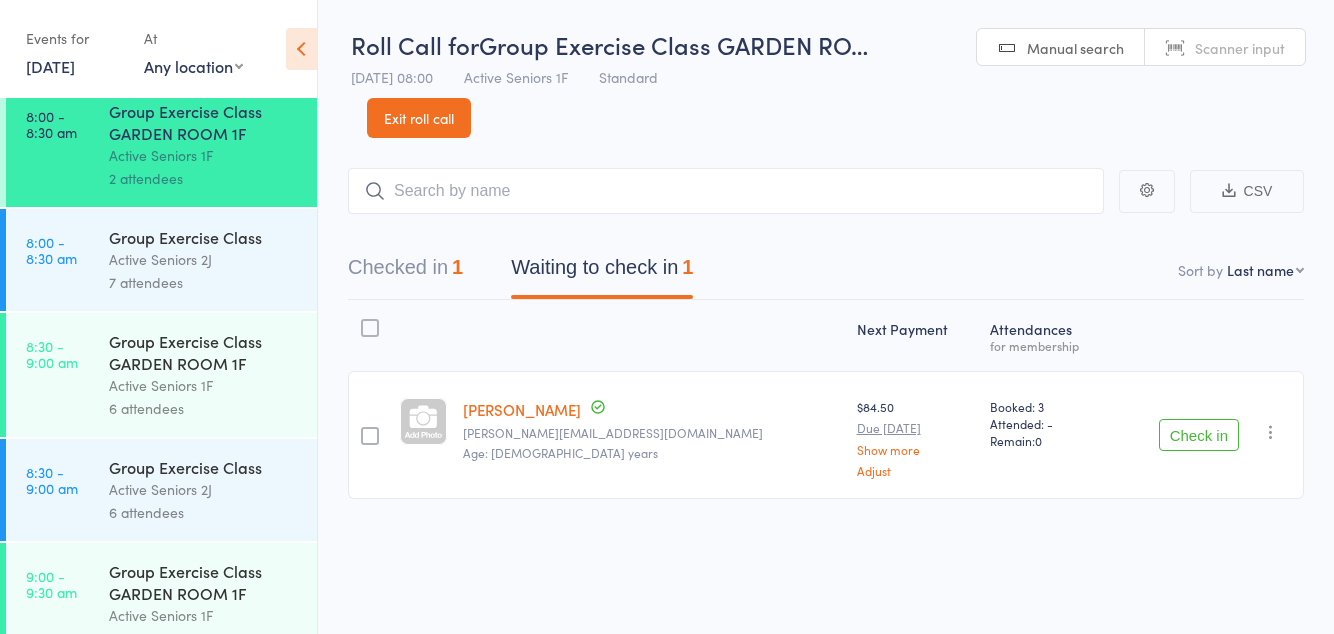 click on "Active Seniors 1F" at bounding box center [204, 385] 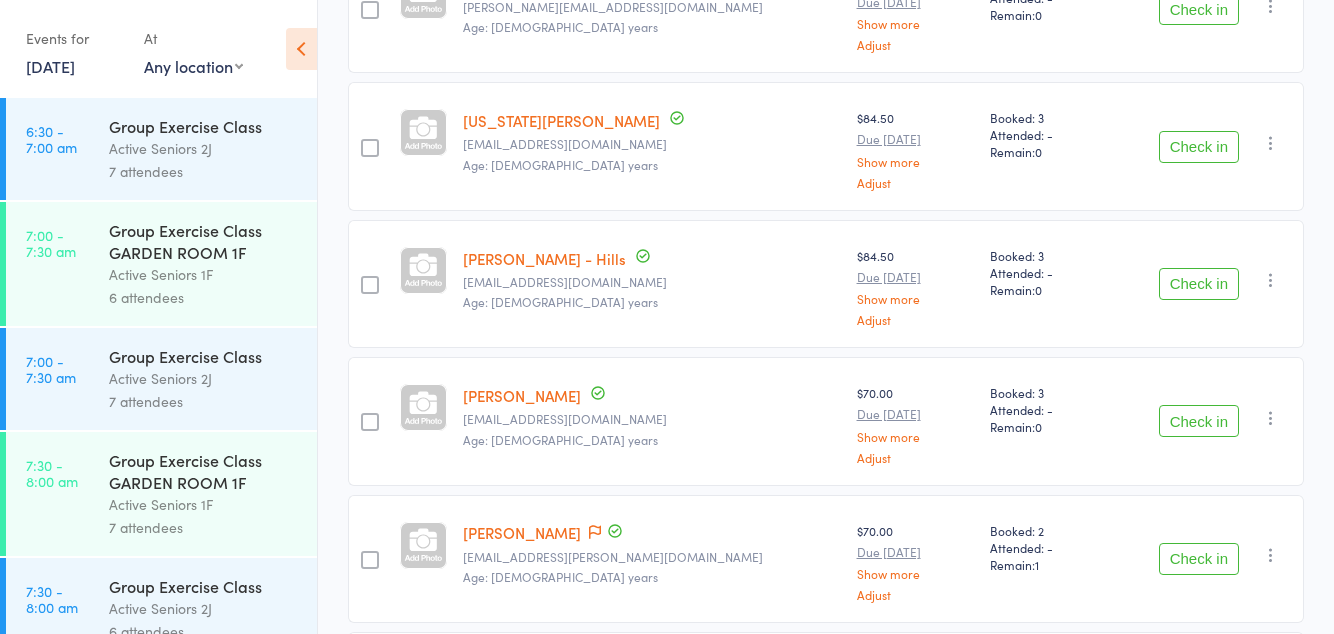 scroll, scrollTop: 427, scrollLeft: 0, axis: vertical 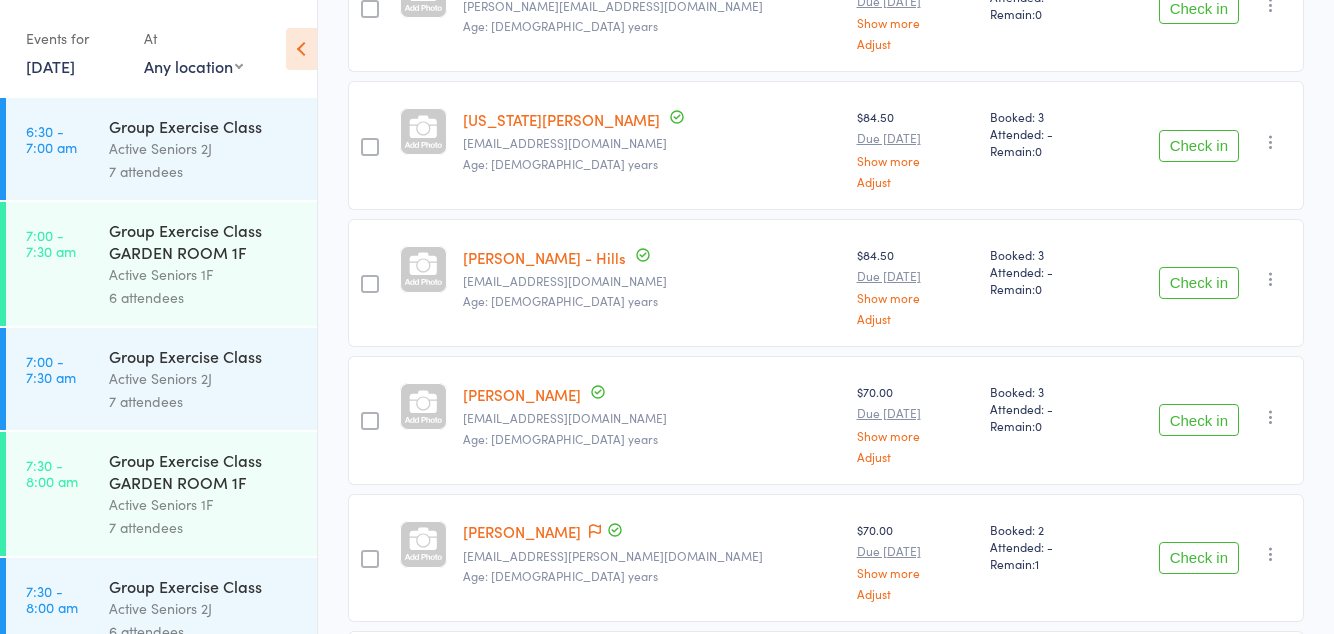 click at bounding box center [1271, 142] 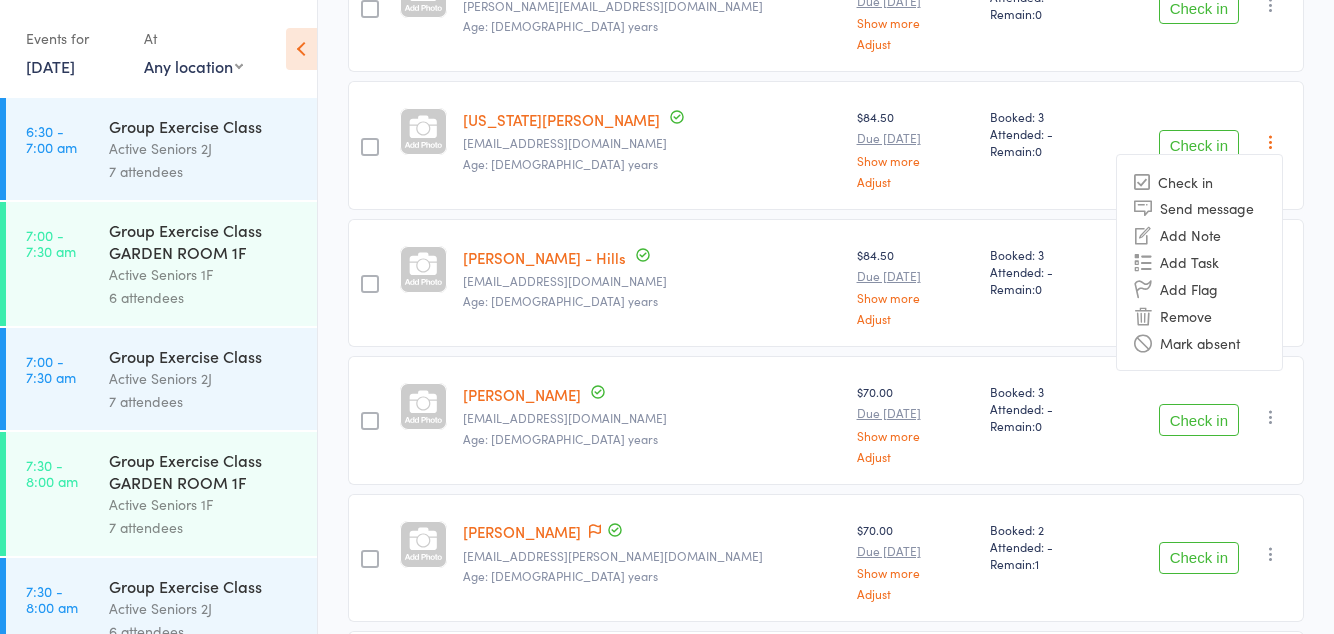 click on "Remove" at bounding box center (1199, 315) 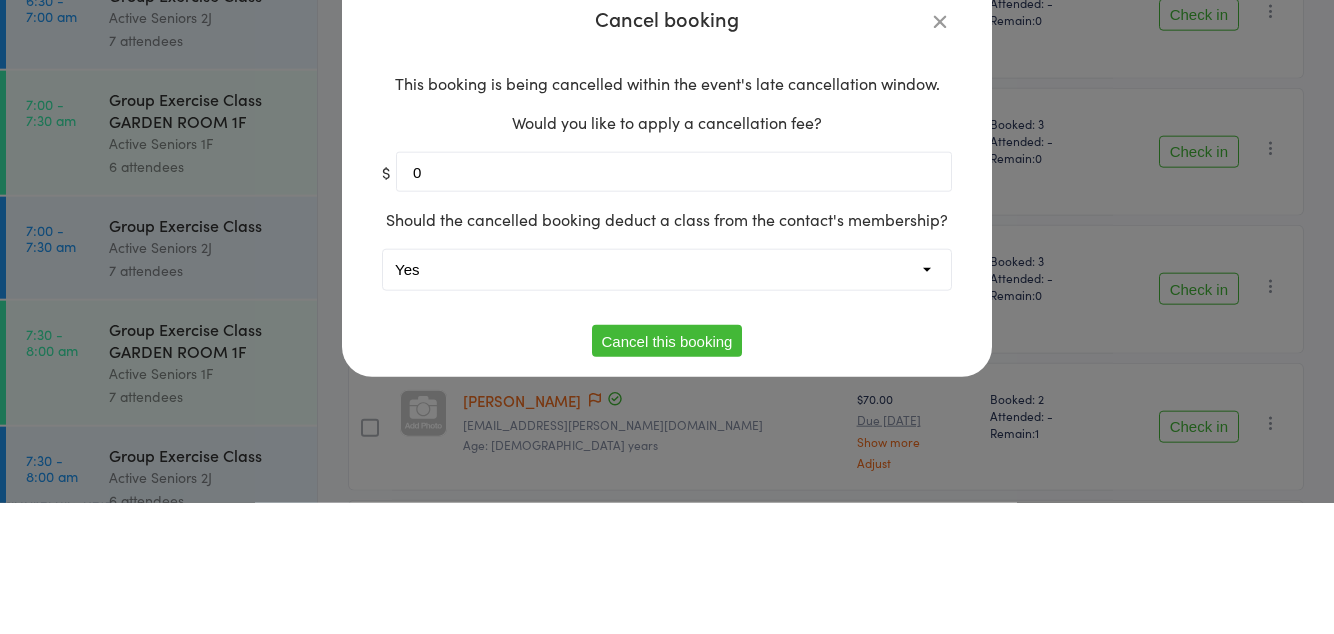 click on "Yes No" at bounding box center [667, 401] 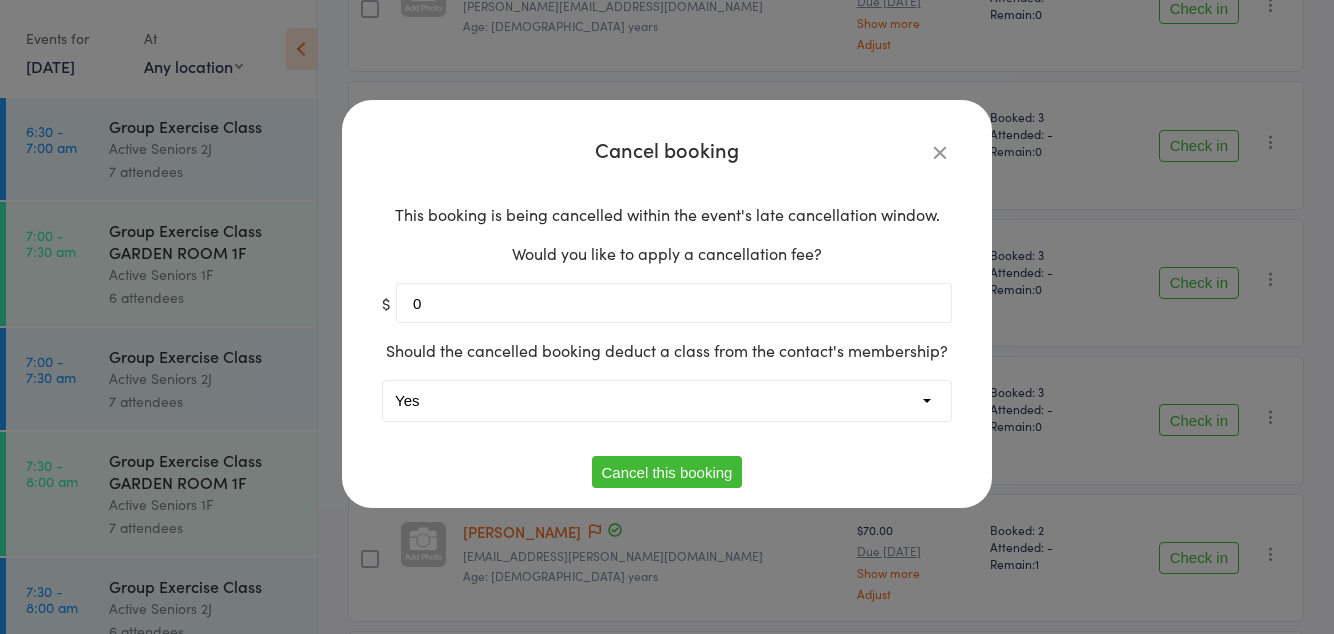 select on "1" 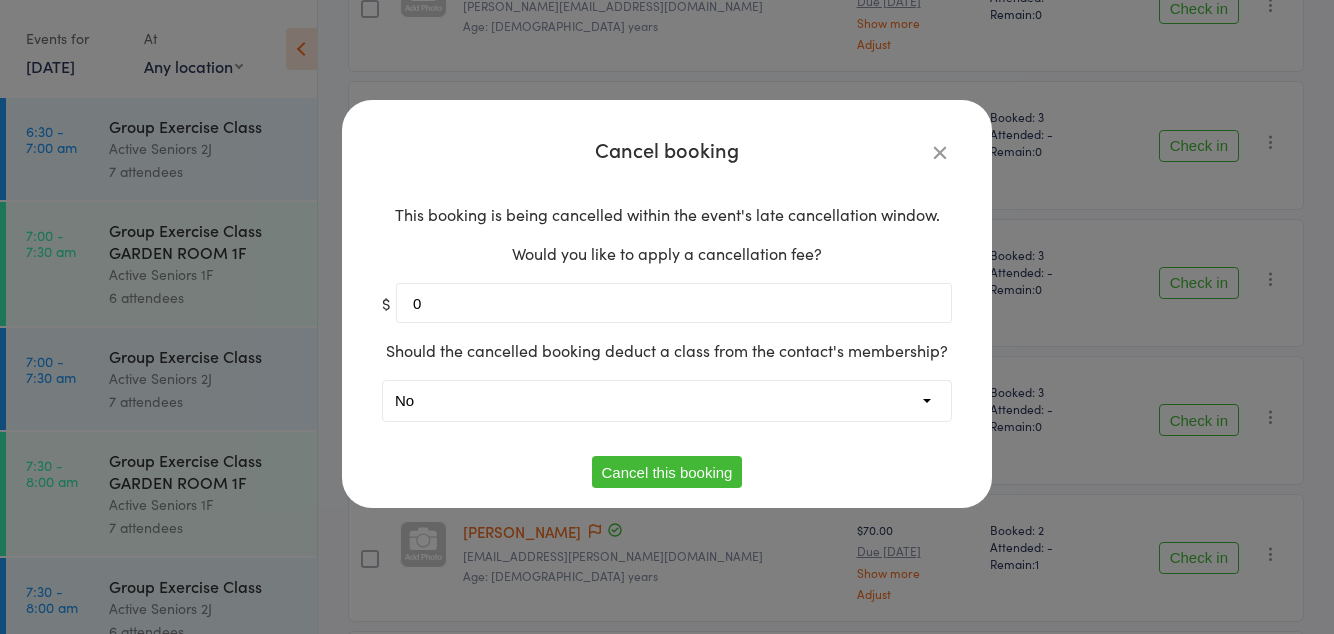 click on "Cancel this booking" at bounding box center [667, 472] 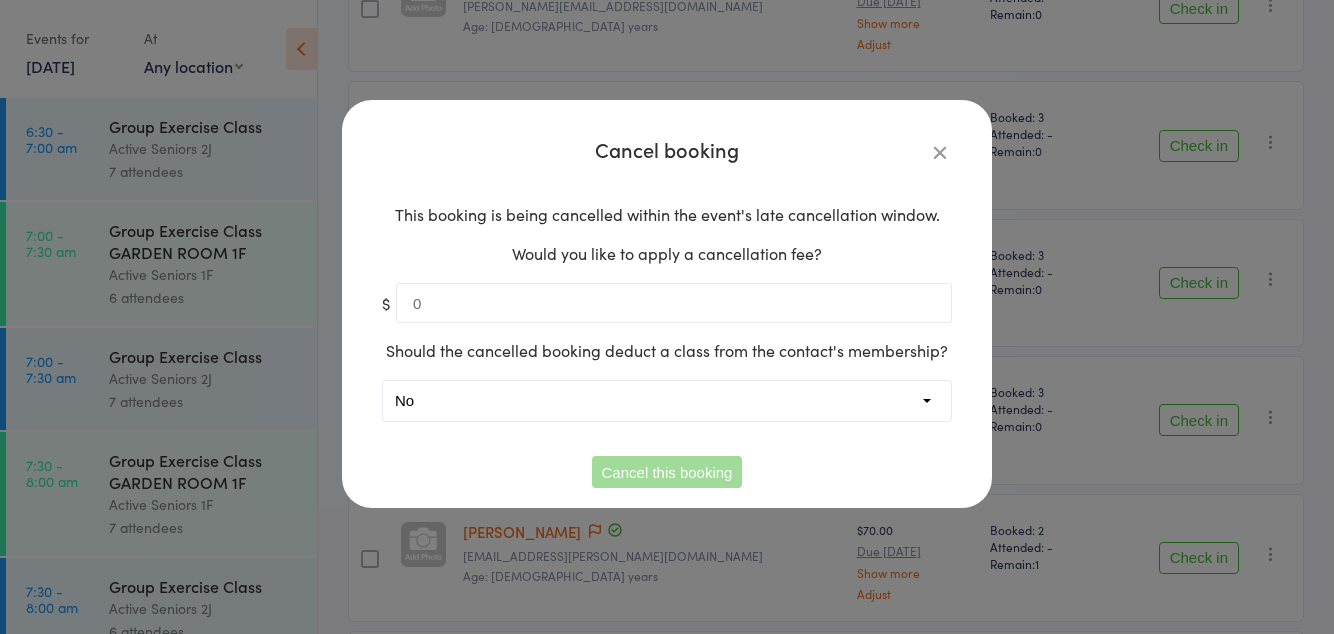 scroll, scrollTop: 403, scrollLeft: 0, axis: vertical 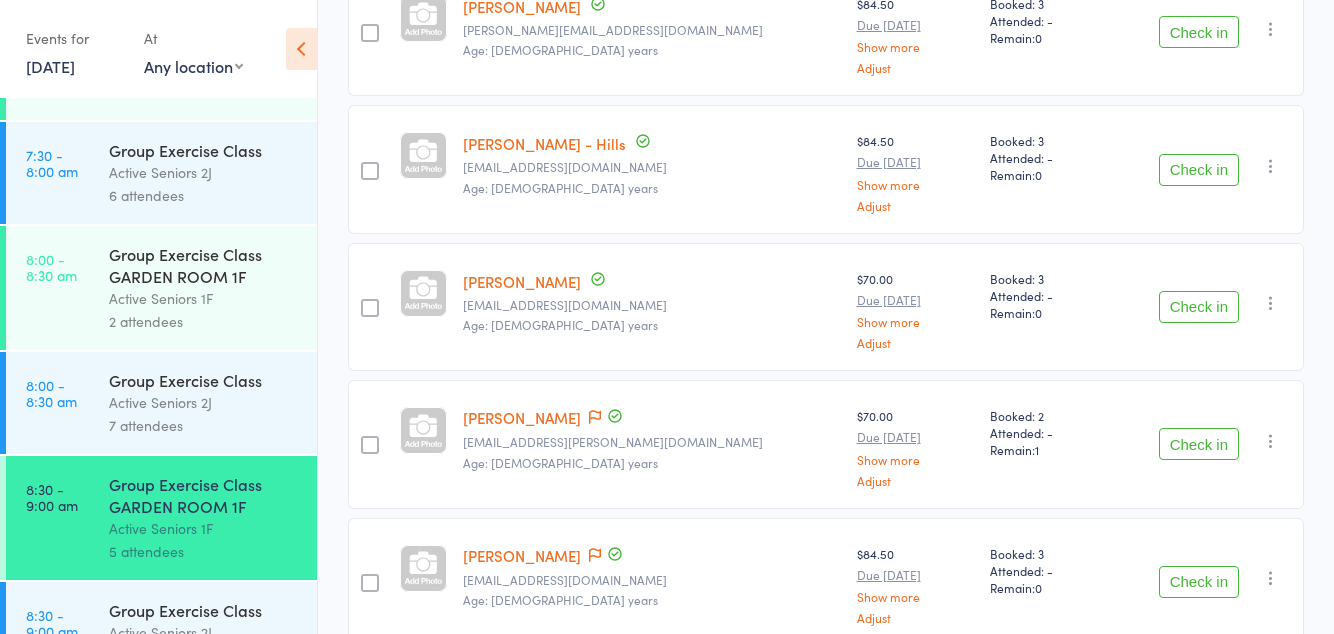 click on "2 attendees" at bounding box center [204, 321] 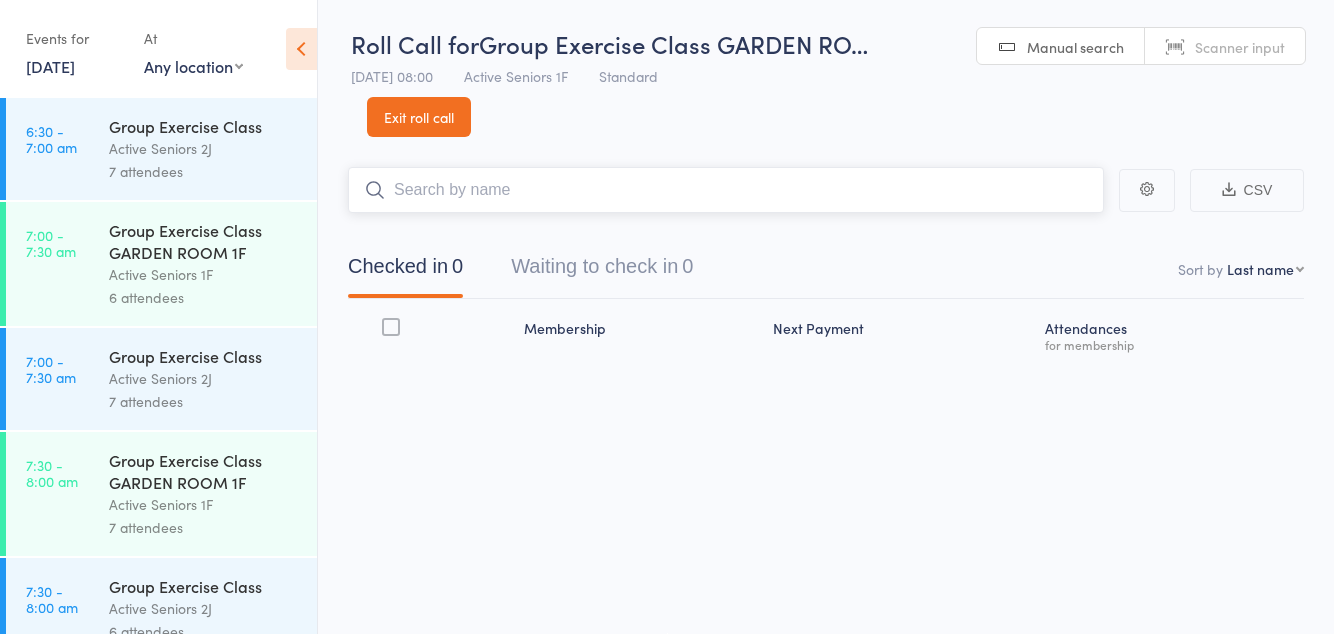 scroll, scrollTop: 0, scrollLeft: 0, axis: both 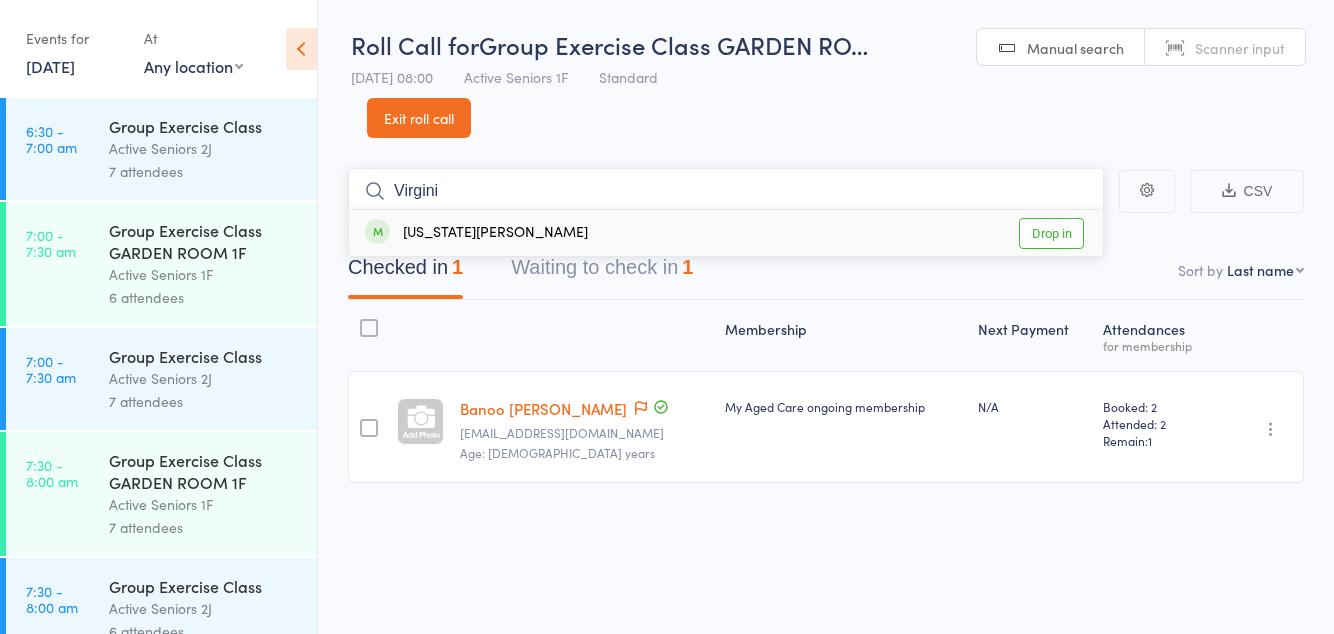 type on "Virgini" 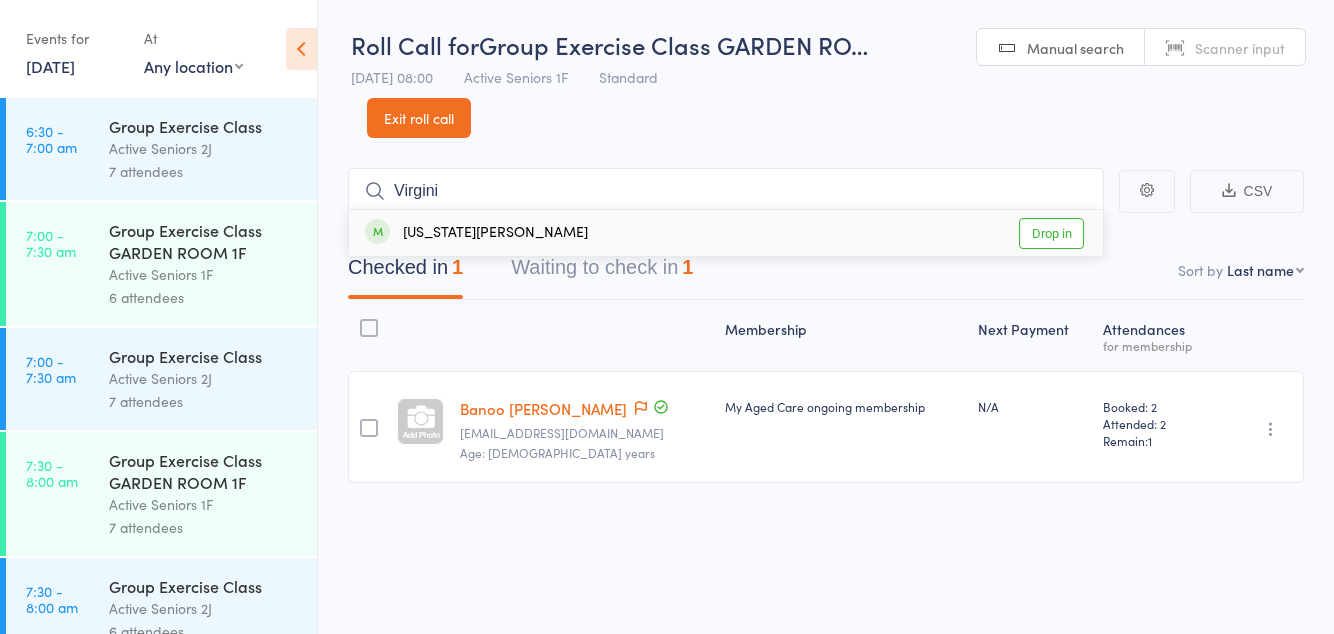 click on "Drop in" at bounding box center [1051, 233] 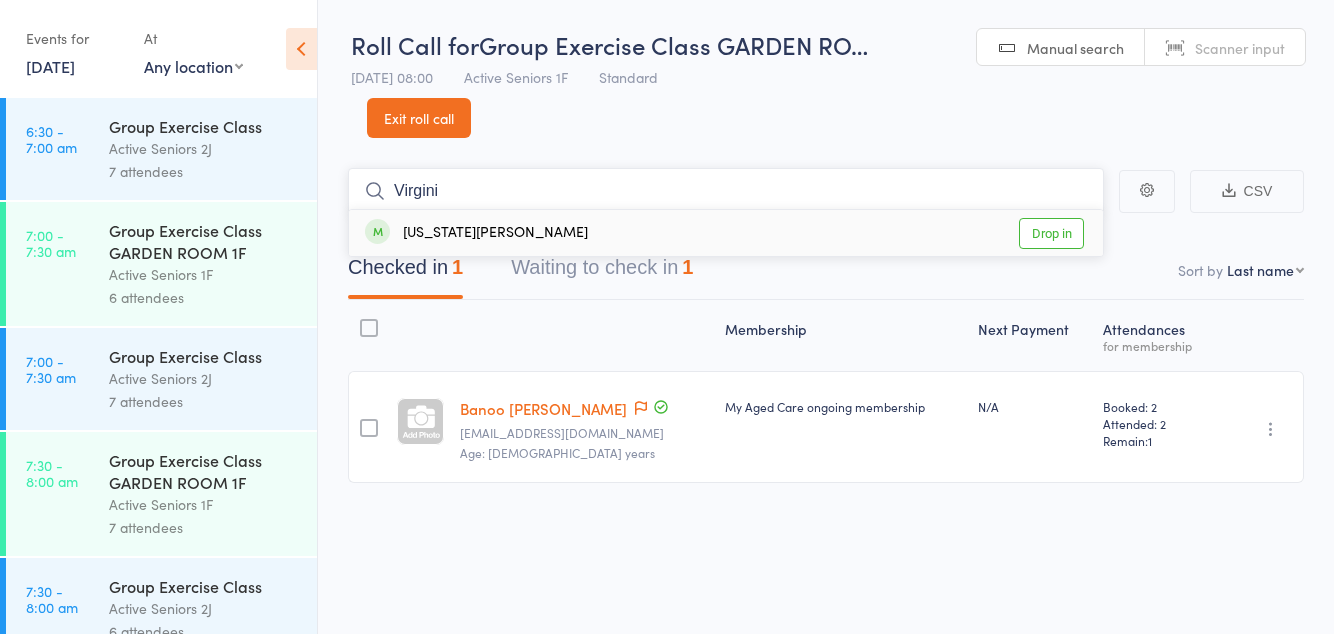type 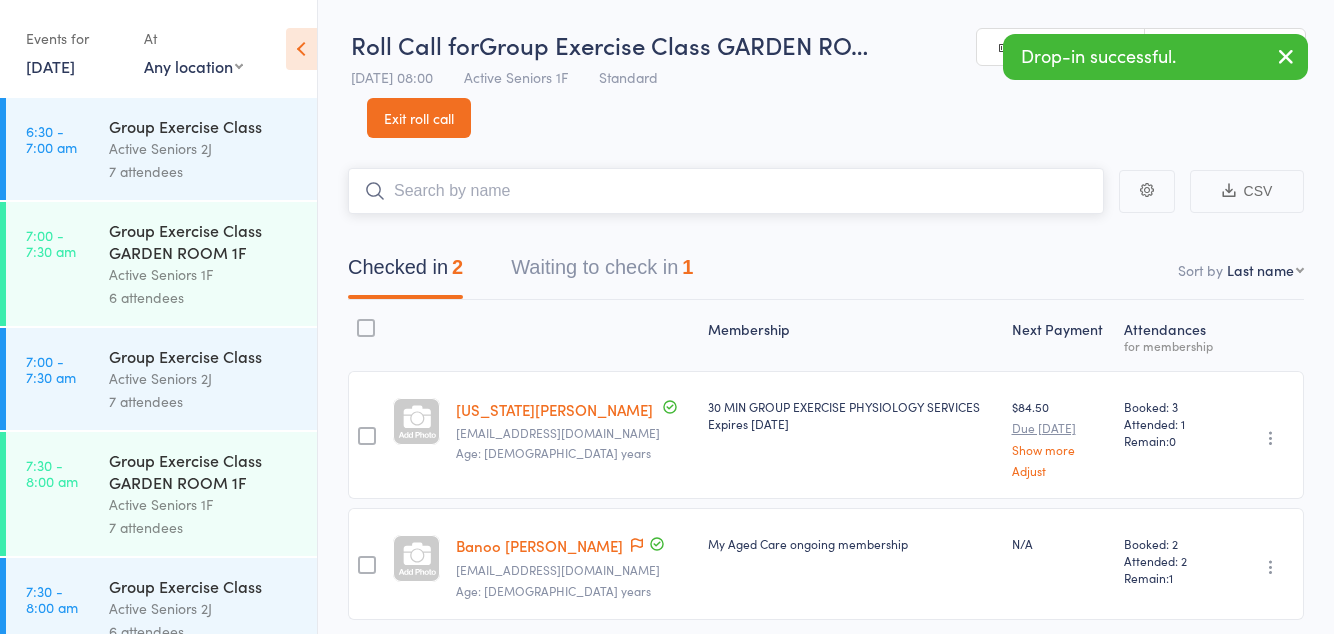 click on "Waiting to check in  1" at bounding box center (602, 272) 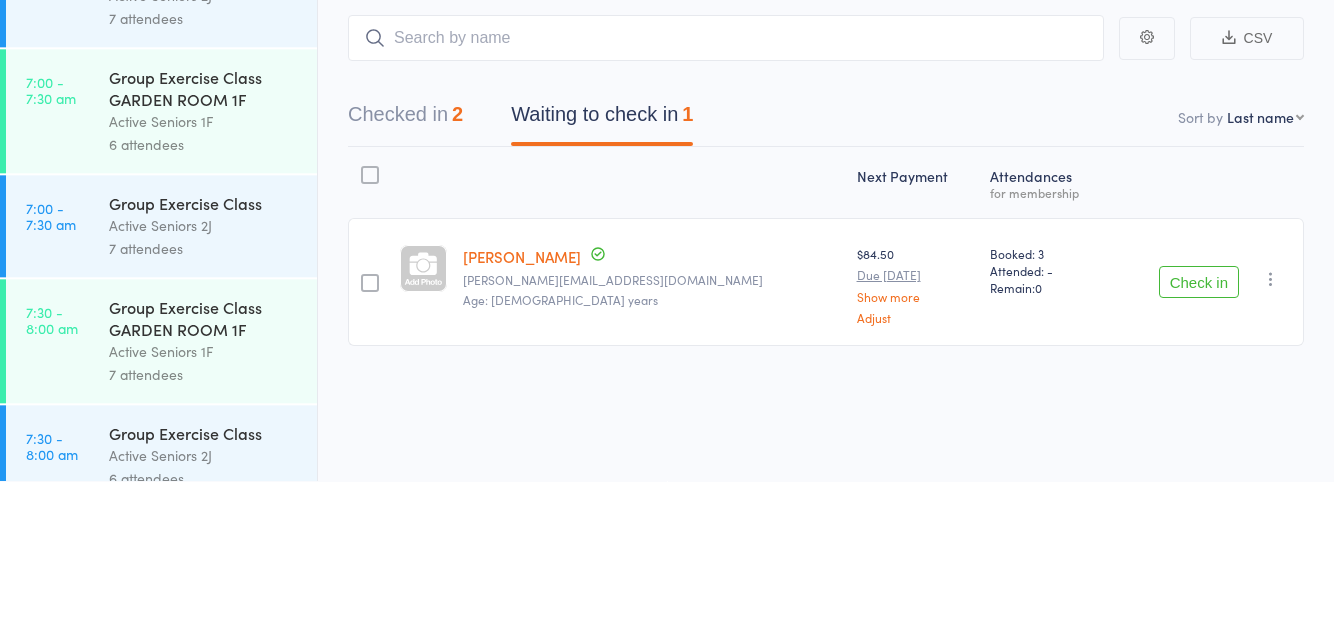 click on "Check in" at bounding box center [1199, 435] 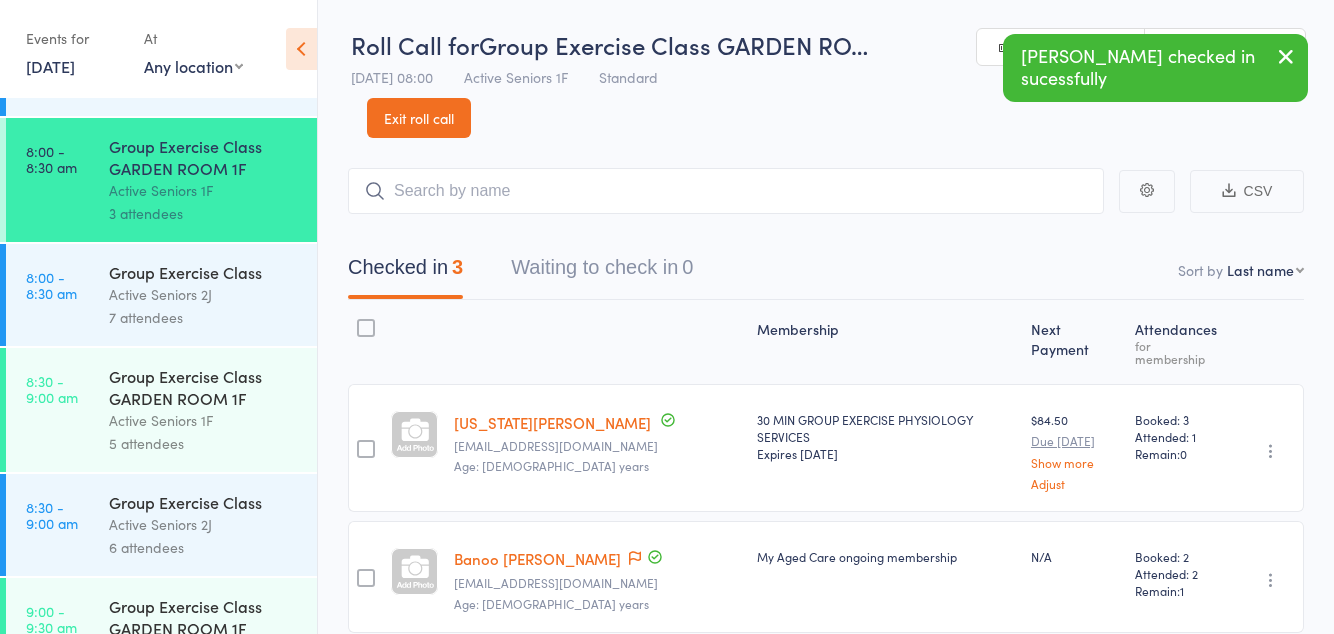 scroll, scrollTop: 598, scrollLeft: 0, axis: vertical 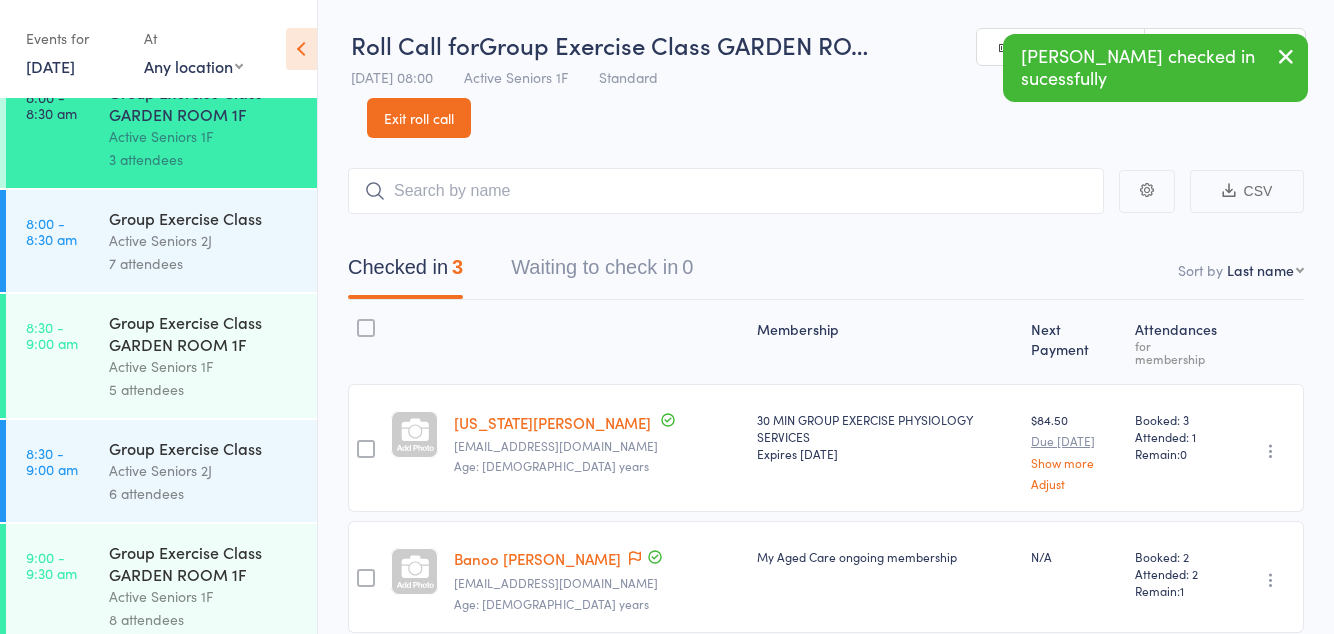 click on "Group Exercise Class GARDEN ROOM 1F" at bounding box center [204, 333] 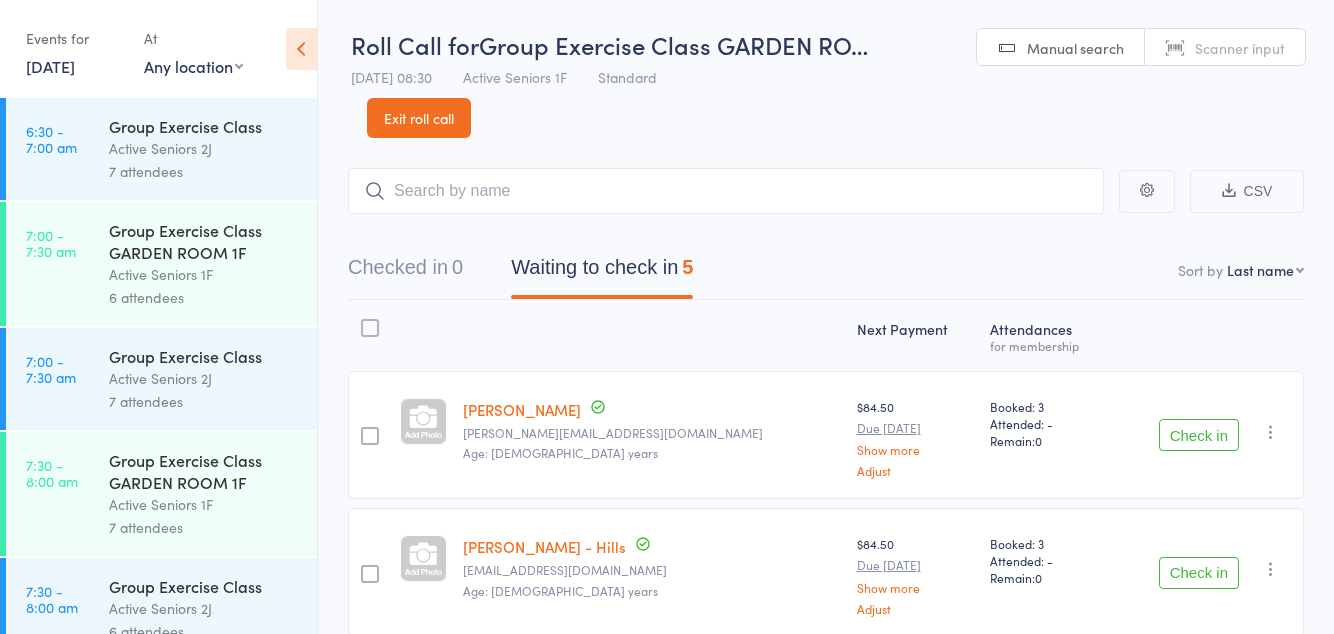 click on "Roll Call for  Group Exercise Class GARDEN RO… 14 Jul 08:30  Active Seniors 1F  Standard  Manual search Scanner input Exit roll call" at bounding box center (826, 69) 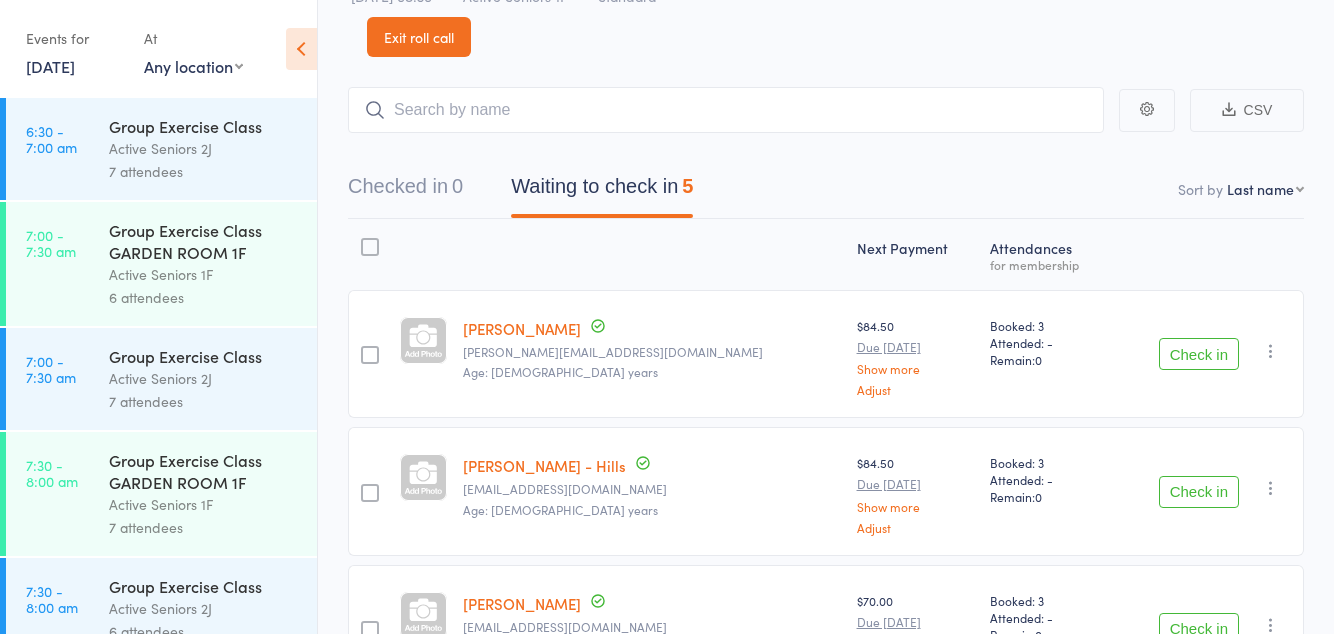 scroll, scrollTop: 83, scrollLeft: 0, axis: vertical 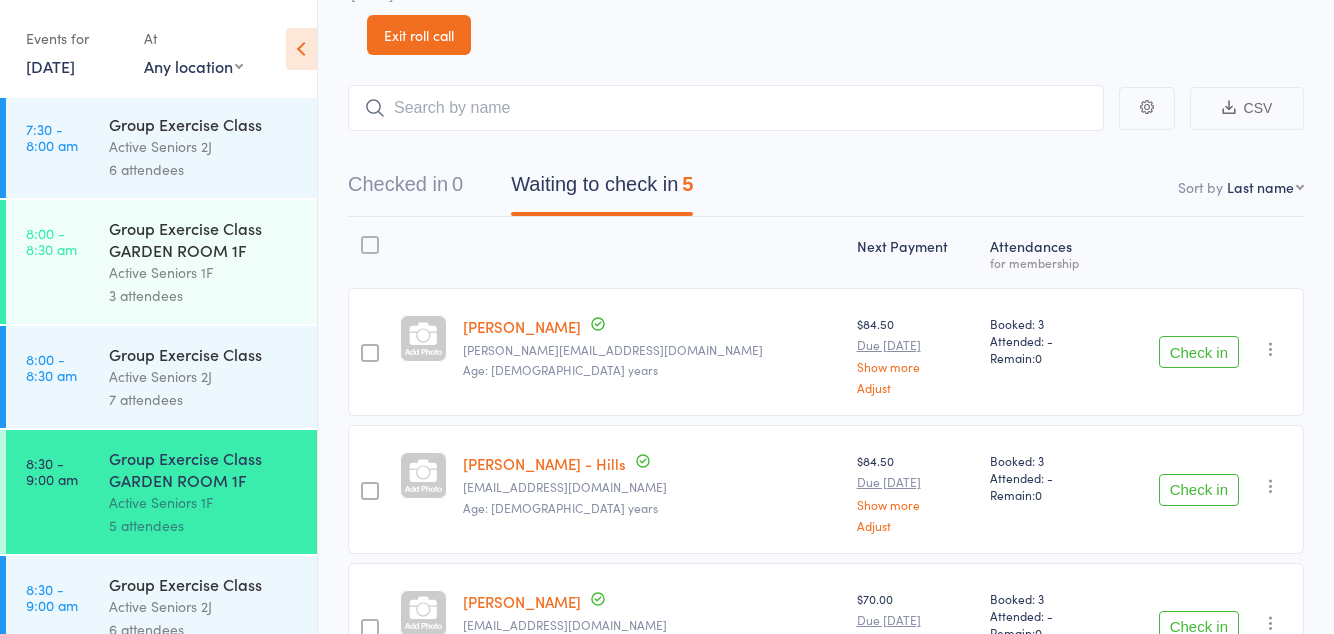 click on "Active Seniors 1F" at bounding box center (204, 272) 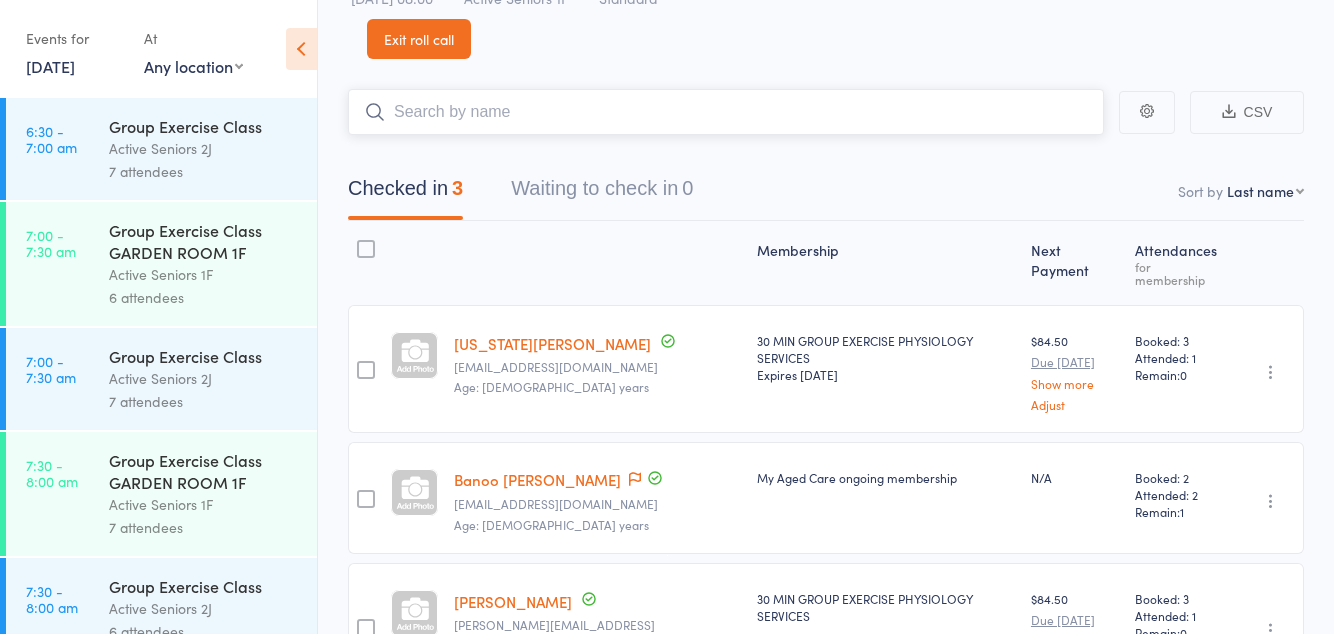 scroll, scrollTop: 114, scrollLeft: 0, axis: vertical 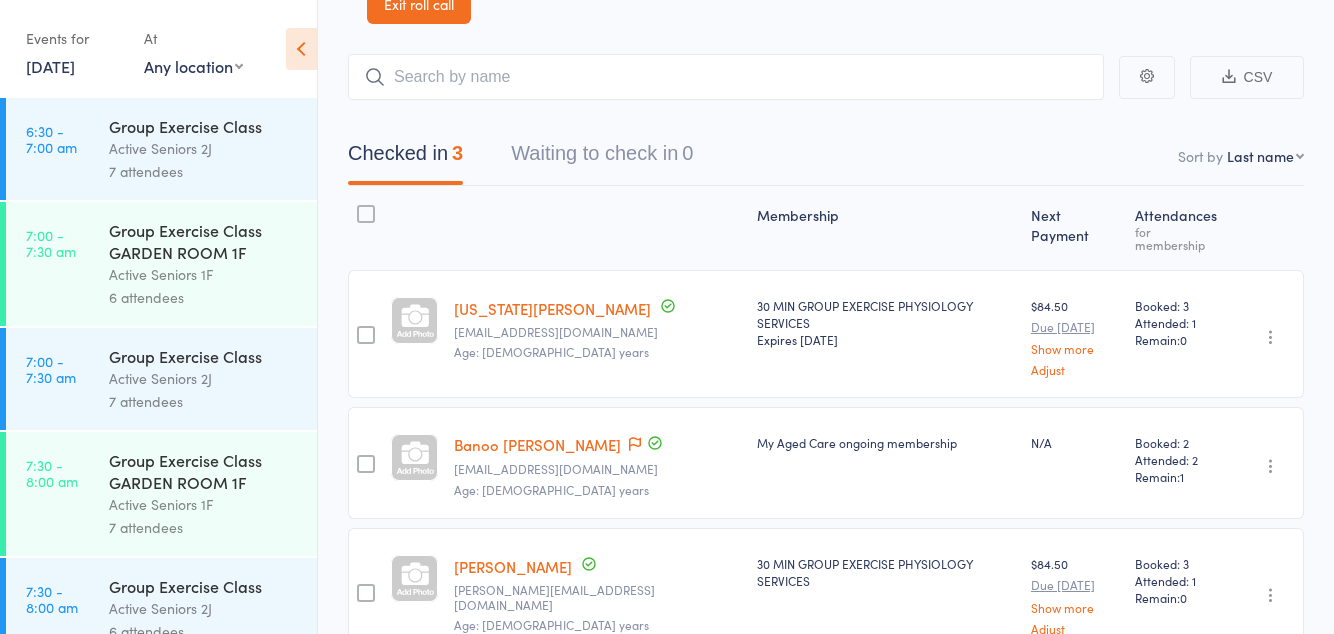 click 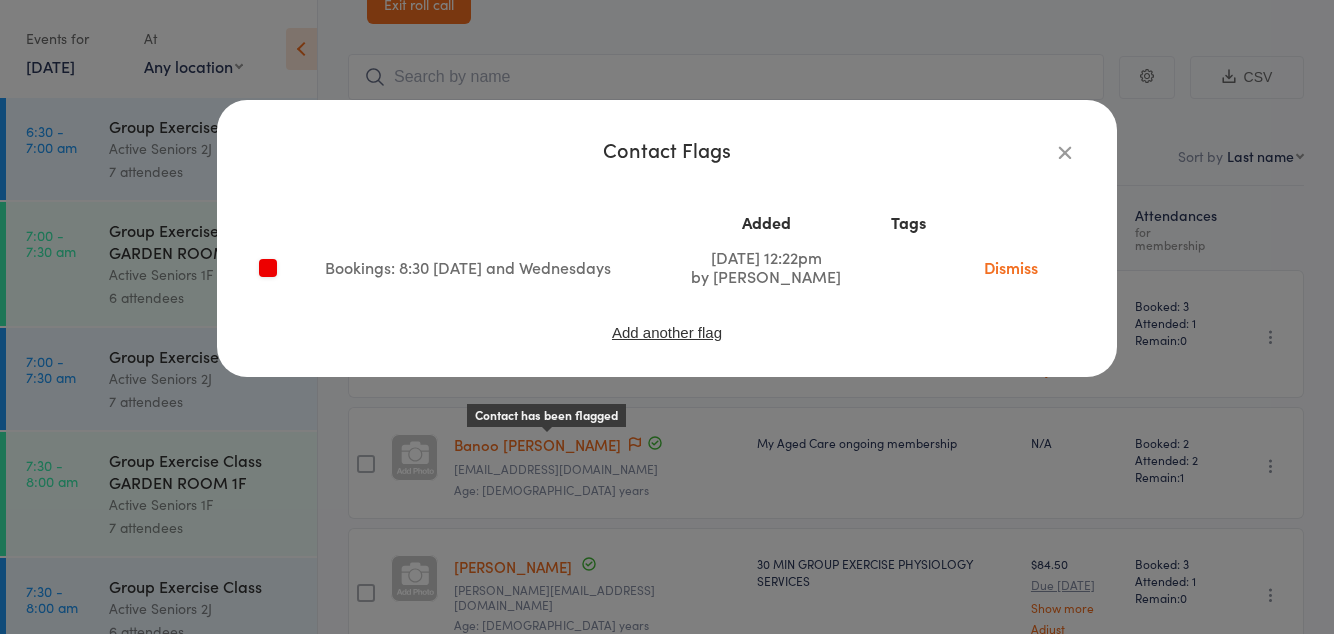 click on "Dismiss" at bounding box center (1011, 267) 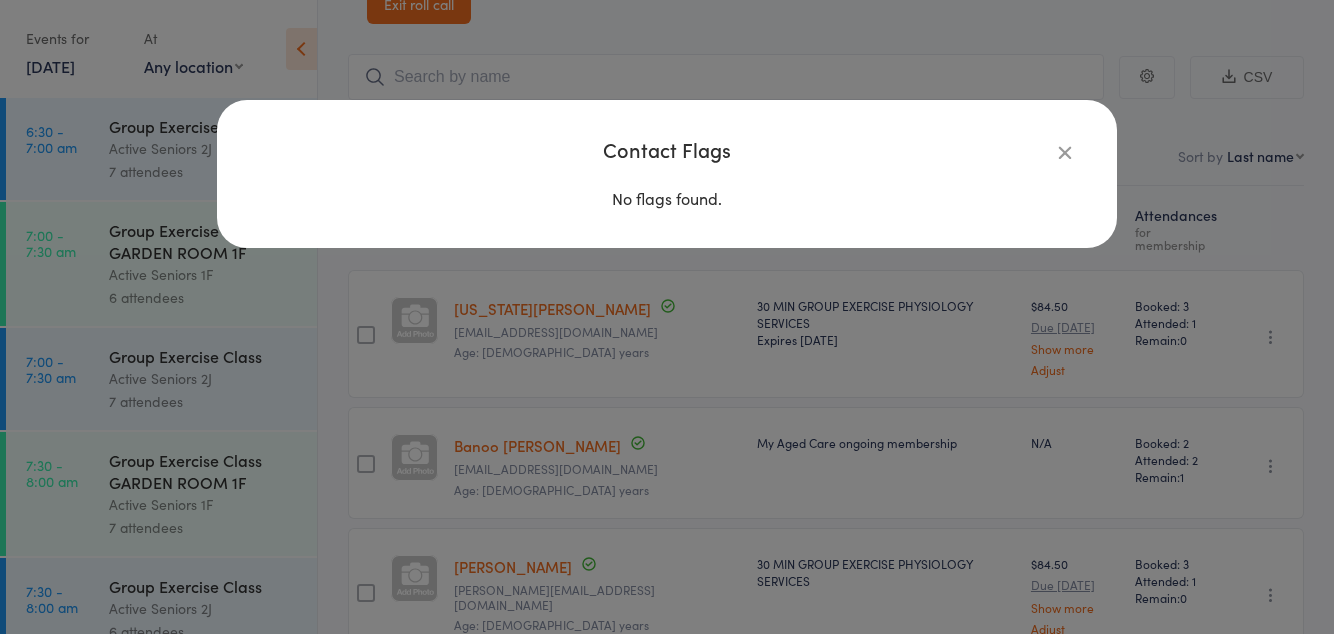 click on "Contact Flags No flags found." at bounding box center (667, 317) 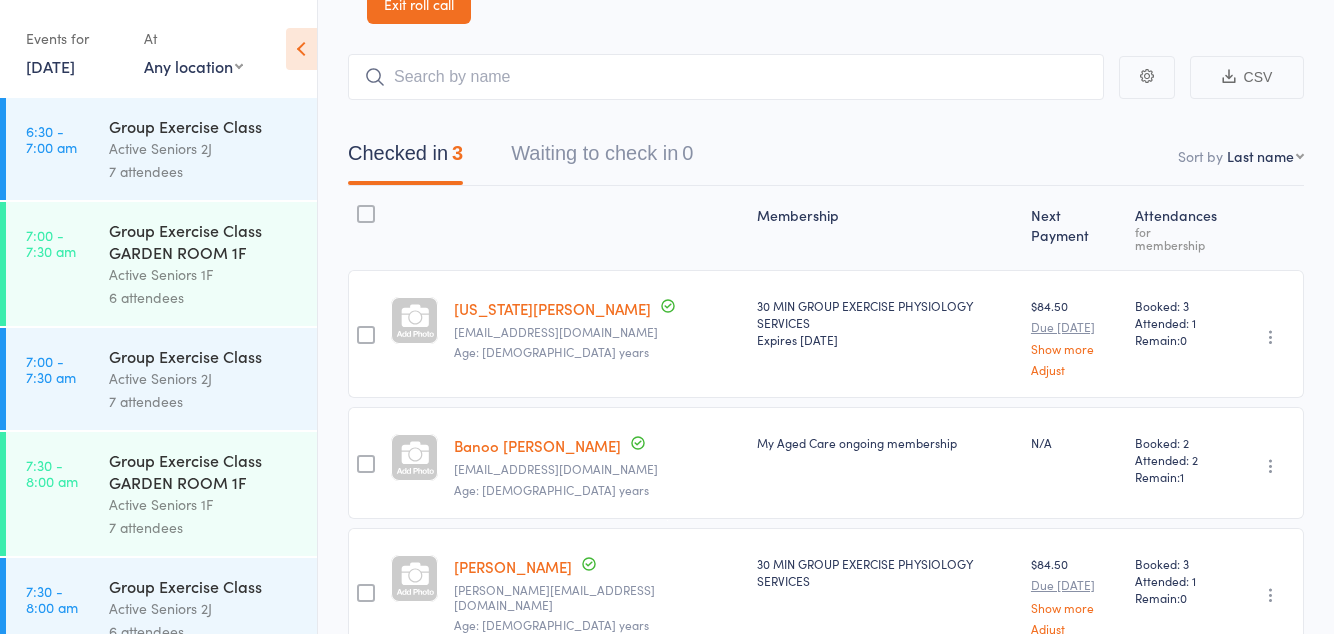 click on "Banoo Jami" at bounding box center [537, 445] 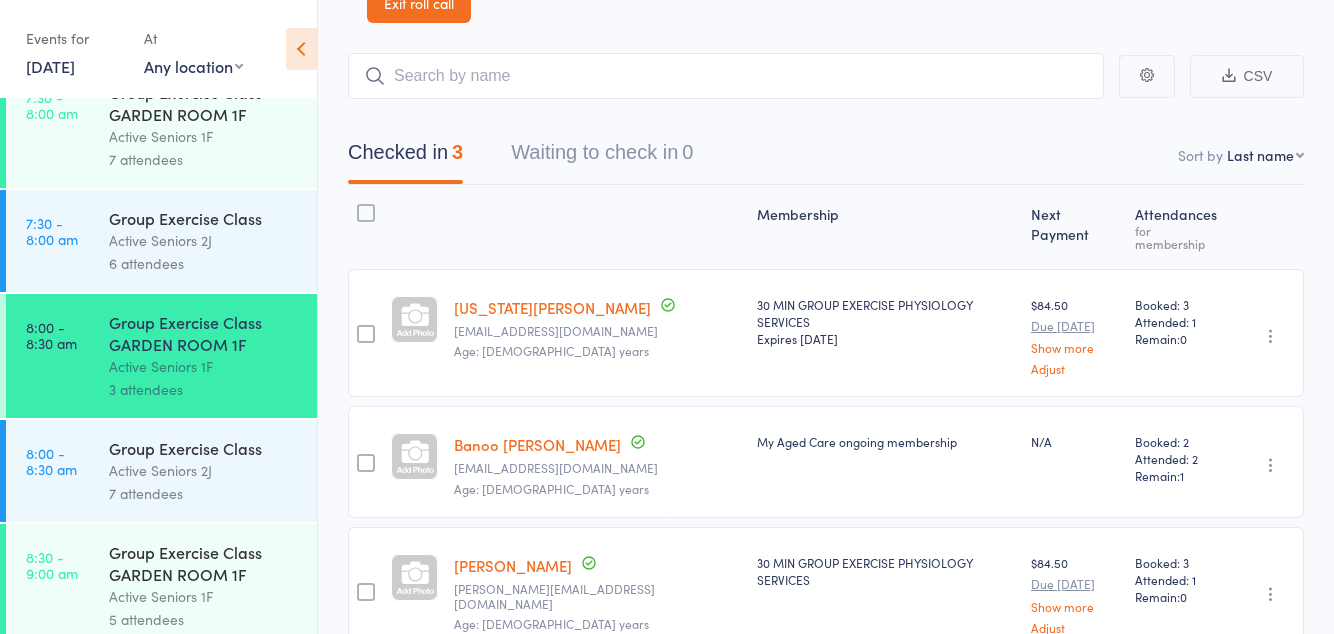 scroll, scrollTop: 370, scrollLeft: 0, axis: vertical 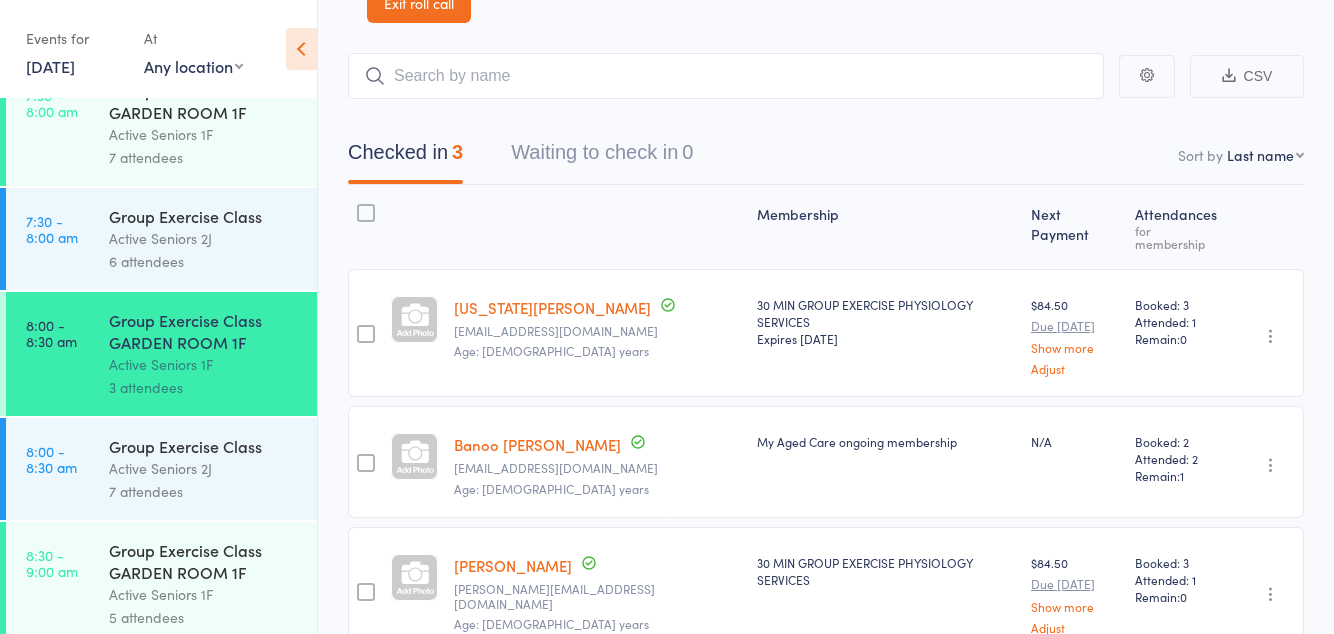 click on "Group Exercise Class GARDEN ROOM 1F" at bounding box center (204, 561) 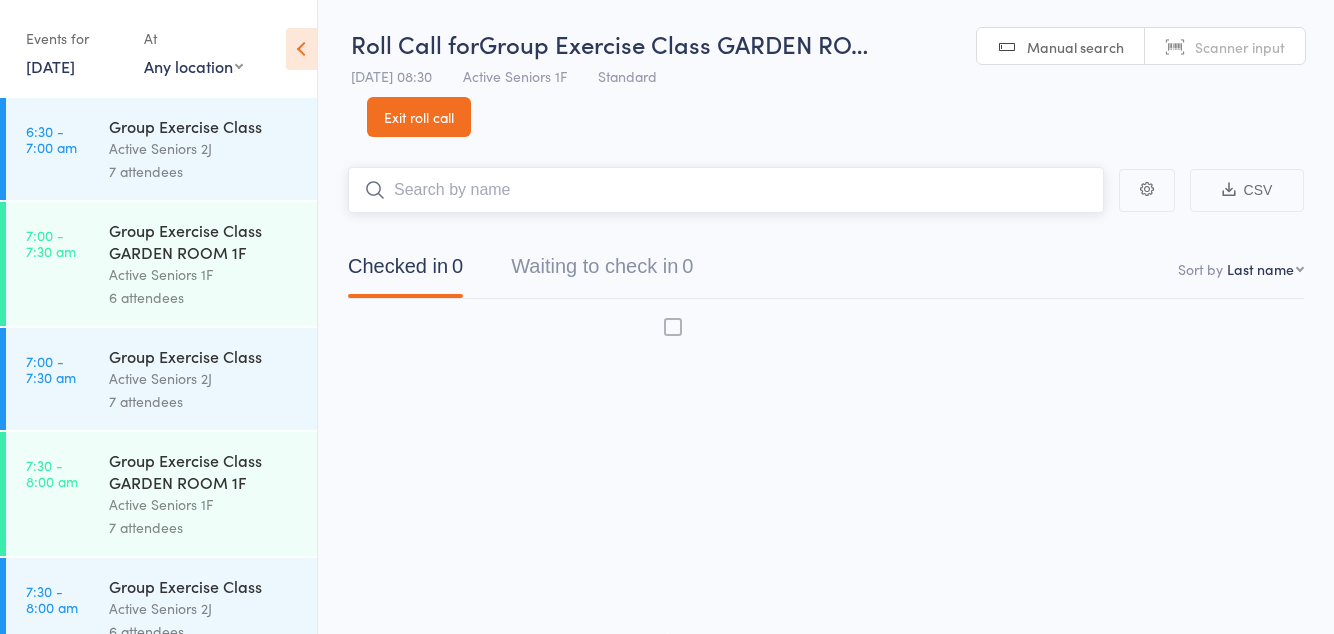 scroll, scrollTop: 0, scrollLeft: 0, axis: both 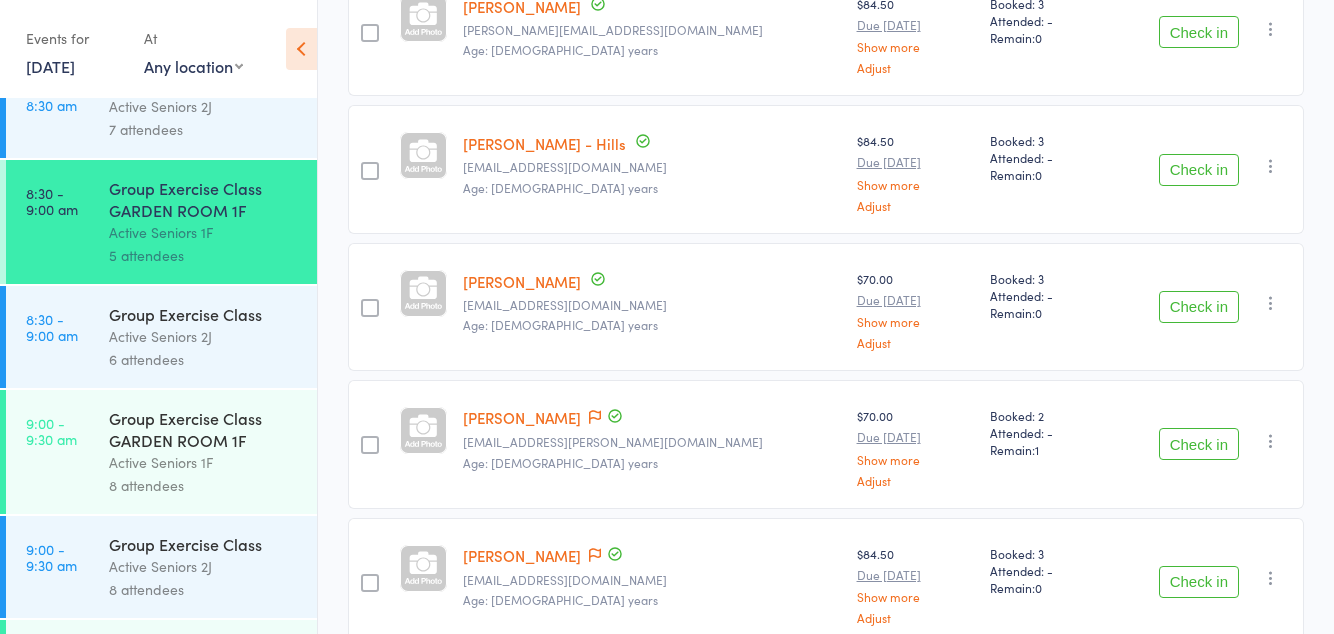 click on "Group Exercise Class GARDEN ROOM 1F" at bounding box center (204, 429) 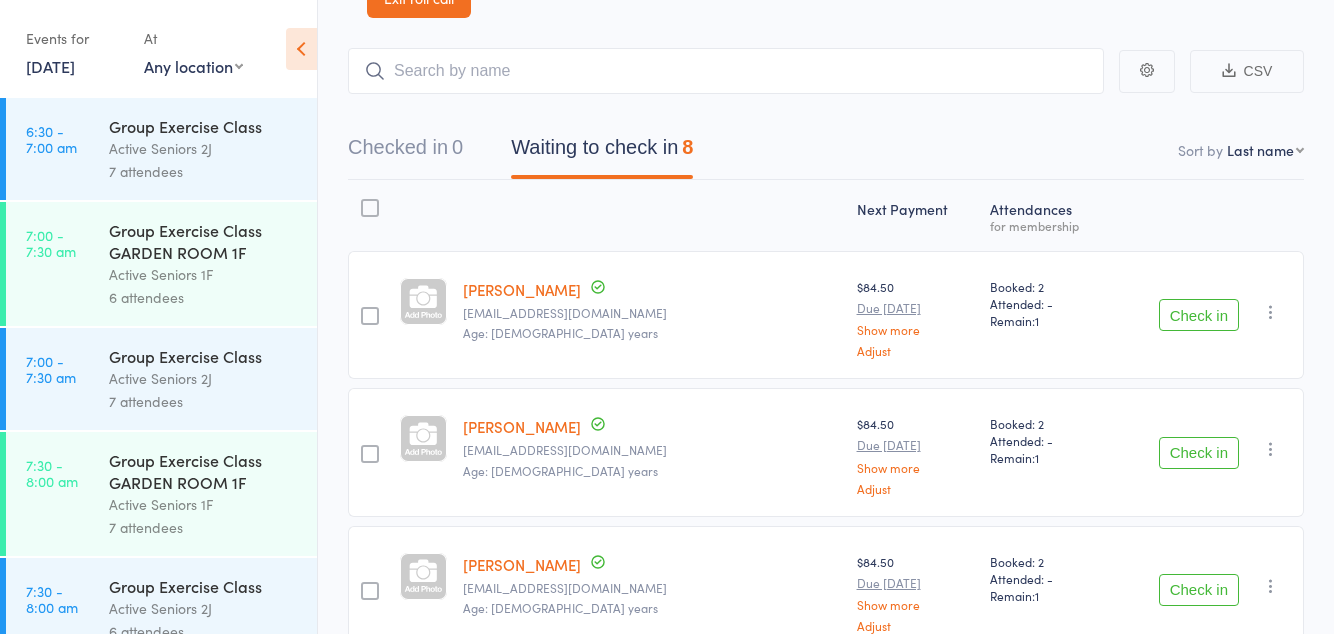 scroll, scrollTop: 198, scrollLeft: 0, axis: vertical 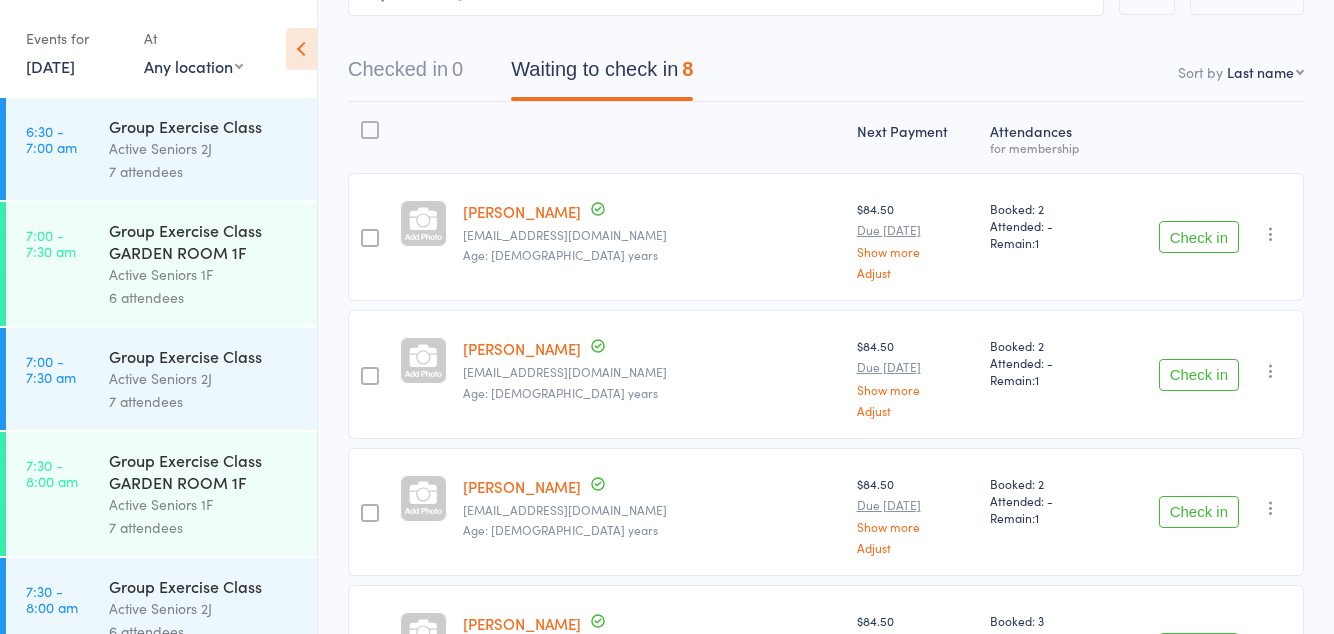 click on "Check in" at bounding box center [1199, 237] 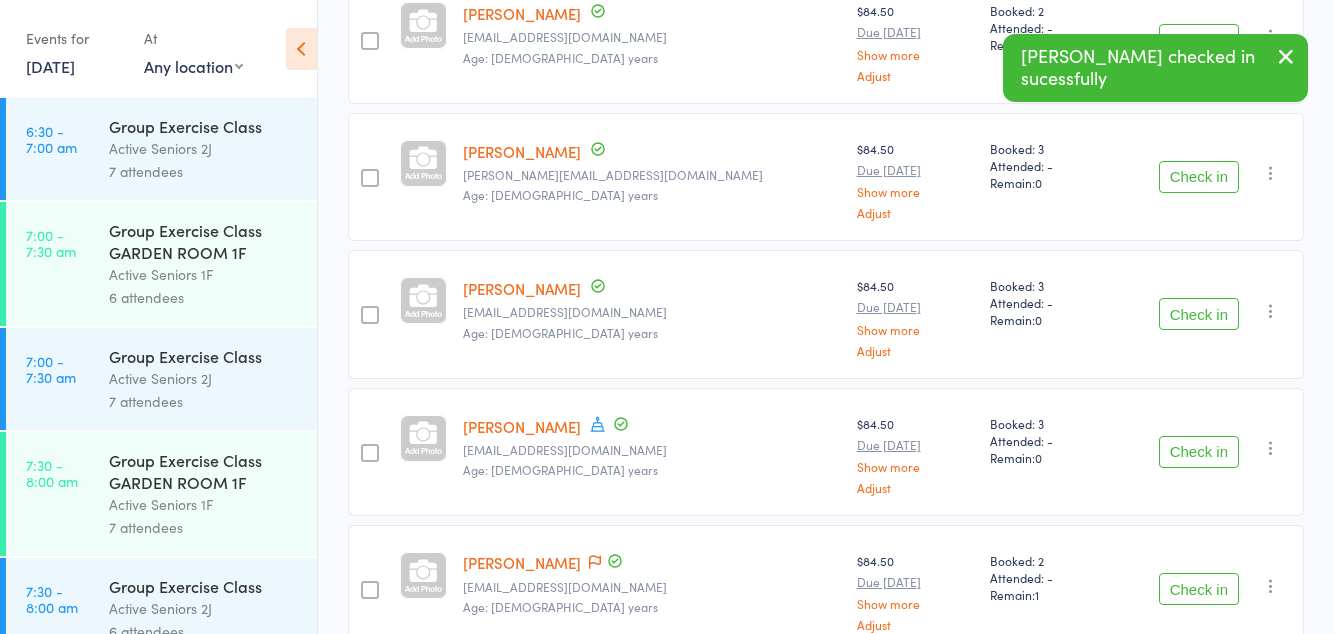 scroll, scrollTop: 675, scrollLeft: 0, axis: vertical 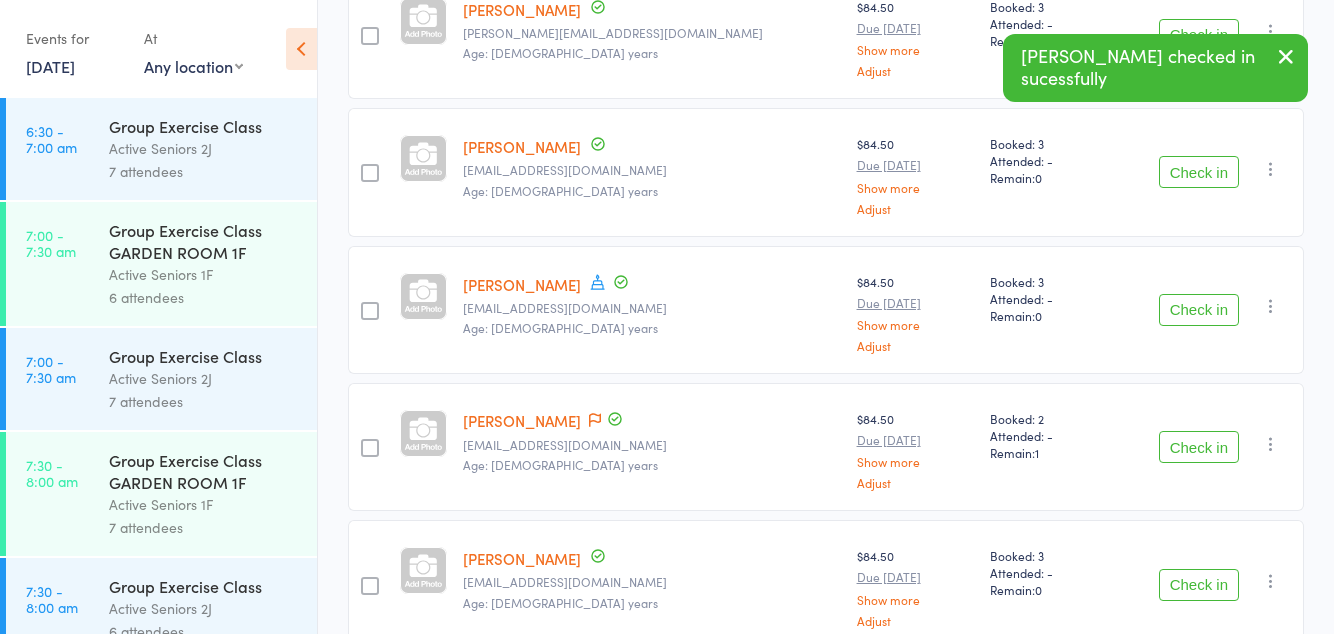 click 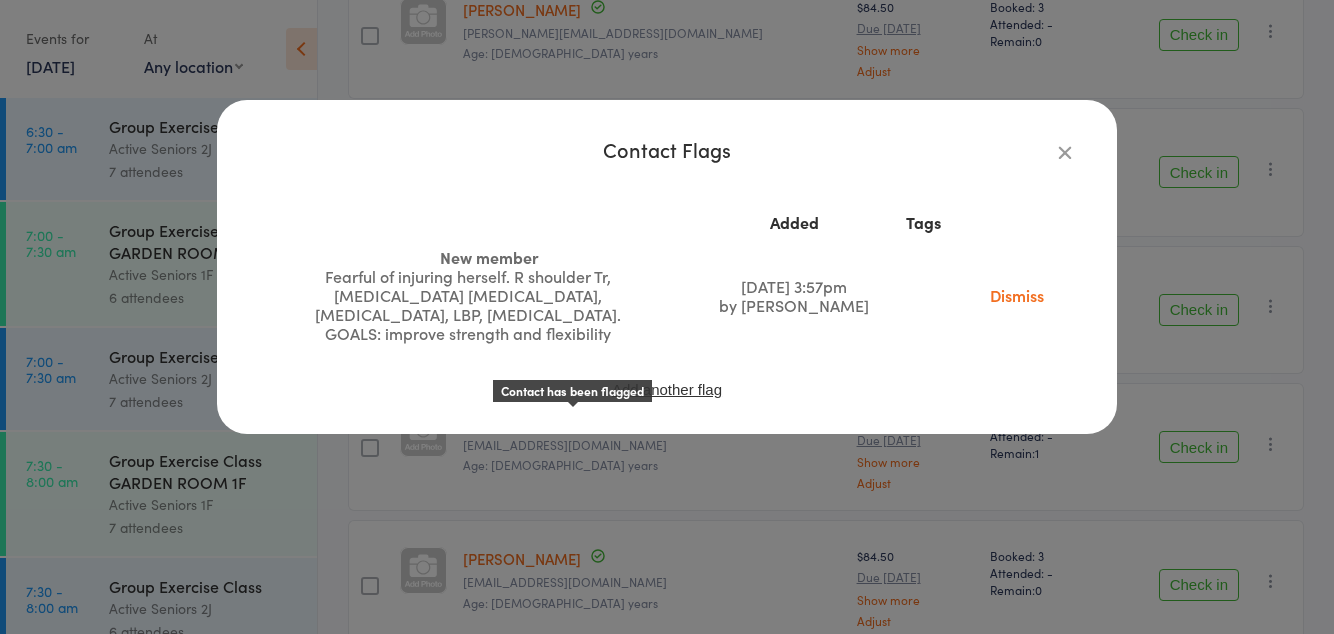 click at bounding box center [1065, 152] 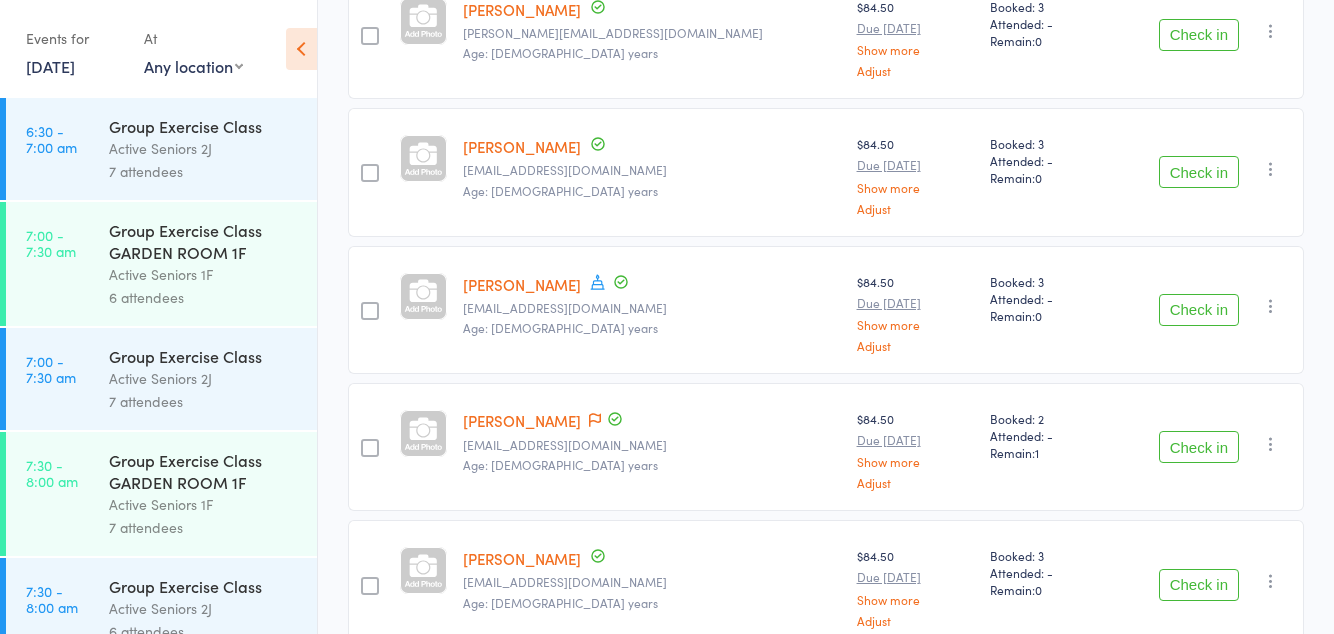click on "Check in" at bounding box center [1199, 447] 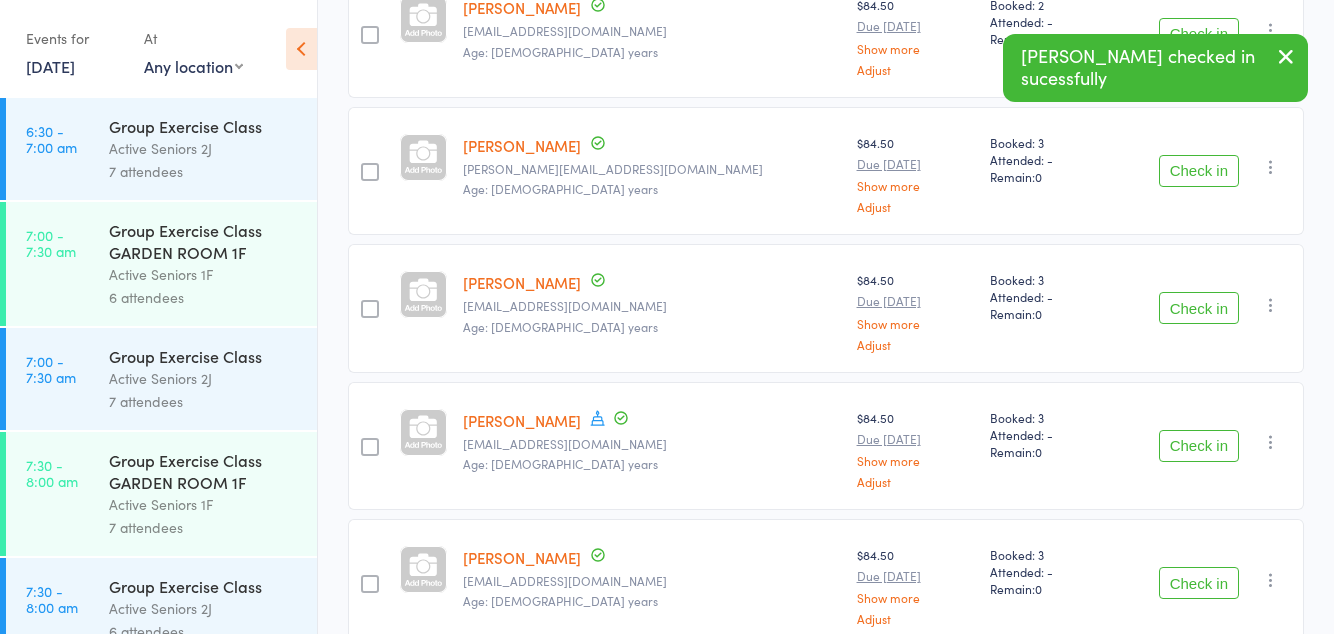 click at bounding box center [598, 420] 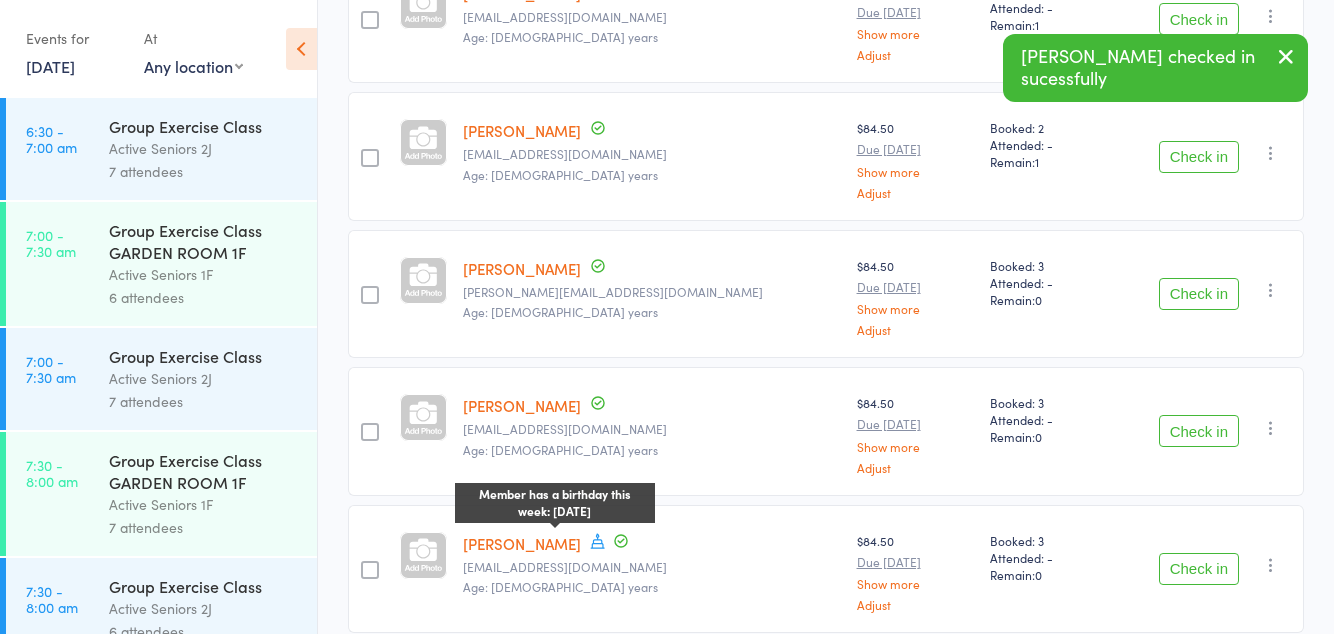 scroll, scrollTop: 414, scrollLeft: 0, axis: vertical 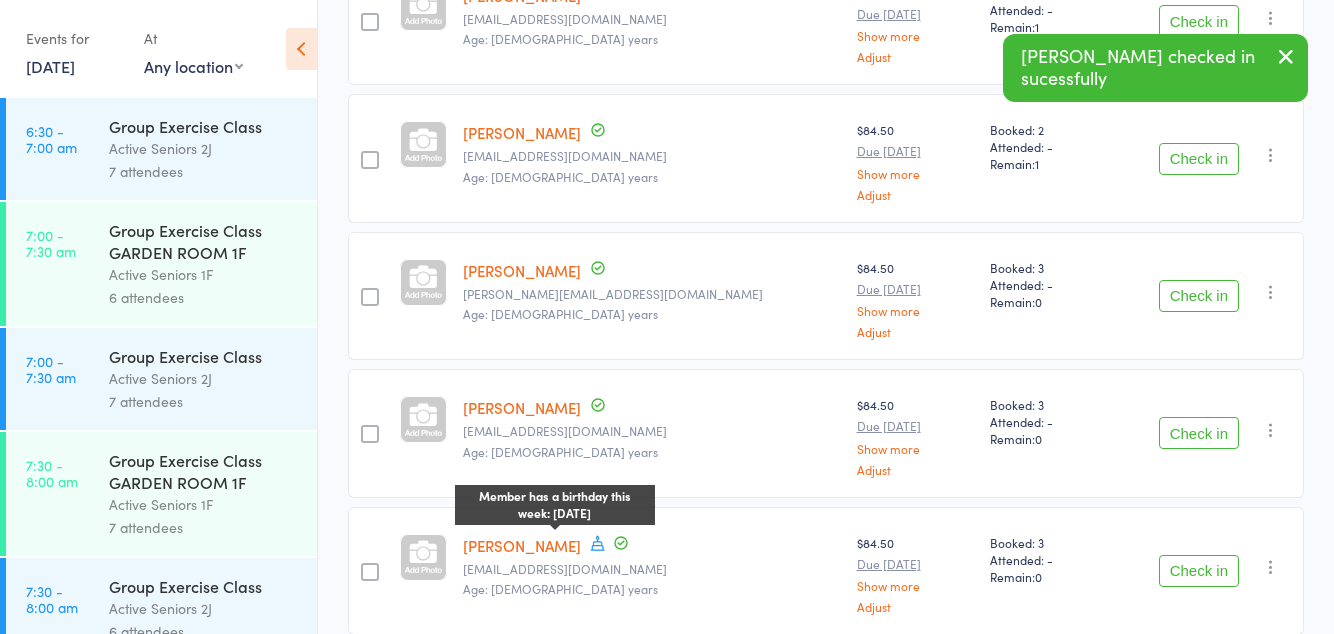 click on "Check in" at bounding box center [1199, 296] 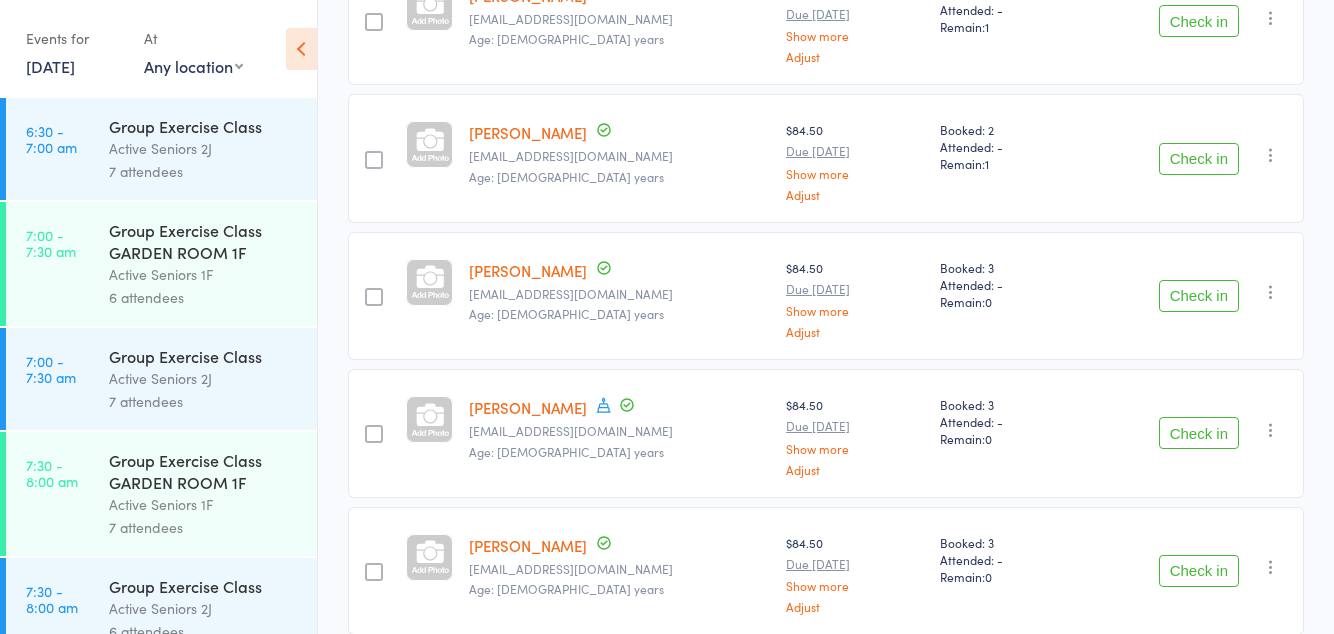 click on "Check in" at bounding box center (1199, 159) 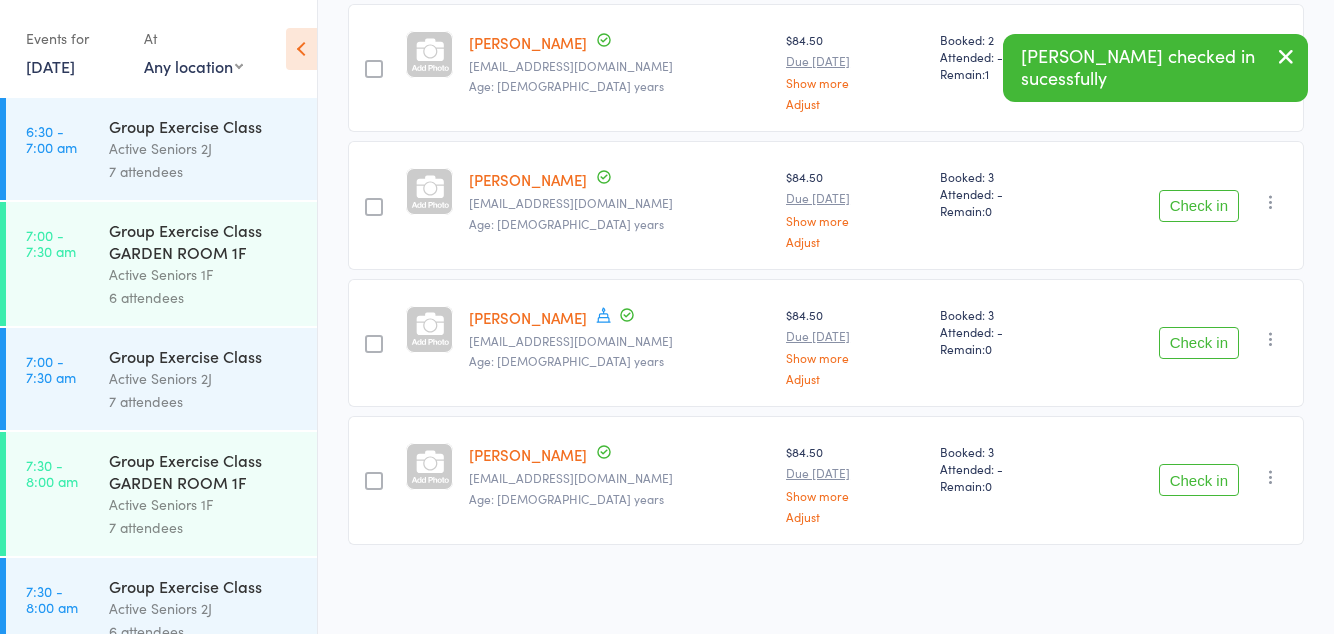 scroll, scrollTop: 361, scrollLeft: 0, axis: vertical 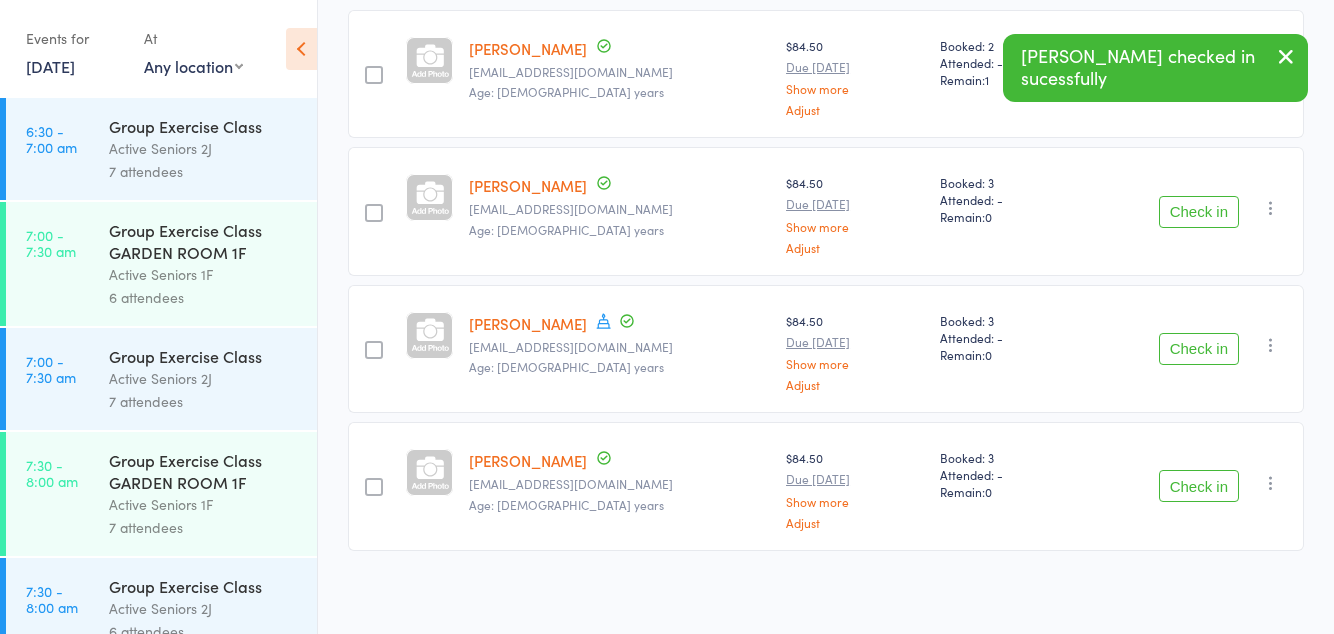click on "Check in" at bounding box center [1199, 212] 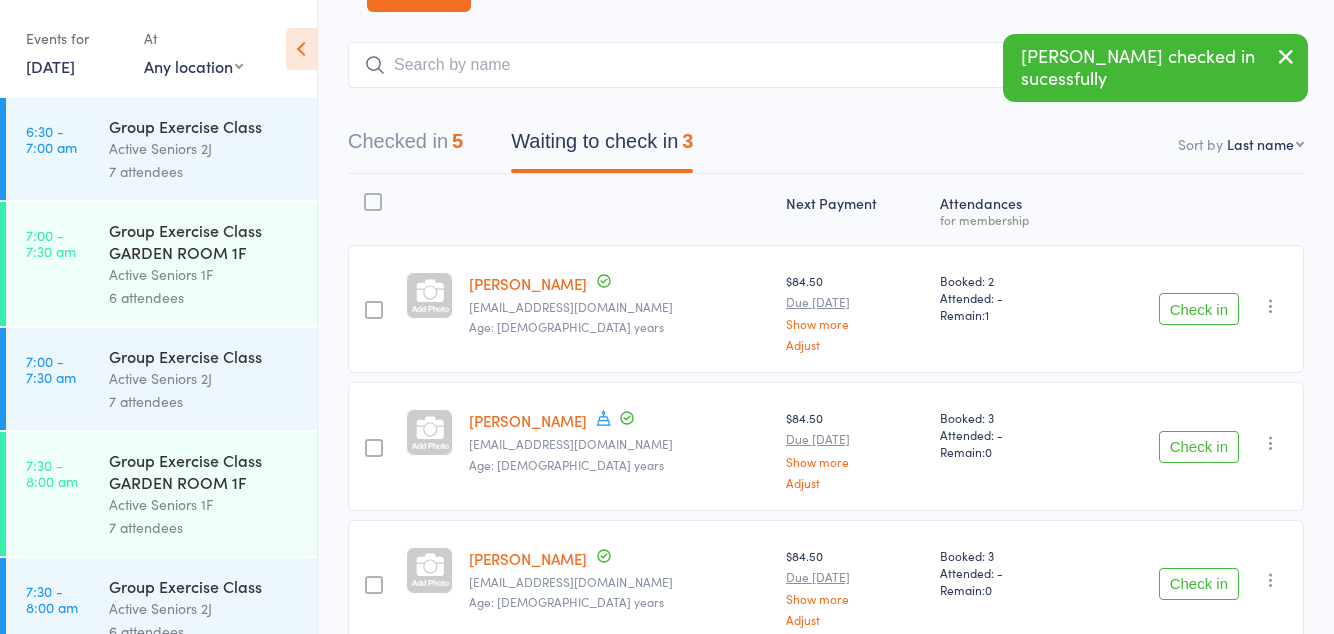 click on "Check in" at bounding box center (1199, 309) 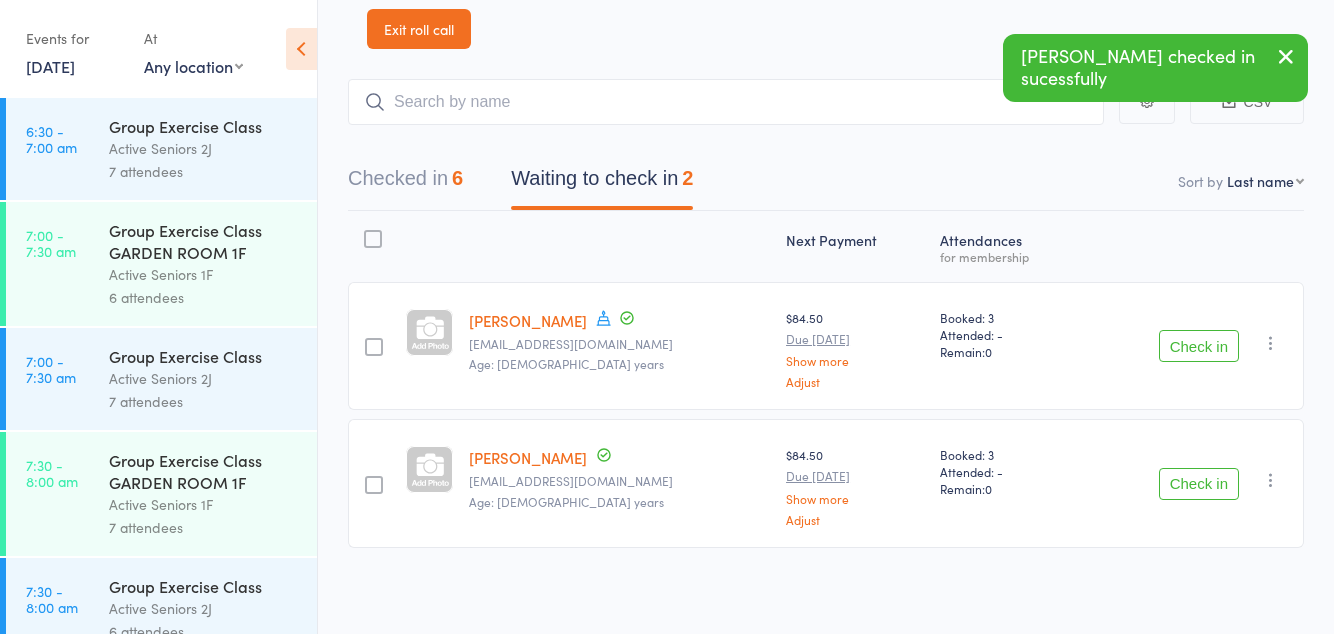 click on "Check in" at bounding box center (1199, 484) 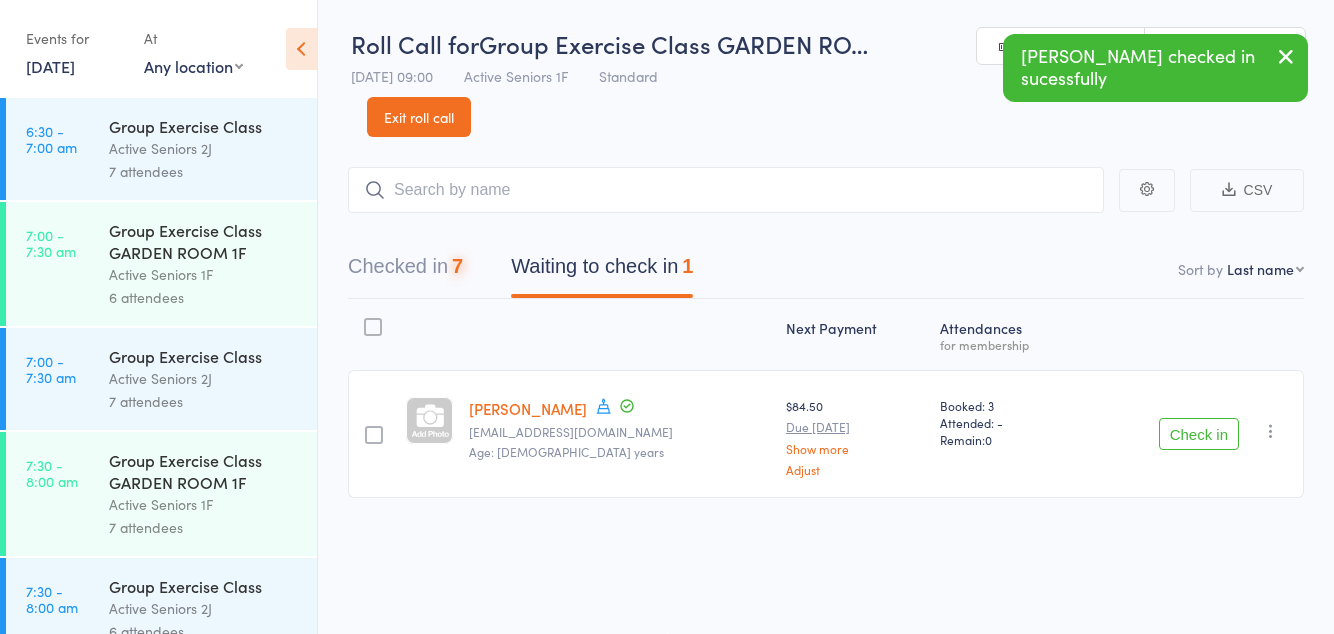 scroll, scrollTop: 1, scrollLeft: 0, axis: vertical 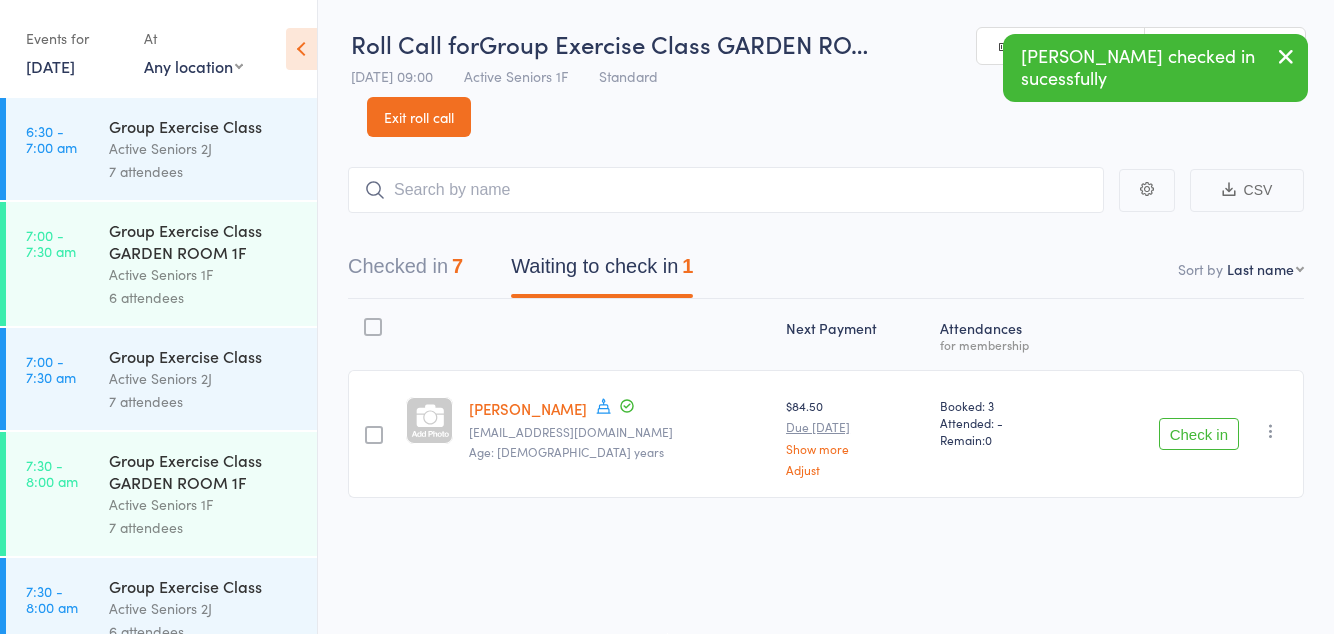 click 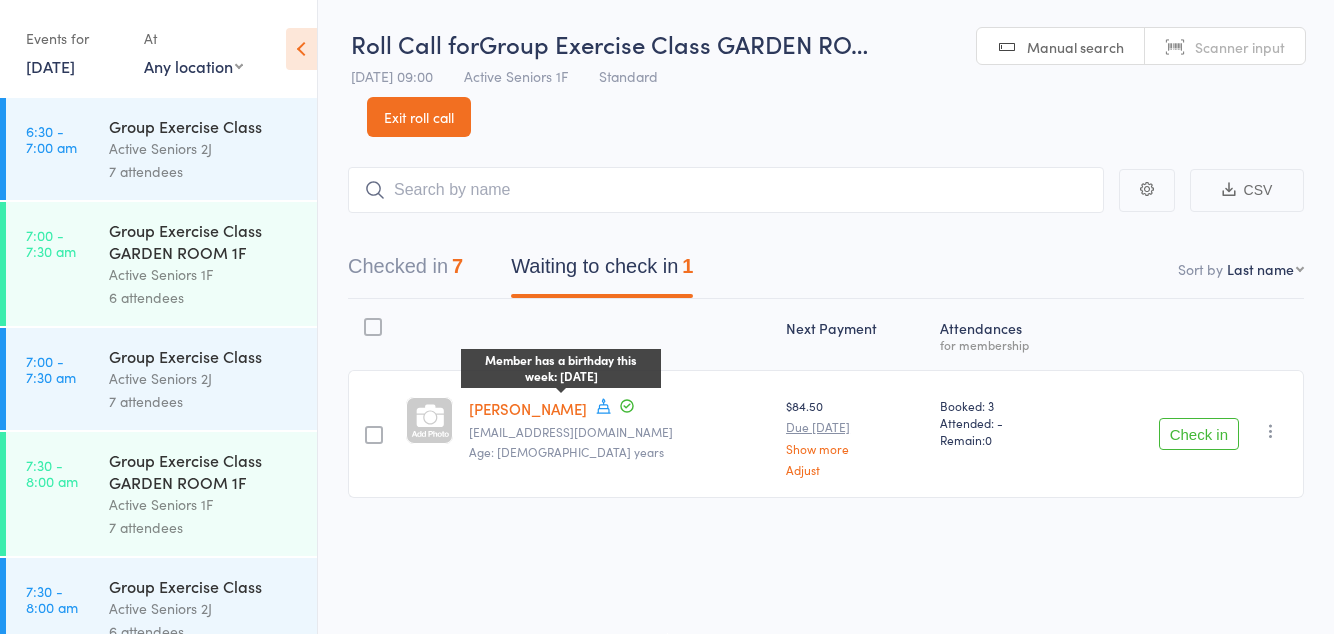 click on "Next Payment Atten­dances for membership Paul Slater
Member has a birthday this week: July 19th
paulwslater2@gmail.com Age: 73 years $84.50 Due Jul 28  Show more Adjust Booked: 3 Attended: - Remain:  0 Check in Check in Send message Add Note Add Task Add Flag Remove Mark absent" at bounding box center [826, 443] 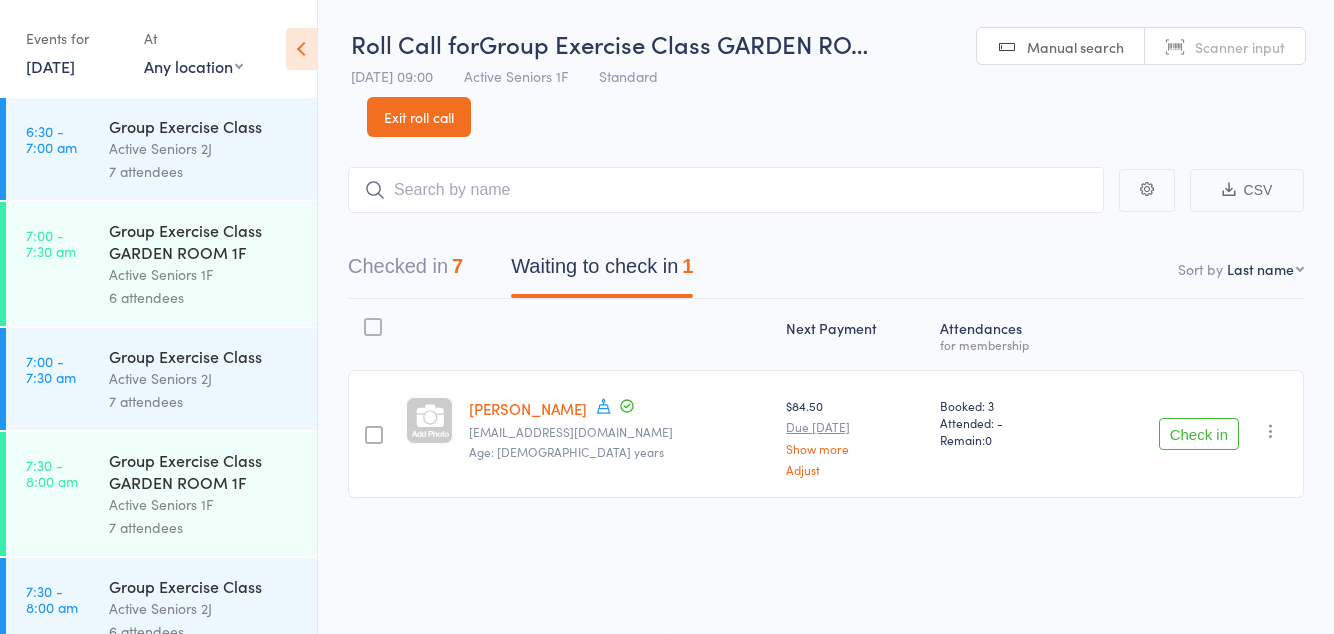 click on "Check in" at bounding box center [1199, 434] 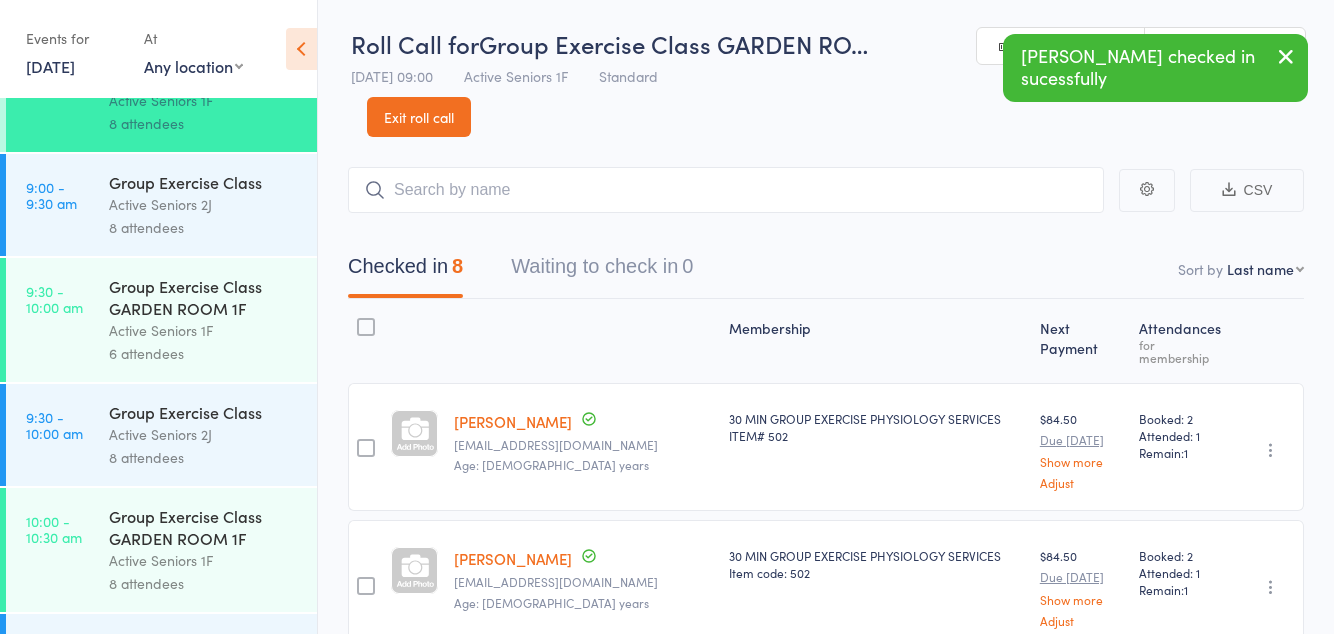 scroll, scrollTop: 1104, scrollLeft: 0, axis: vertical 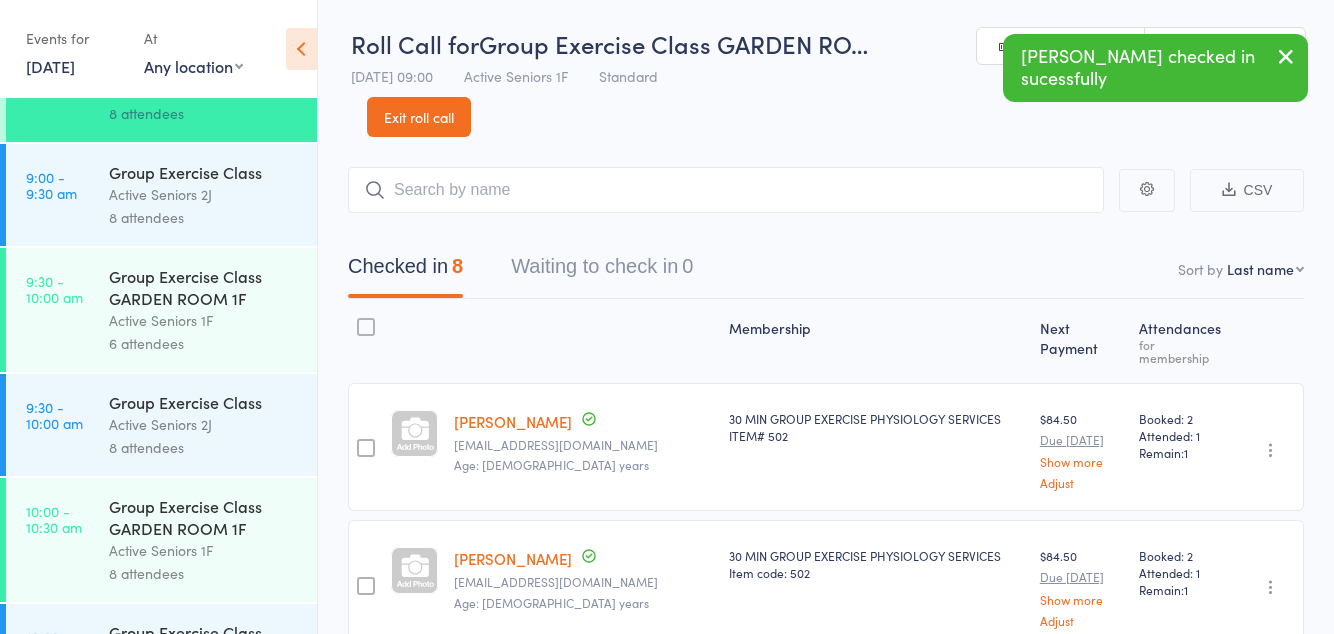 click on "Group Exercise Class GARDEN ROOM 1F" at bounding box center (204, 287) 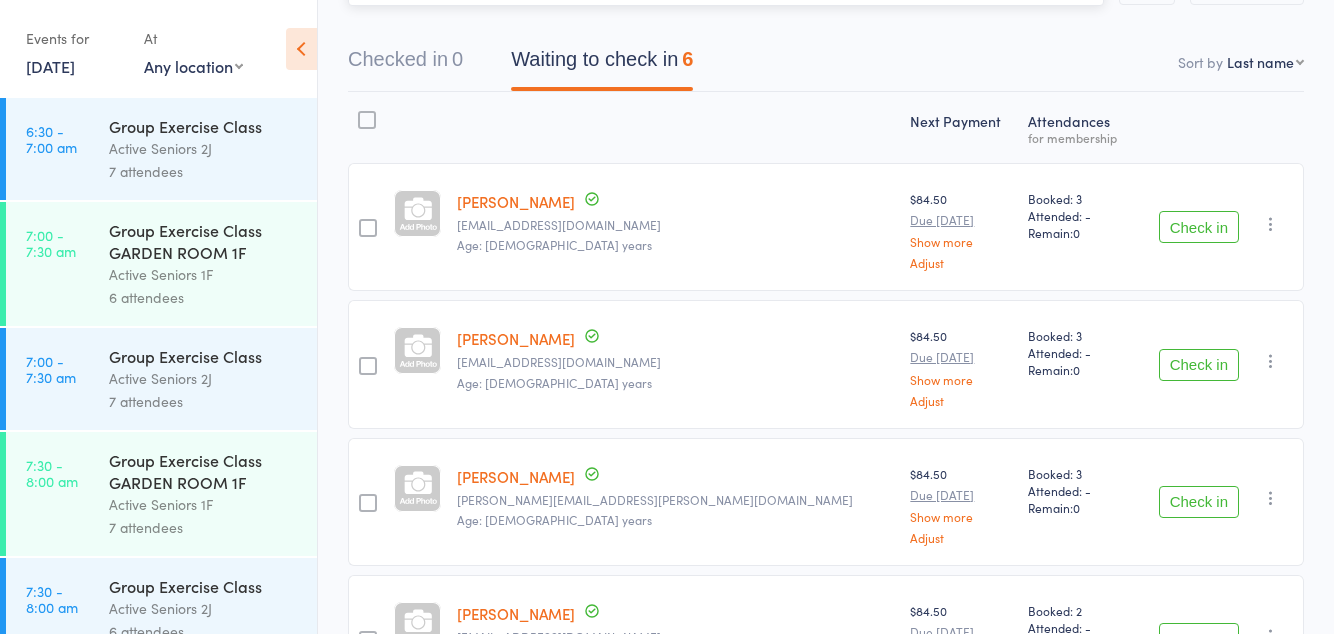 scroll, scrollTop: 208, scrollLeft: 0, axis: vertical 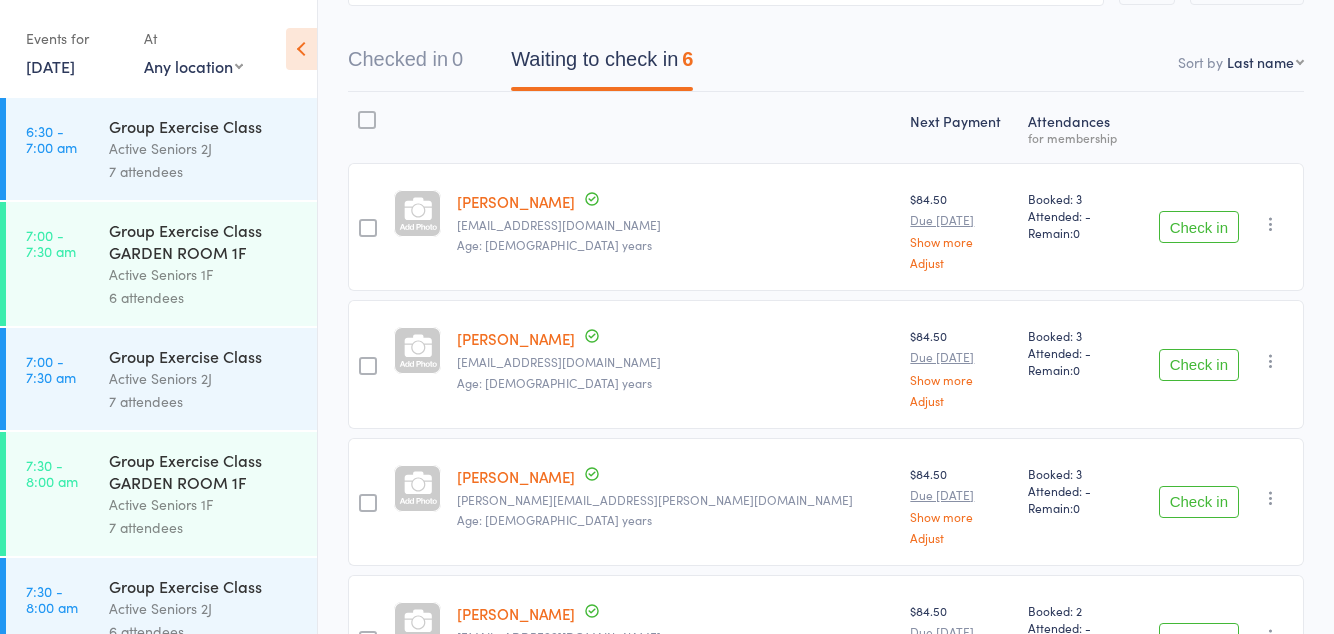 click on "Check in" at bounding box center [1199, 227] 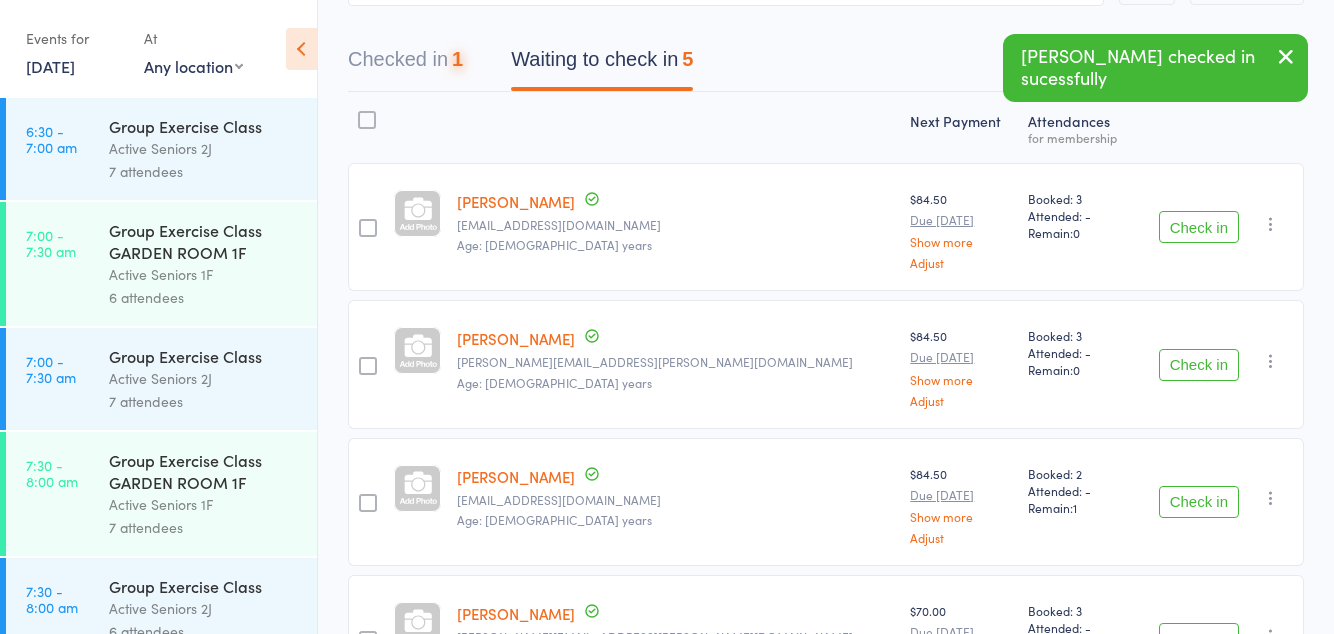 click on "Check in" at bounding box center (1199, 227) 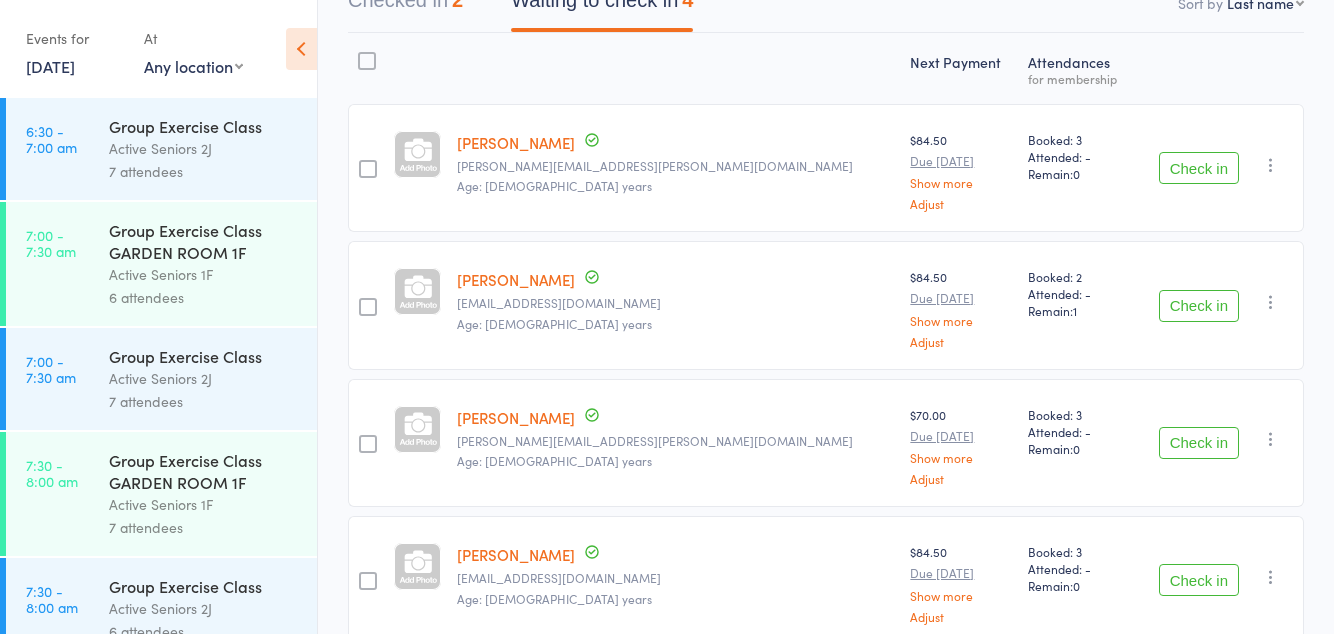 scroll, scrollTop: 278, scrollLeft: 0, axis: vertical 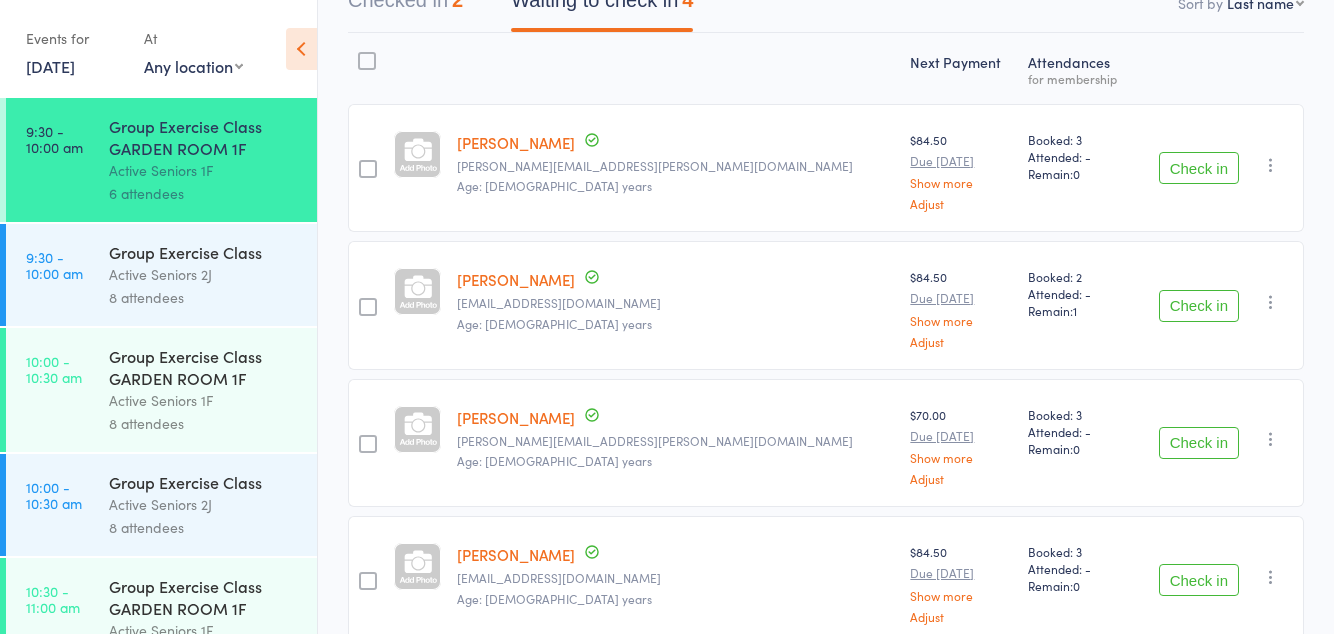 click on "Check in" at bounding box center (1199, 580) 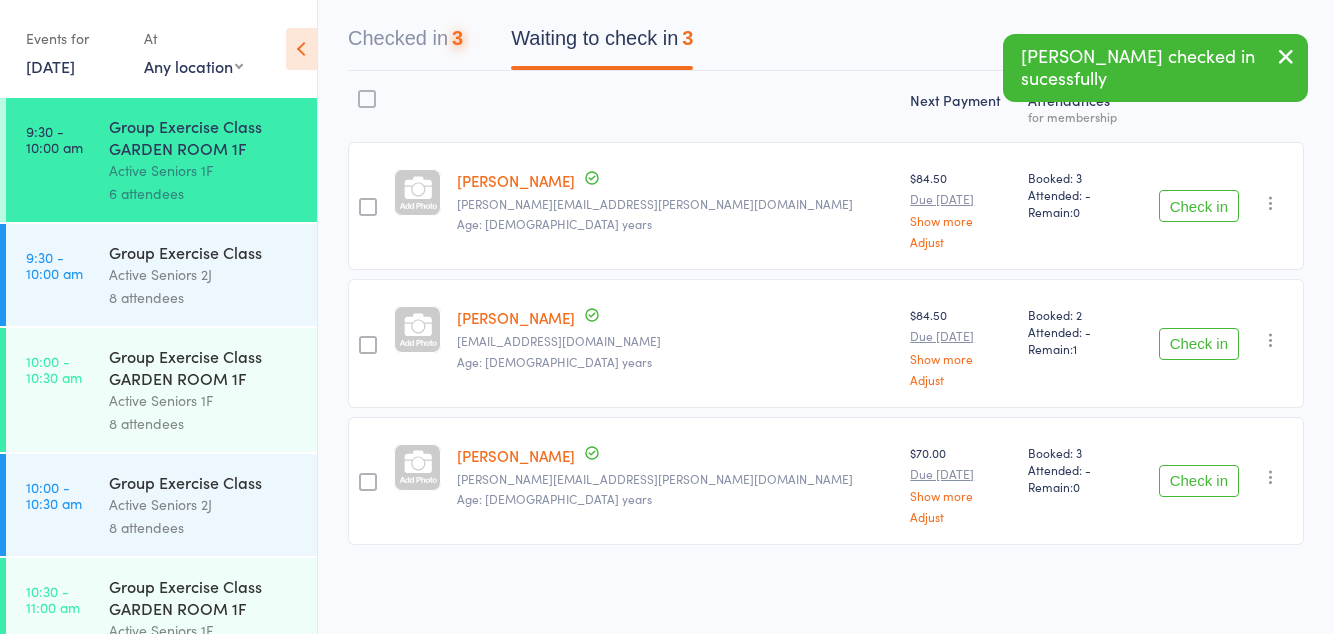 scroll, scrollTop: 131, scrollLeft: 0, axis: vertical 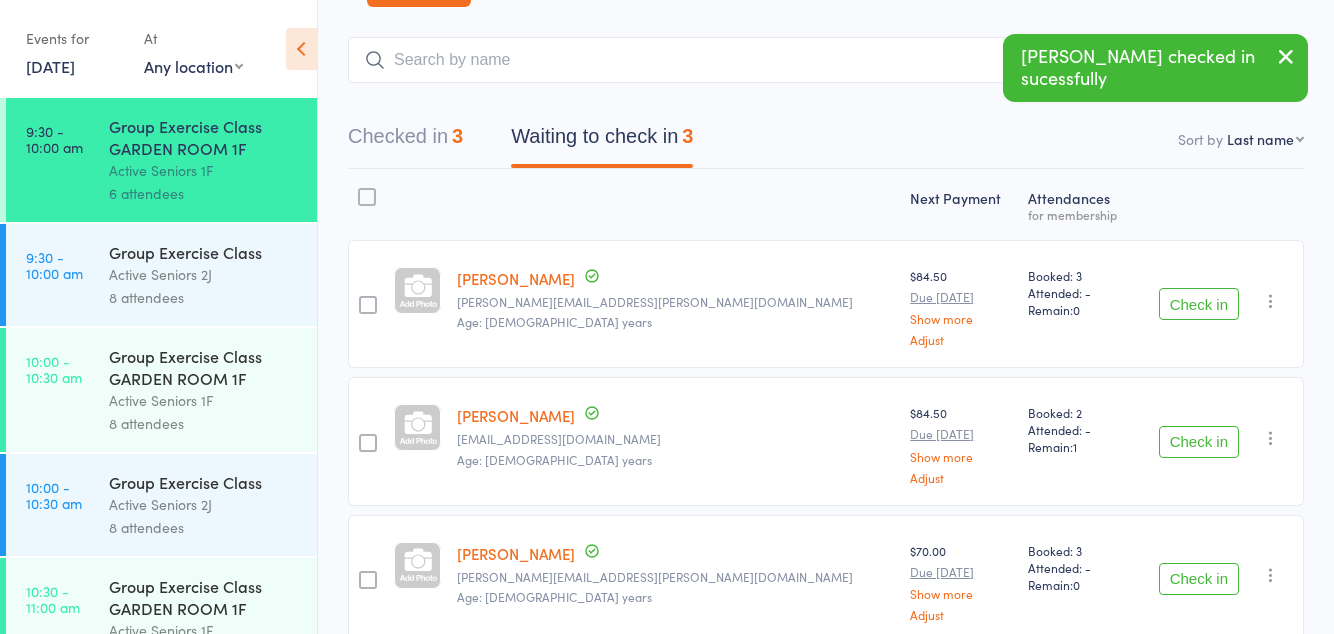 click on "Check in" at bounding box center (1199, 442) 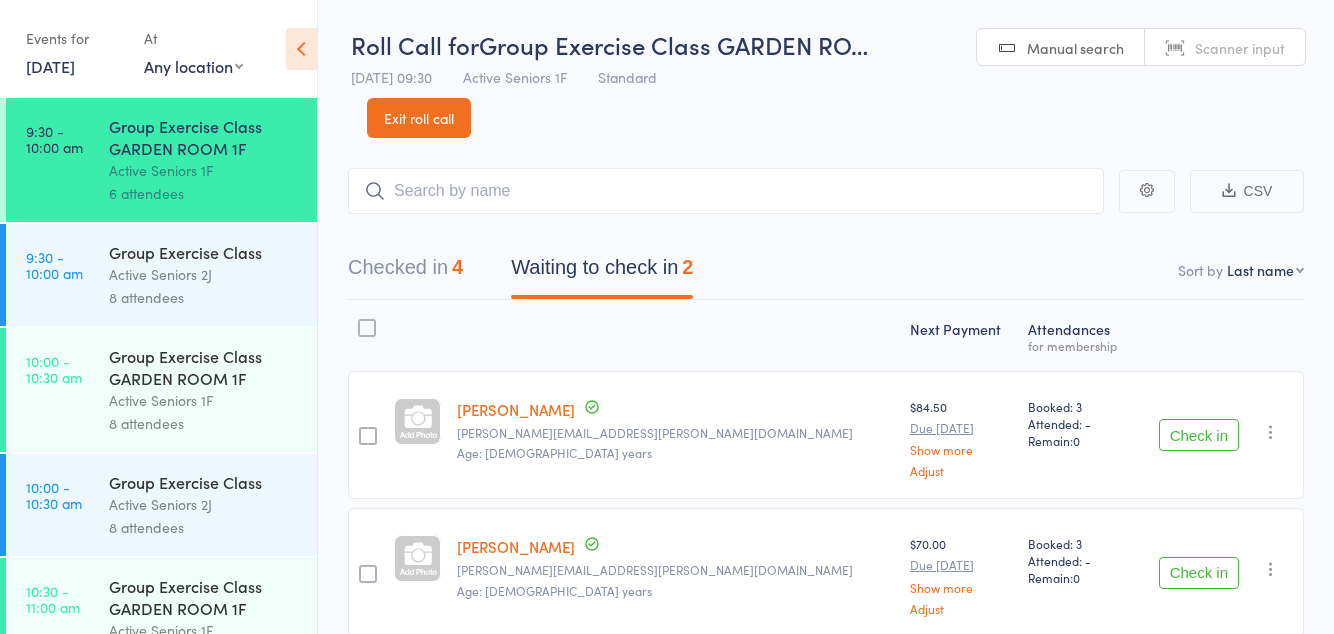 click on "Check in" at bounding box center [1199, 435] 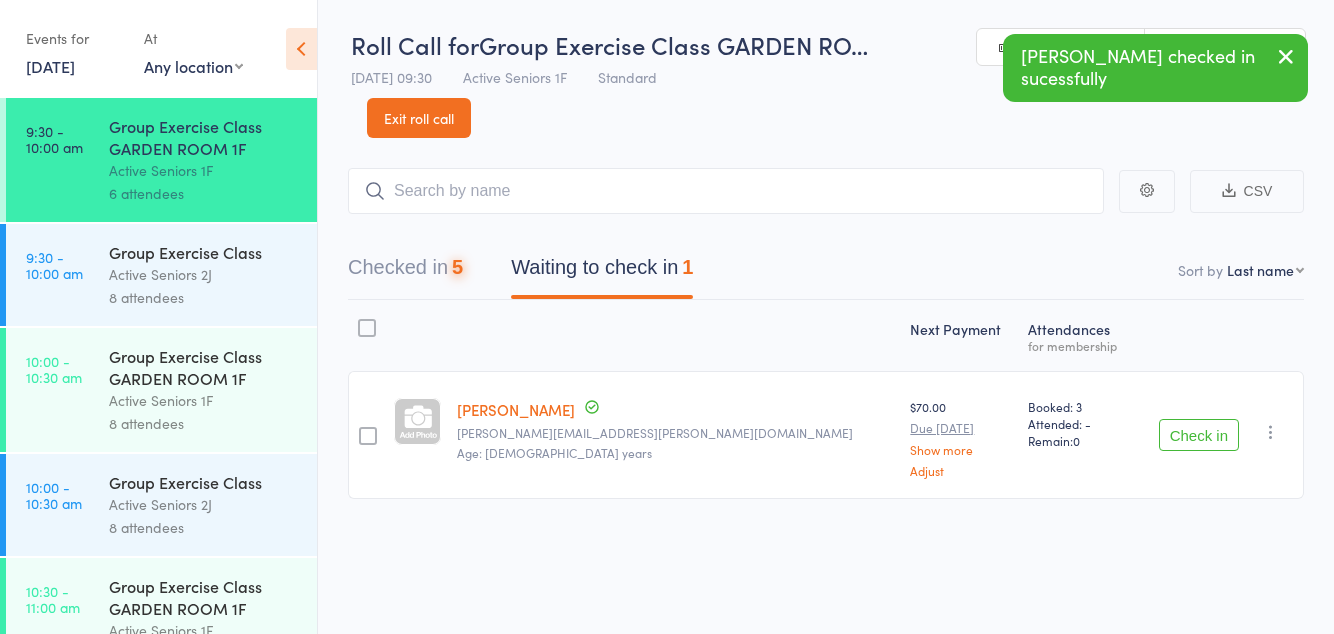 click on "Check in" at bounding box center (1199, 435) 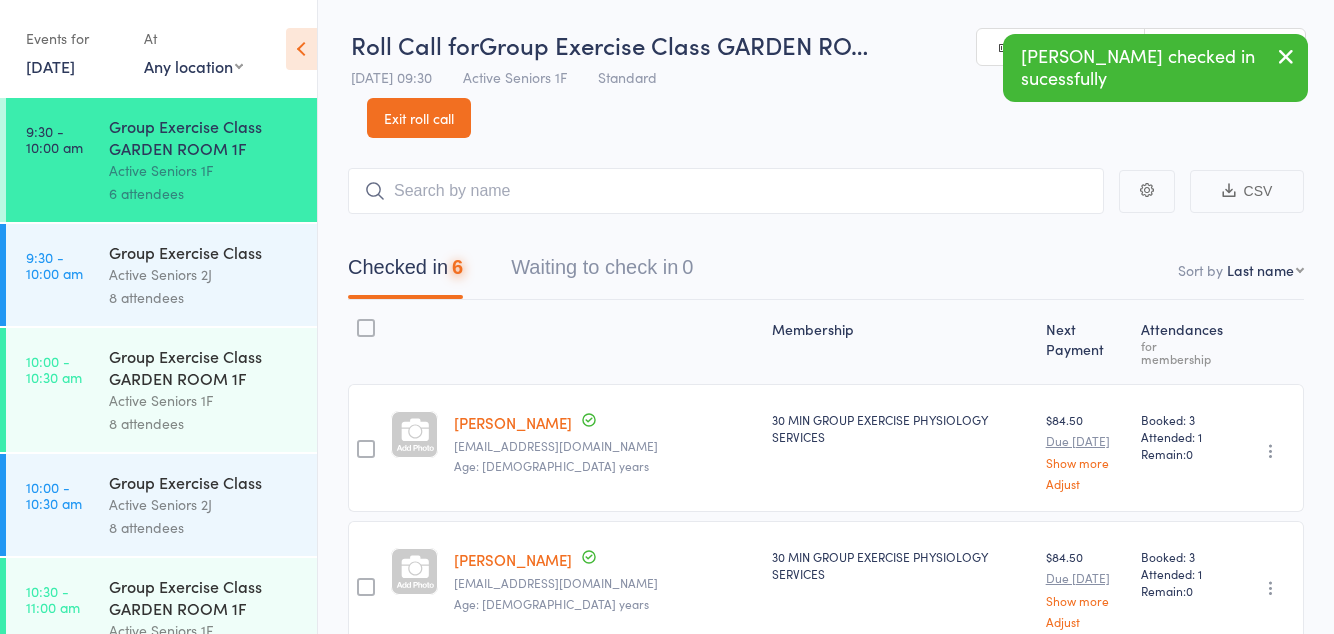 click on "8 attendees" at bounding box center (204, 423) 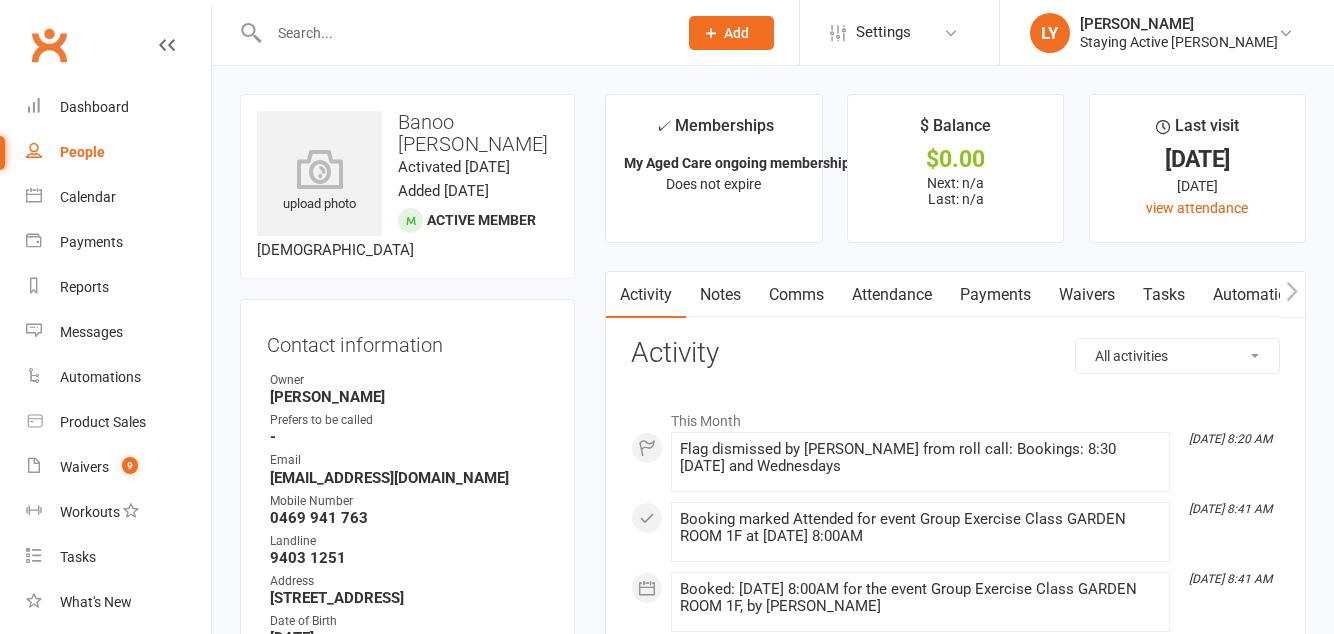 scroll, scrollTop: 0, scrollLeft: 0, axis: both 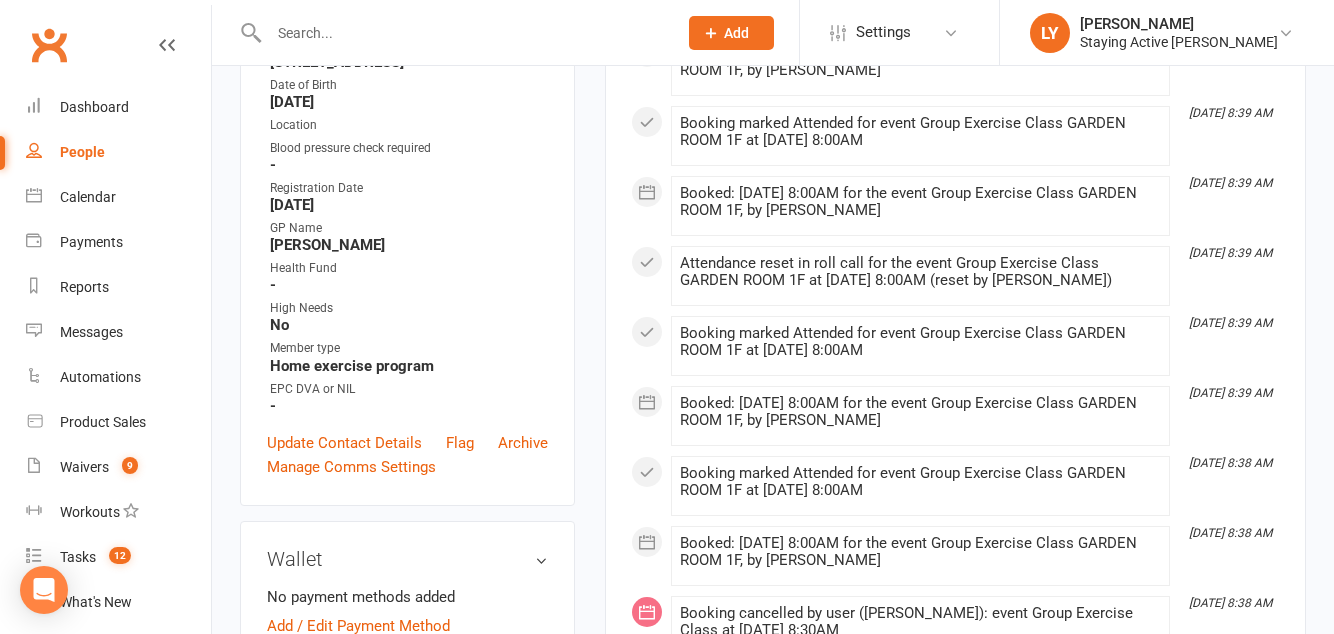 click on "Flag" at bounding box center [460, 443] 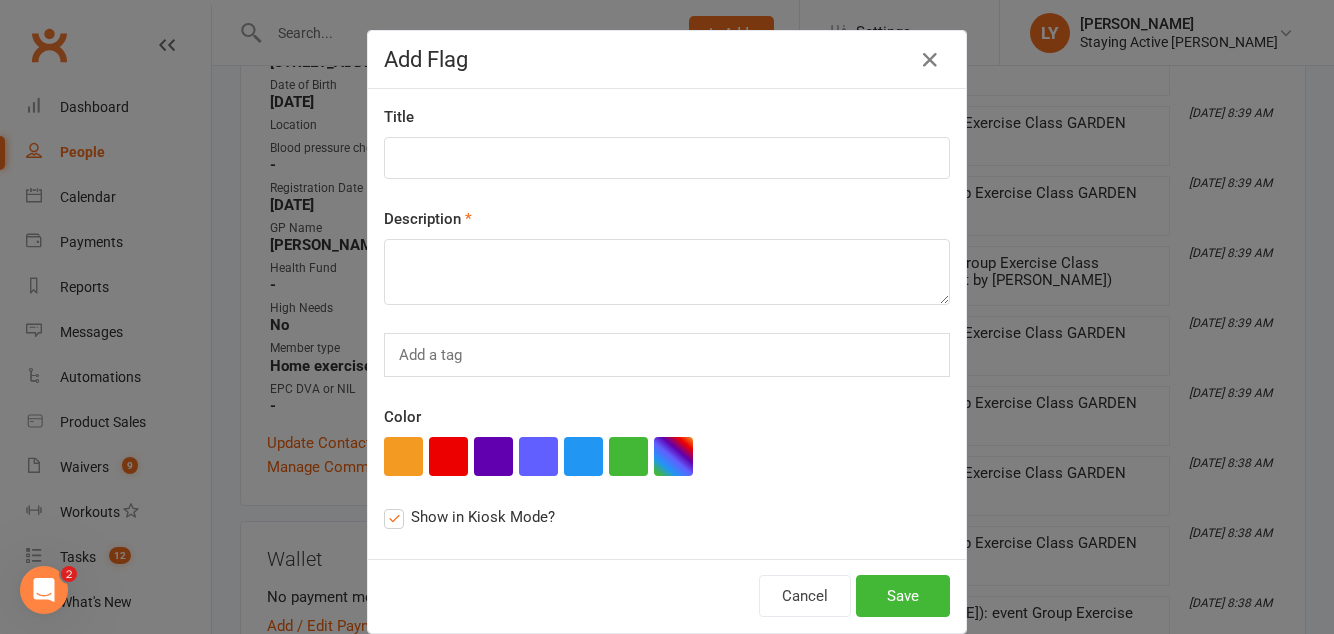 scroll, scrollTop: 0, scrollLeft: 0, axis: both 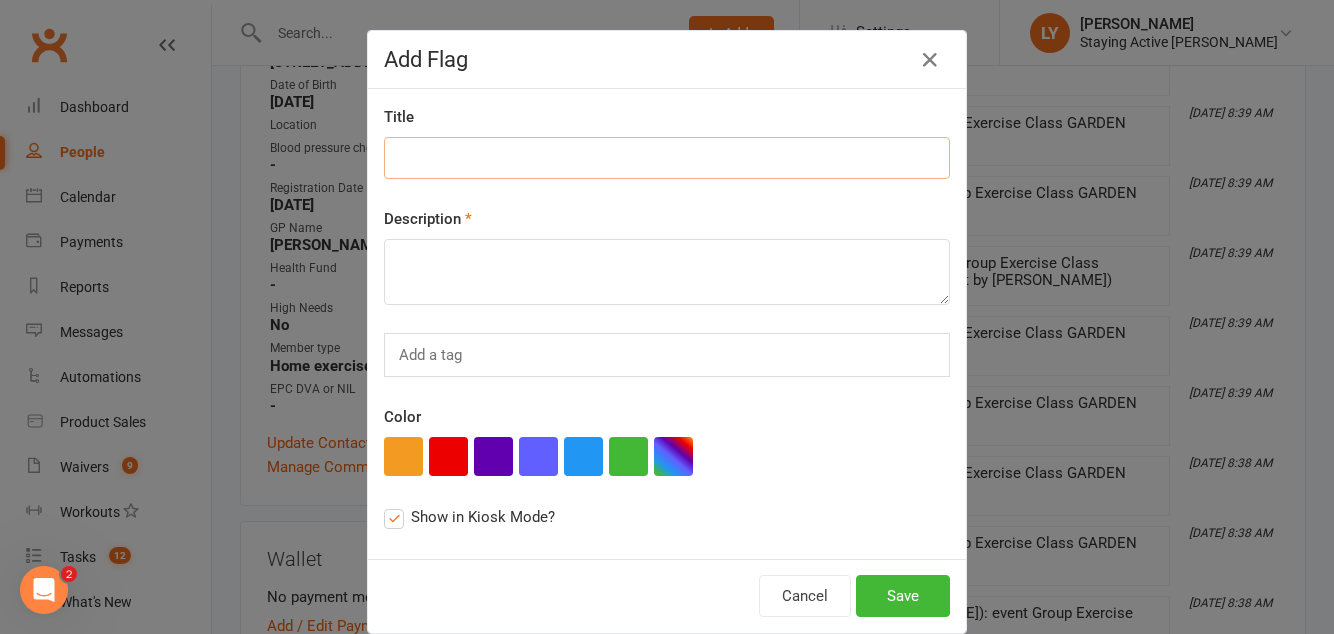 click at bounding box center [667, 158] 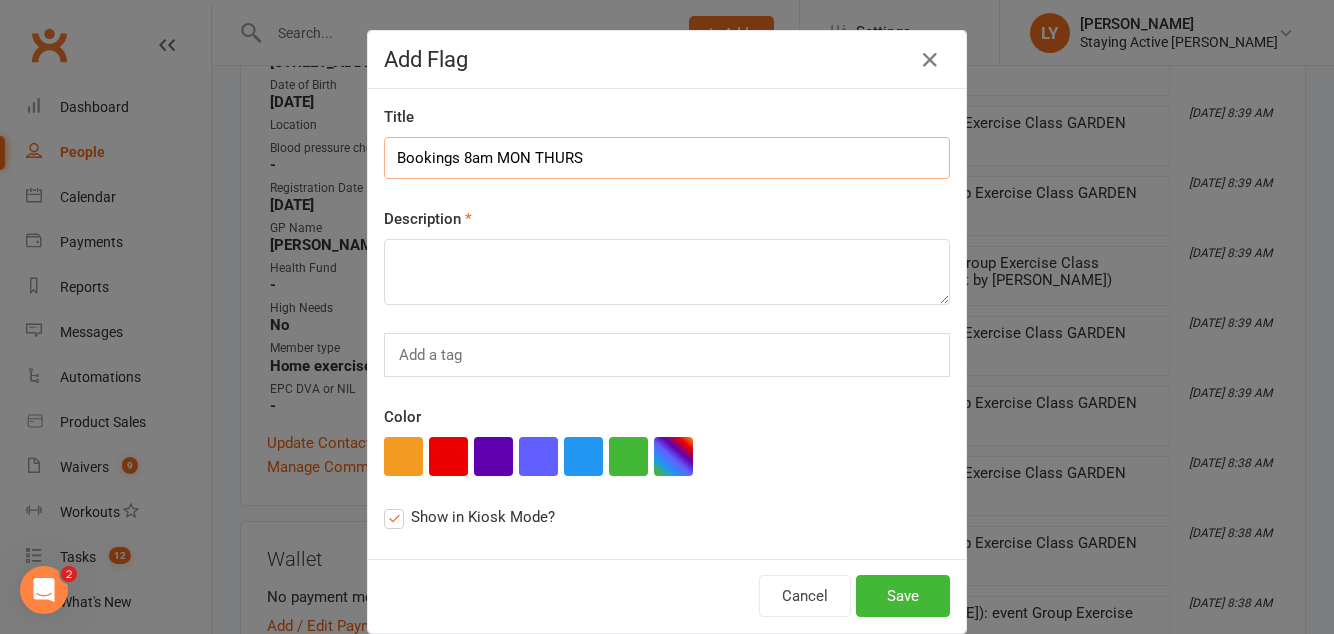 type on "Bookings 8am MON THURS" 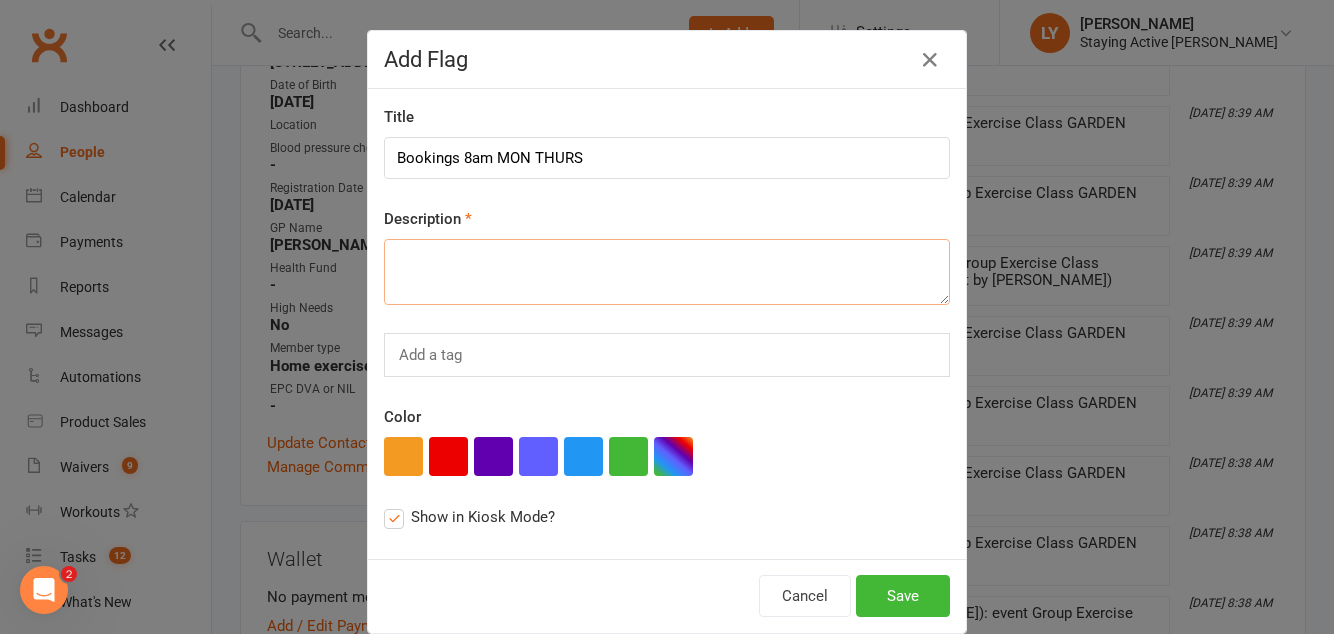 click at bounding box center [667, 272] 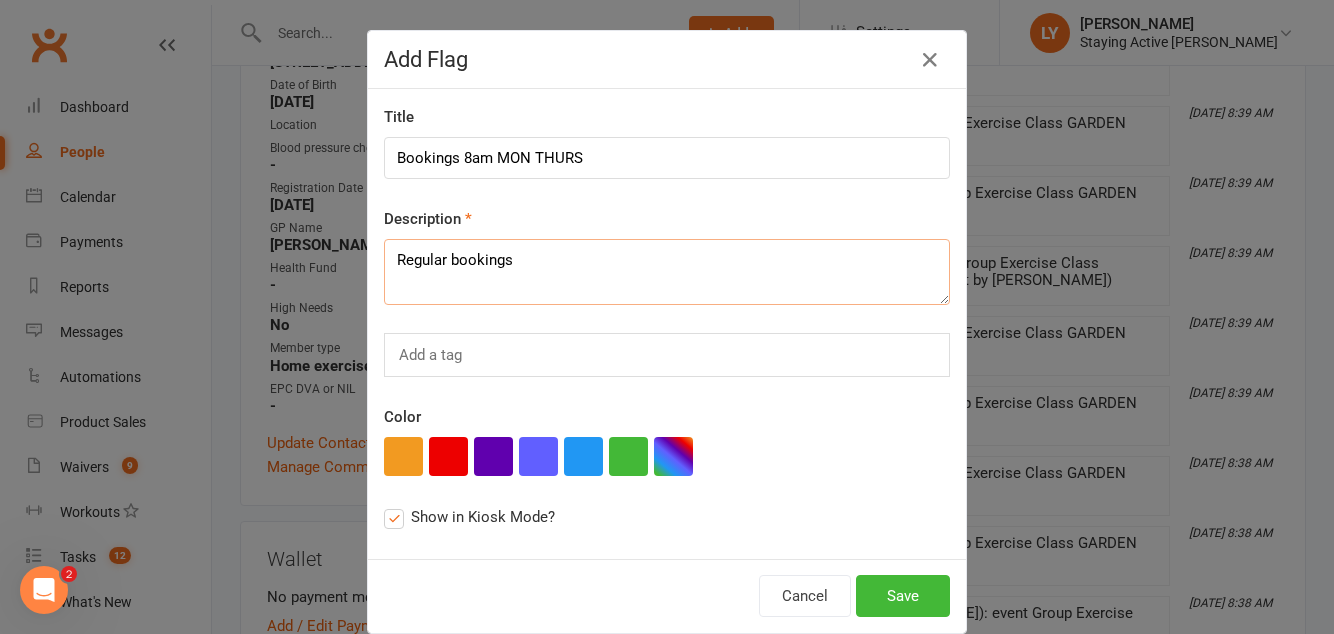 type on "Regular bookings" 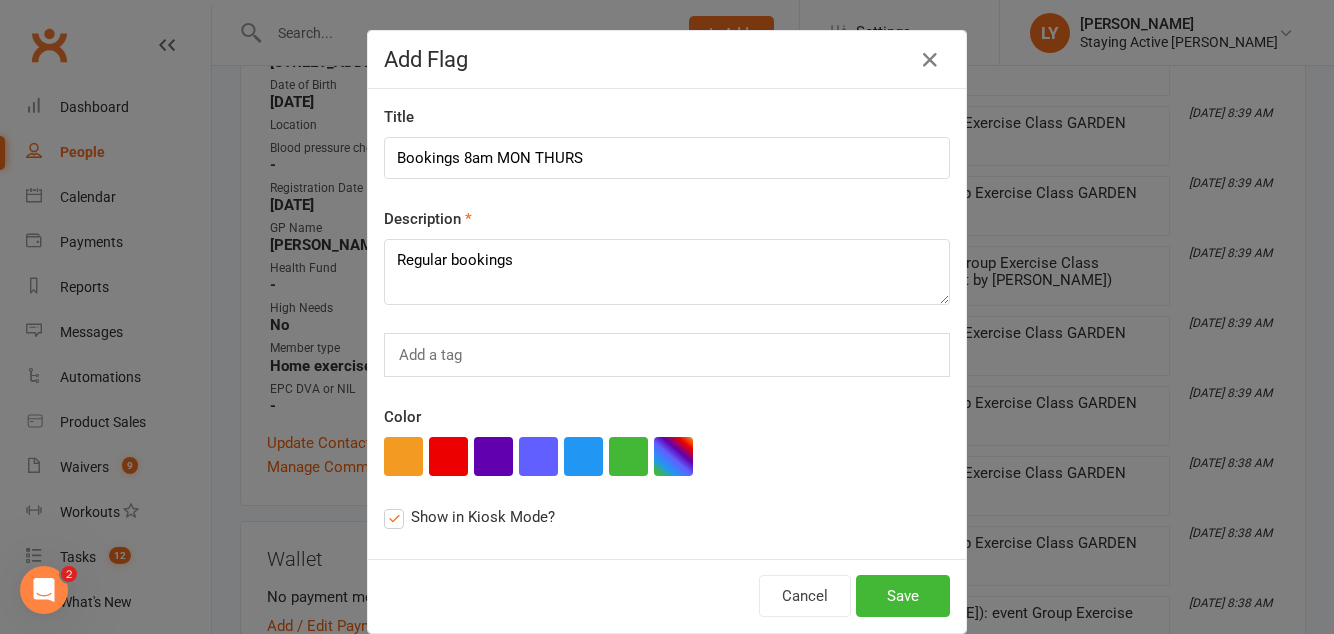 click on "Add a tag" at bounding box center (667, 355) 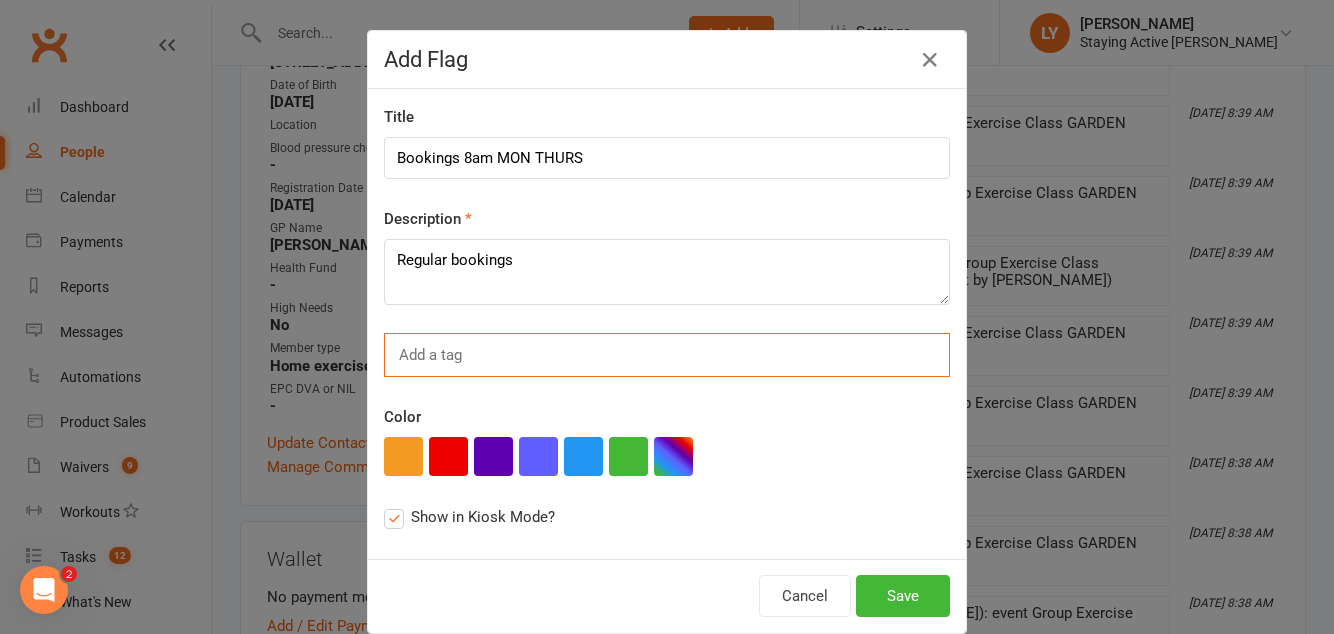 click on "Title Bookings 8am MON THURS Description Regular bookings Add a tag Color Show in Kiosk Mode?" at bounding box center [667, 324] 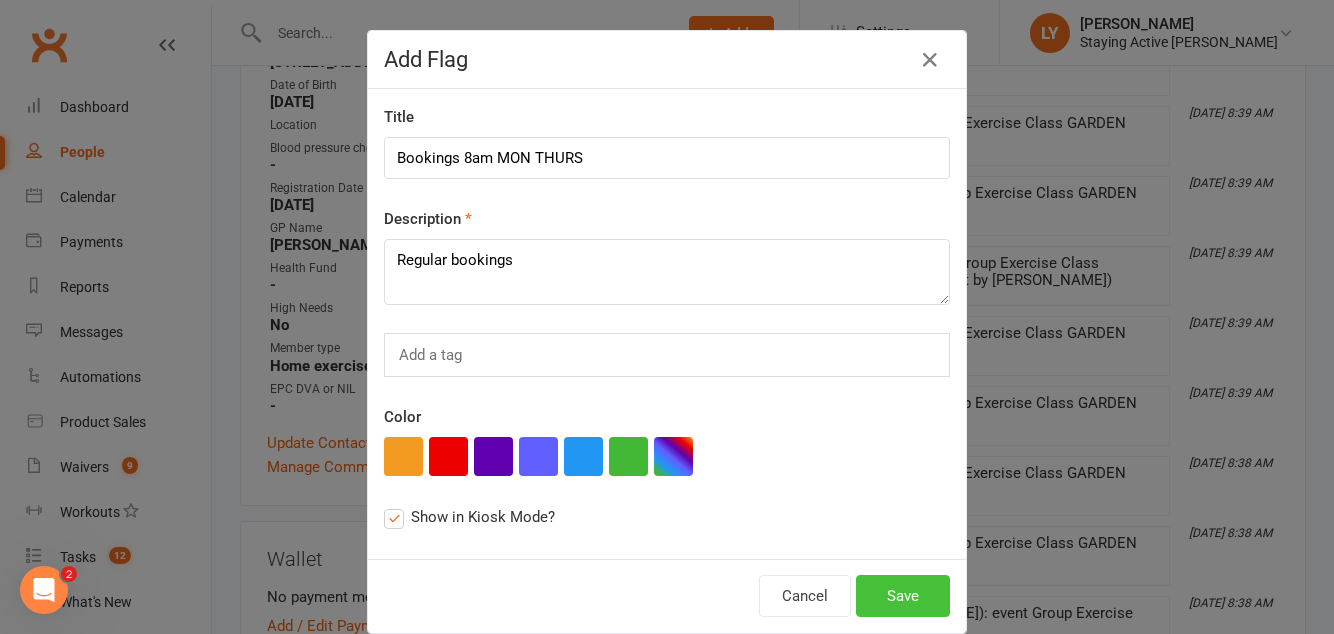 click on "Save" at bounding box center [903, 596] 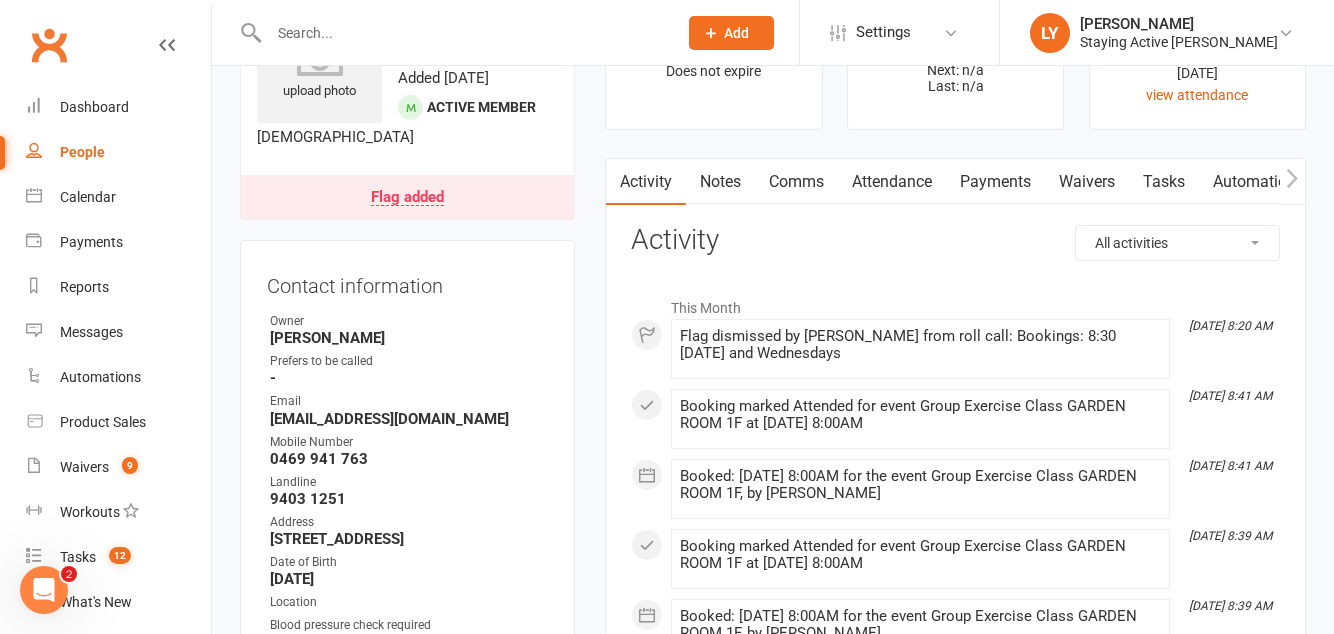 scroll, scrollTop: 0, scrollLeft: 0, axis: both 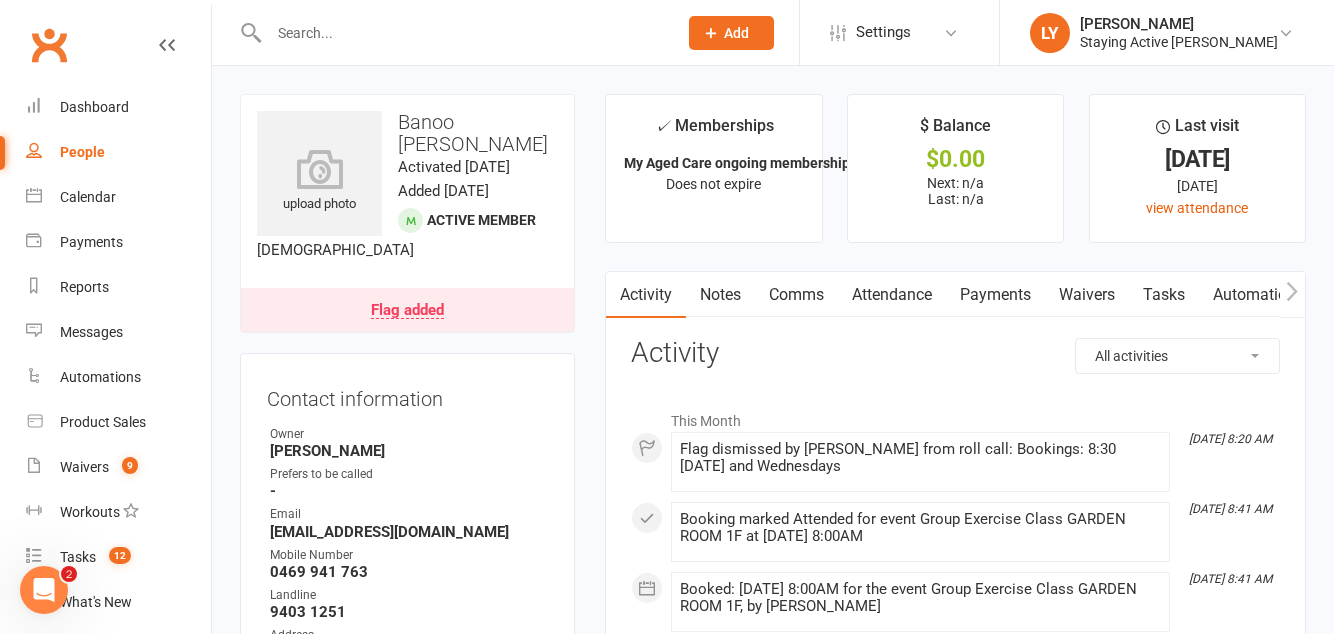 click on "Notes" at bounding box center (720, 295) 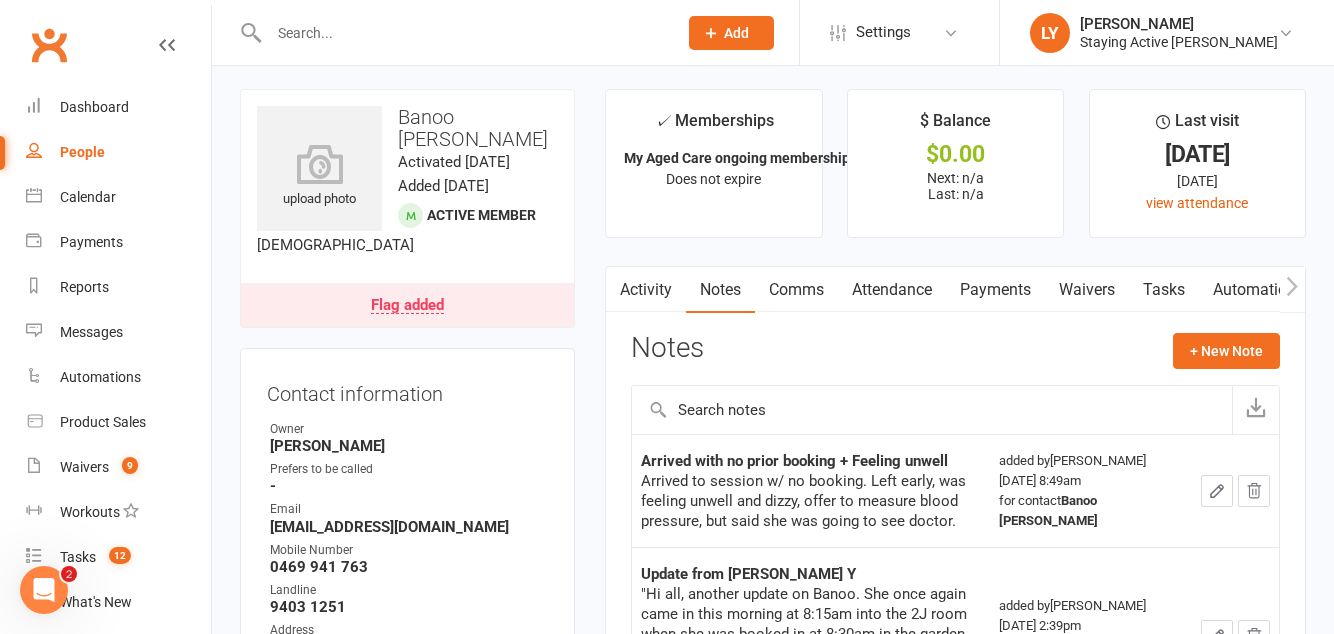 scroll, scrollTop: 0, scrollLeft: 0, axis: both 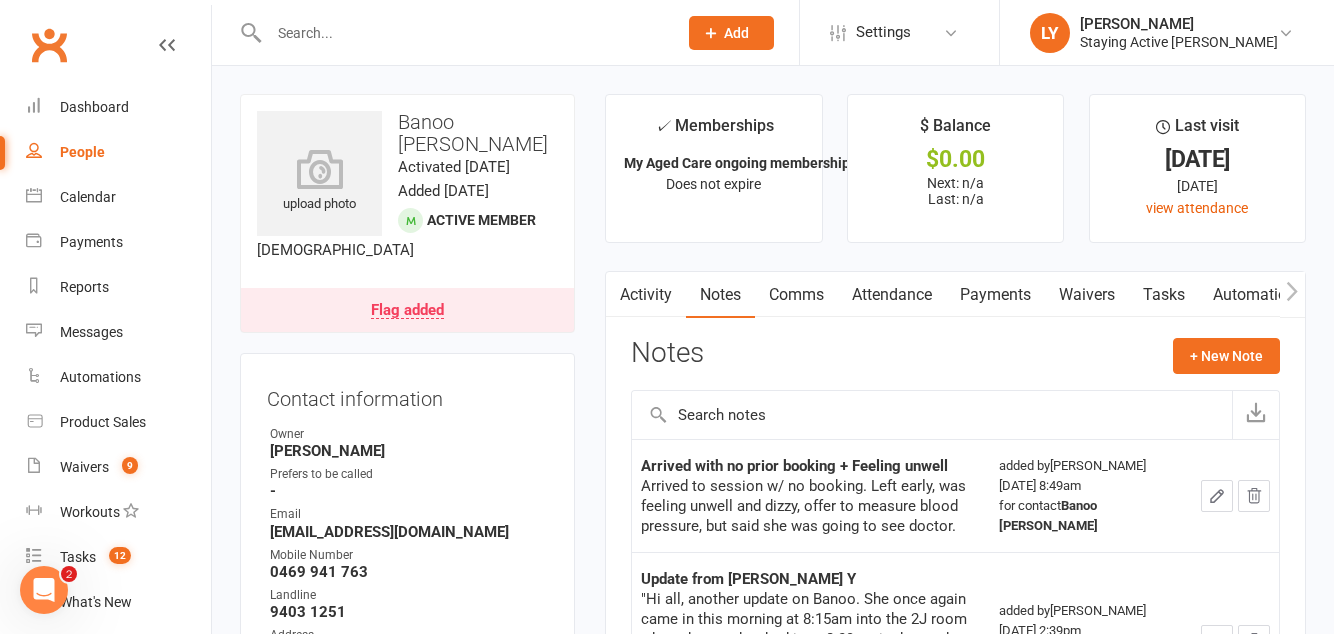 click on "Activity" at bounding box center [646, 295] 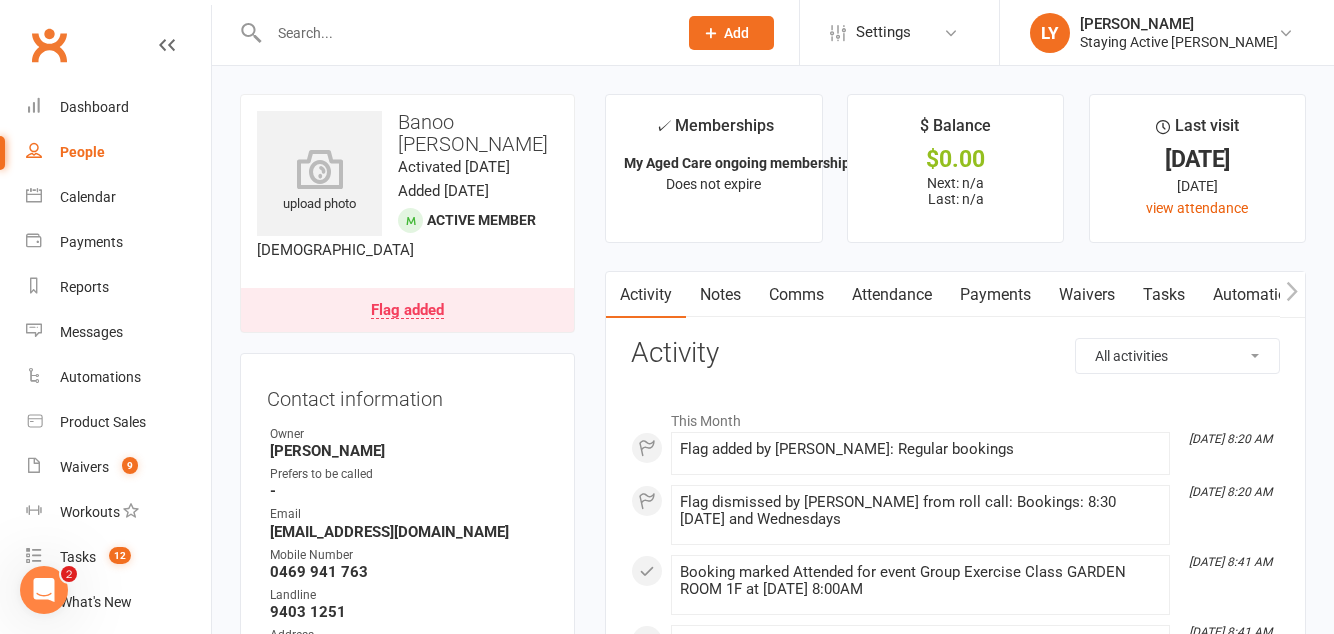 click on "Attendance" at bounding box center [892, 295] 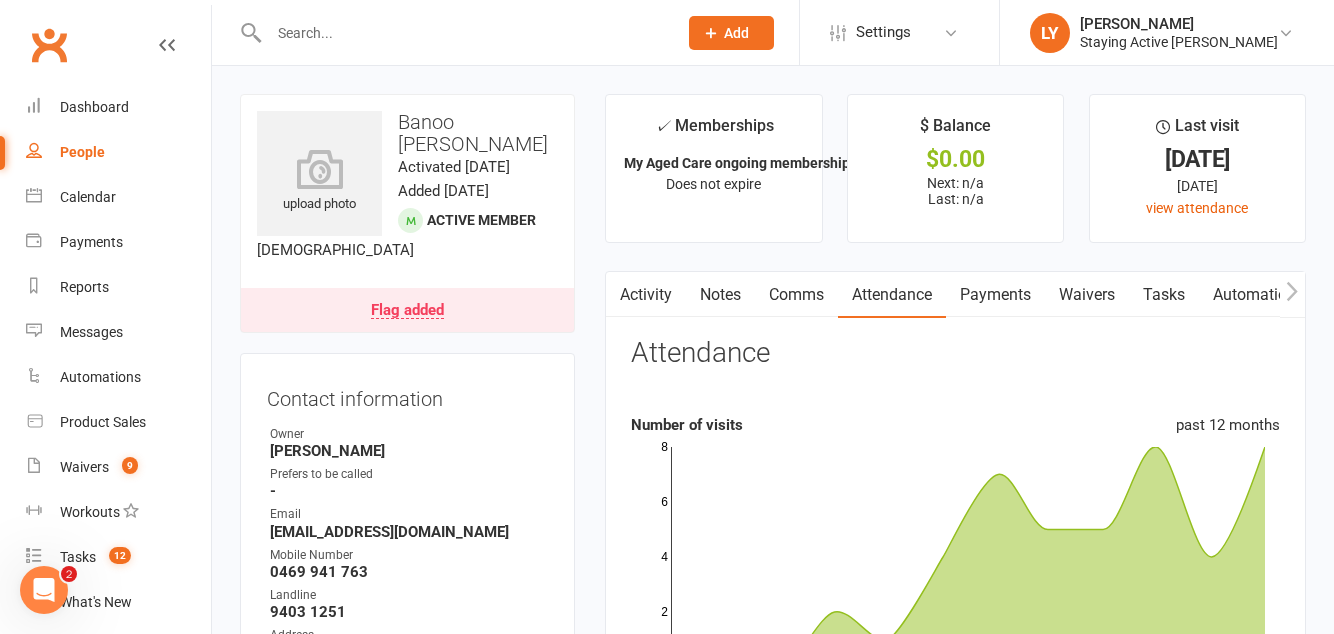 click on "Activity" at bounding box center (646, 295) 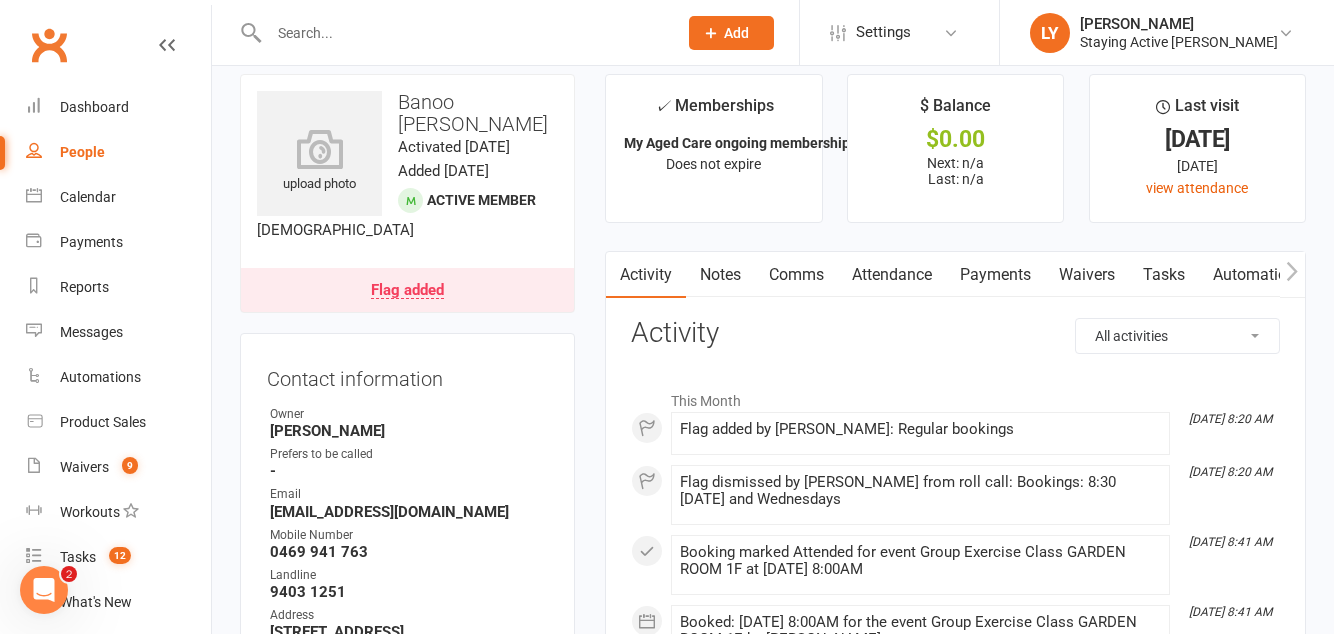 scroll, scrollTop: 0, scrollLeft: 0, axis: both 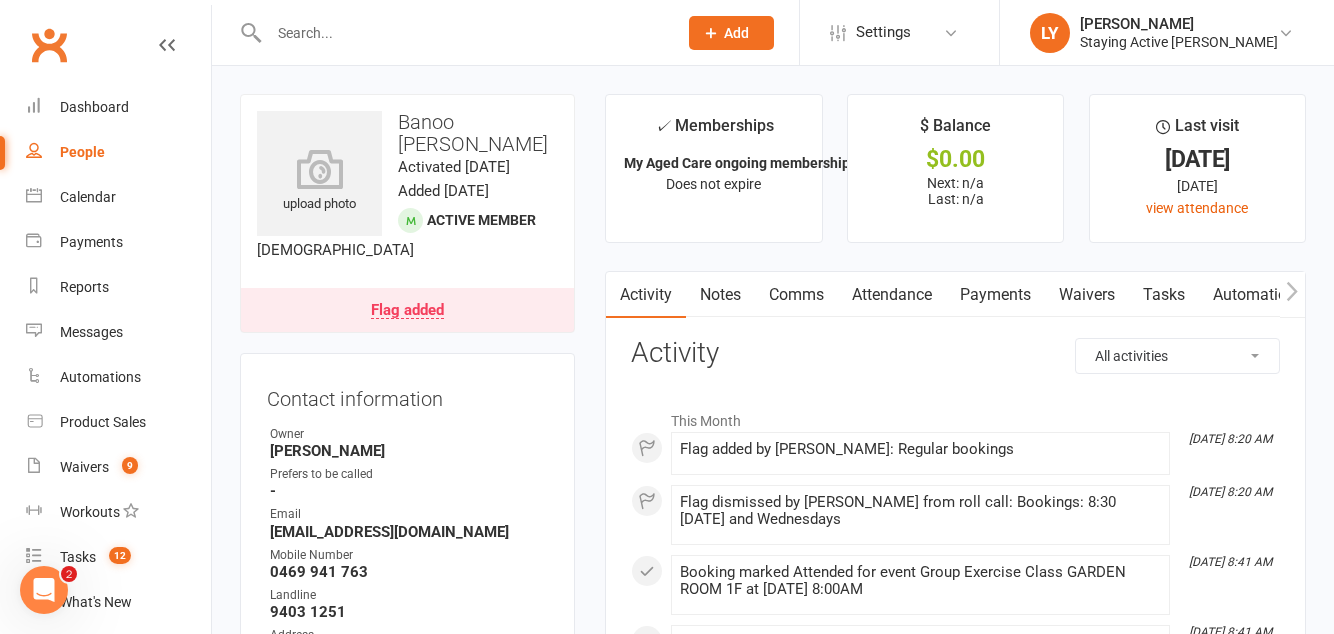 click on "Flag added" at bounding box center [407, 311] 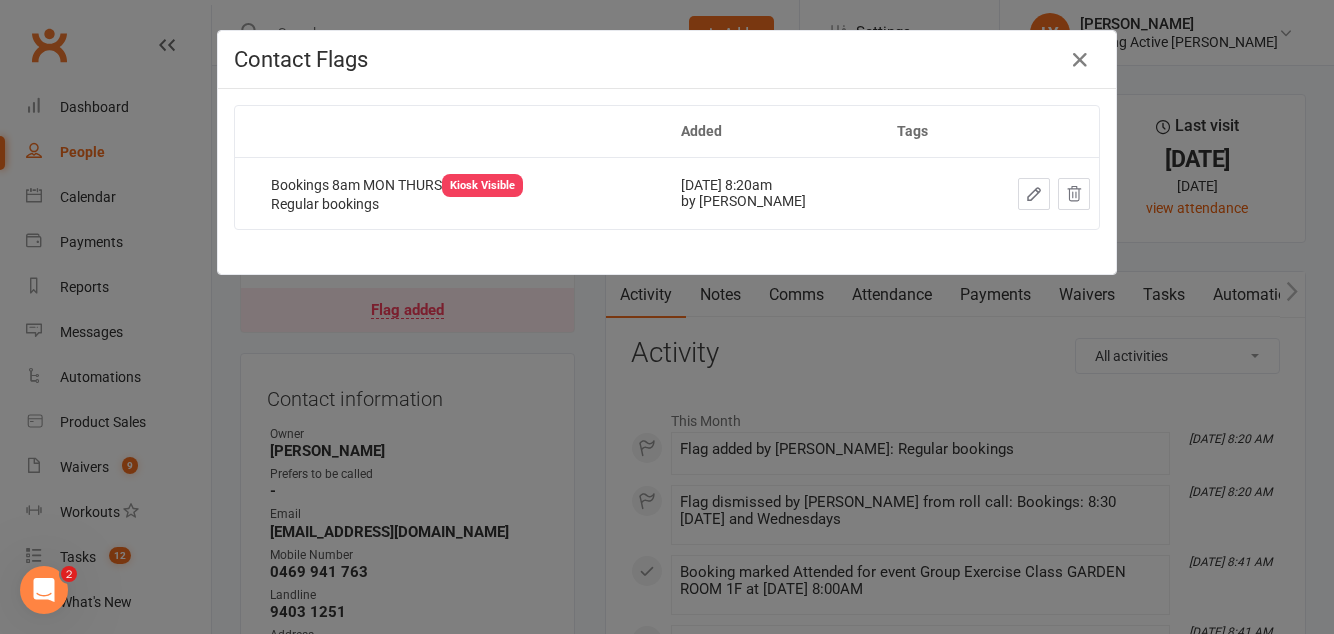 click at bounding box center [1034, 194] 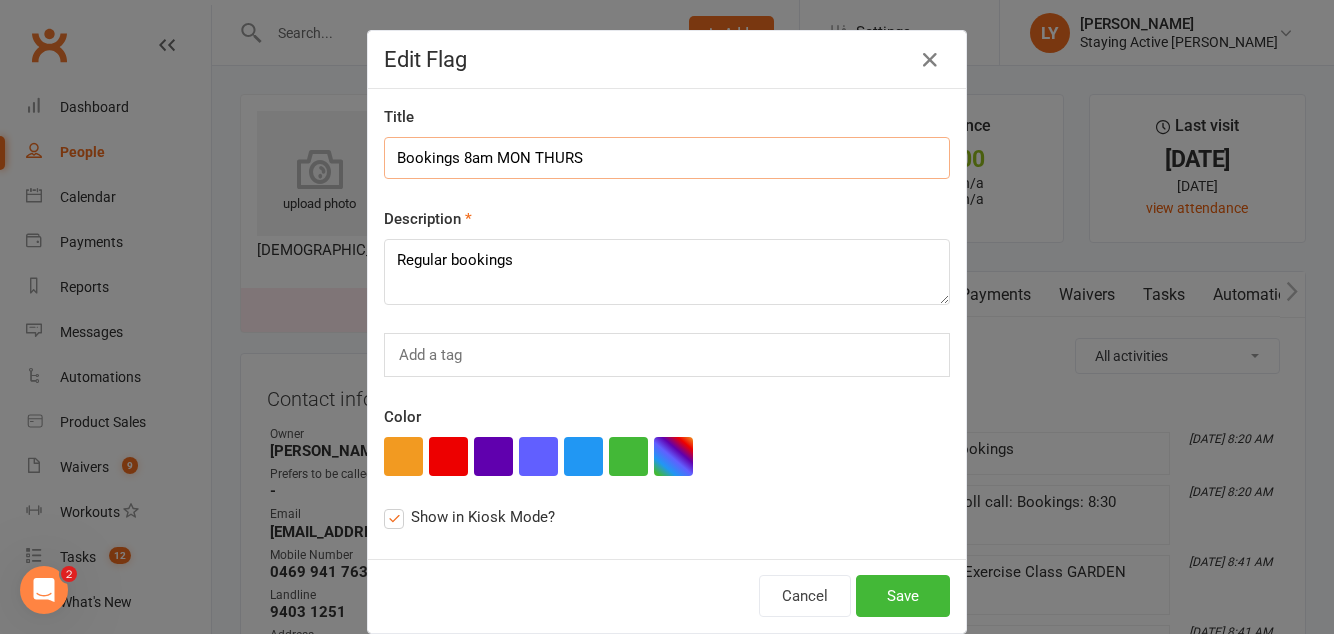 click on "Bookings 8am MON THURS" at bounding box center (667, 158) 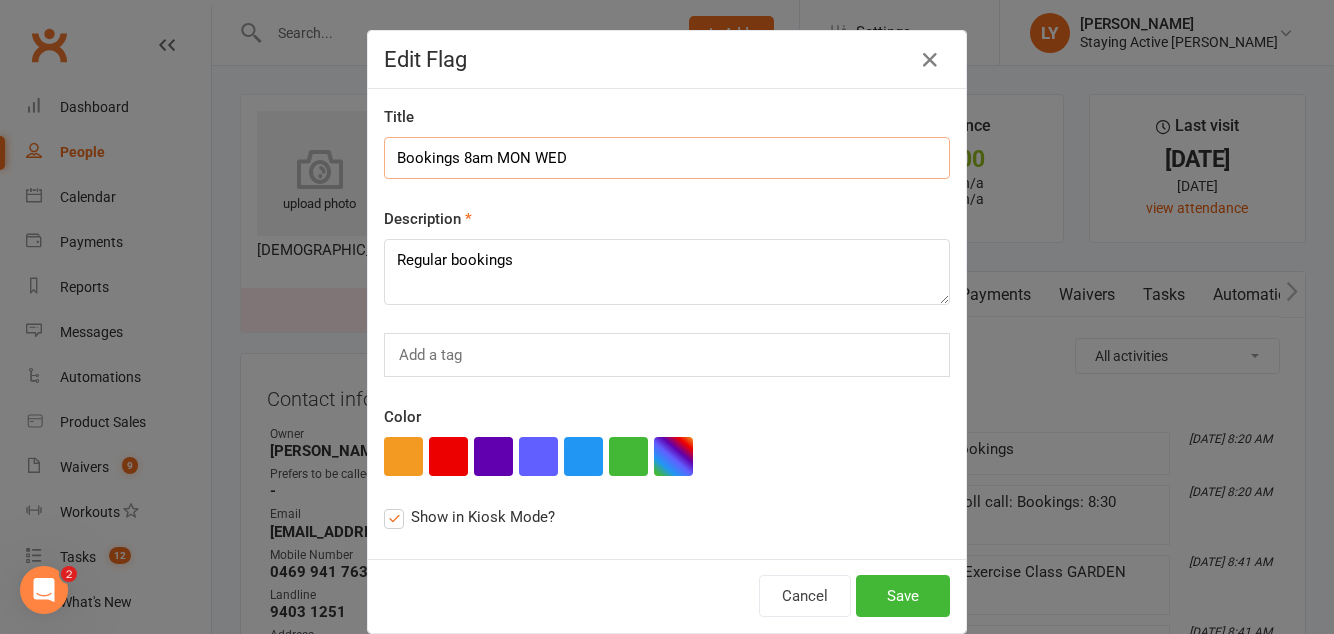 scroll, scrollTop: 11, scrollLeft: 0, axis: vertical 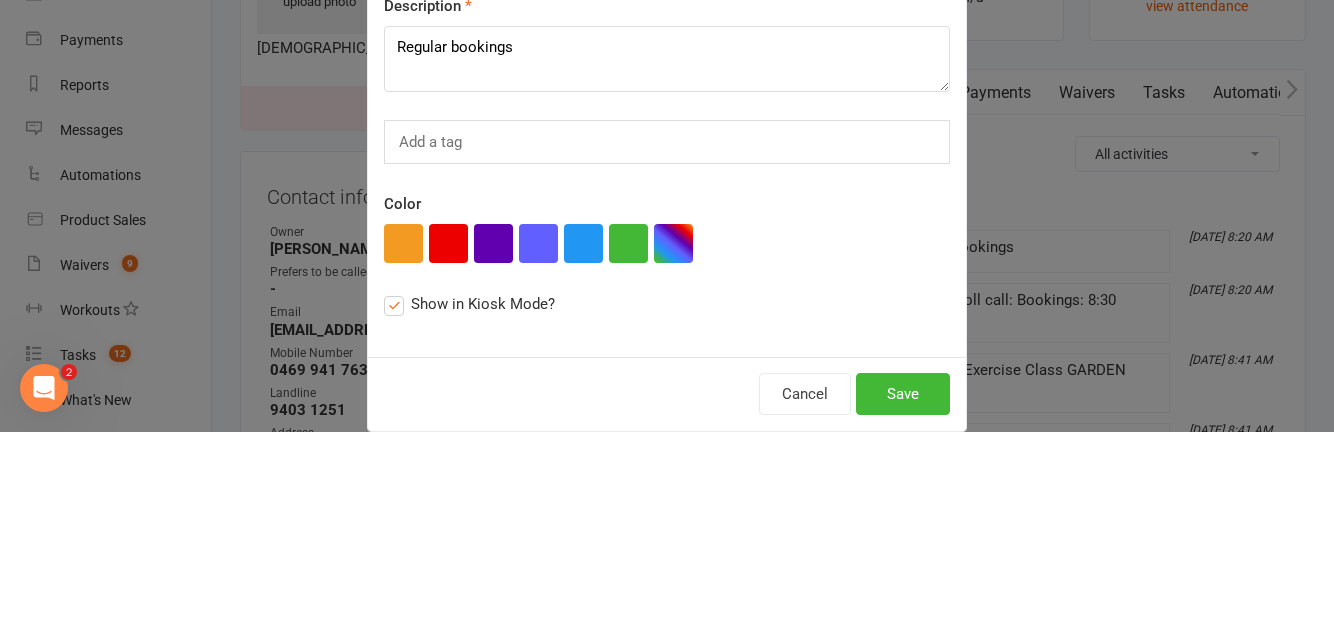 type on "Bookings 8am MON WED" 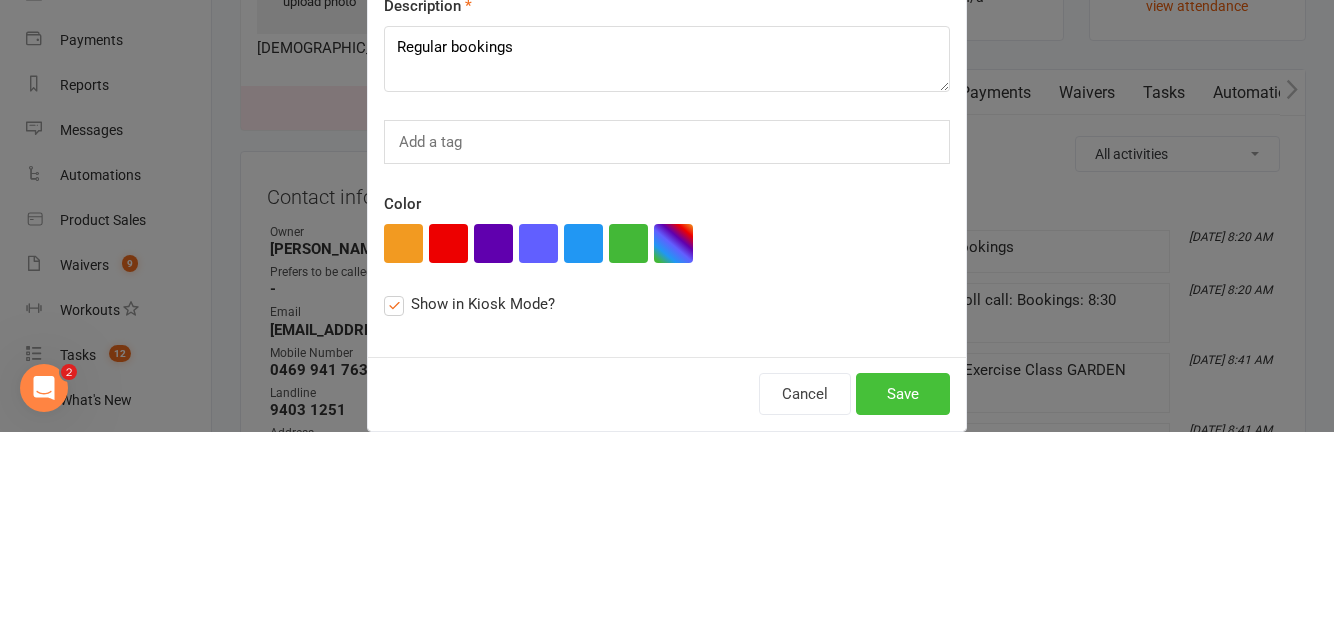 click on "Save" at bounding box center [903, 596] 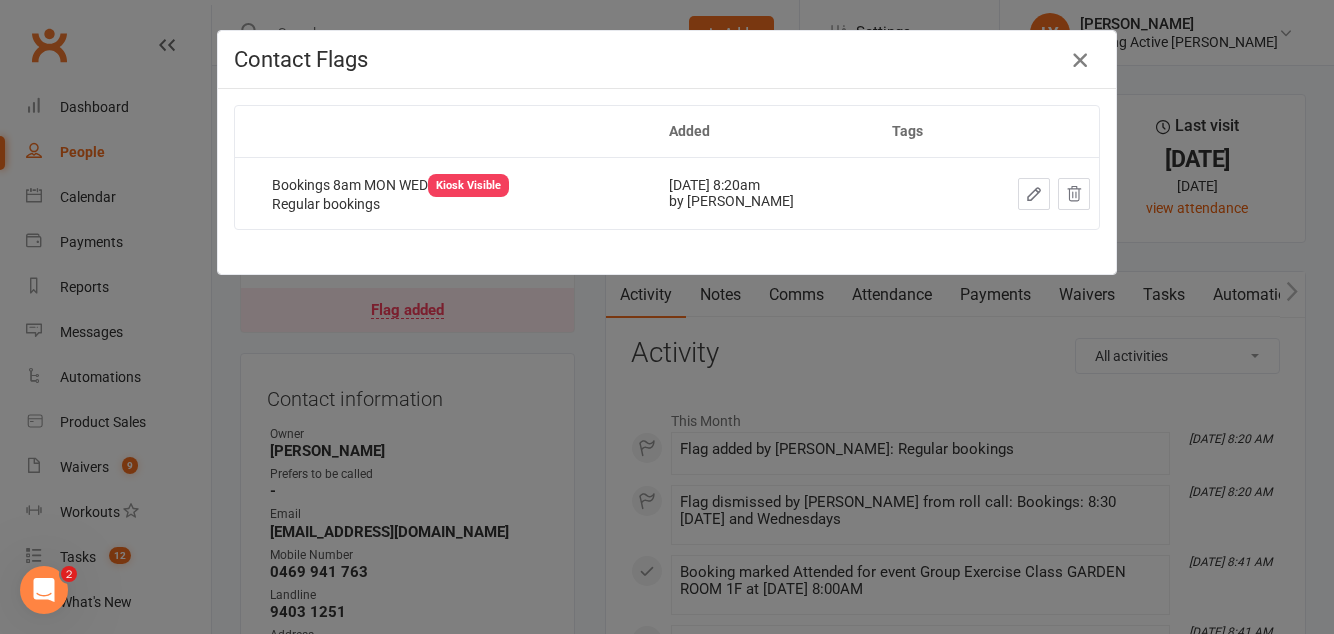 click at bounding box center [1080, 60] 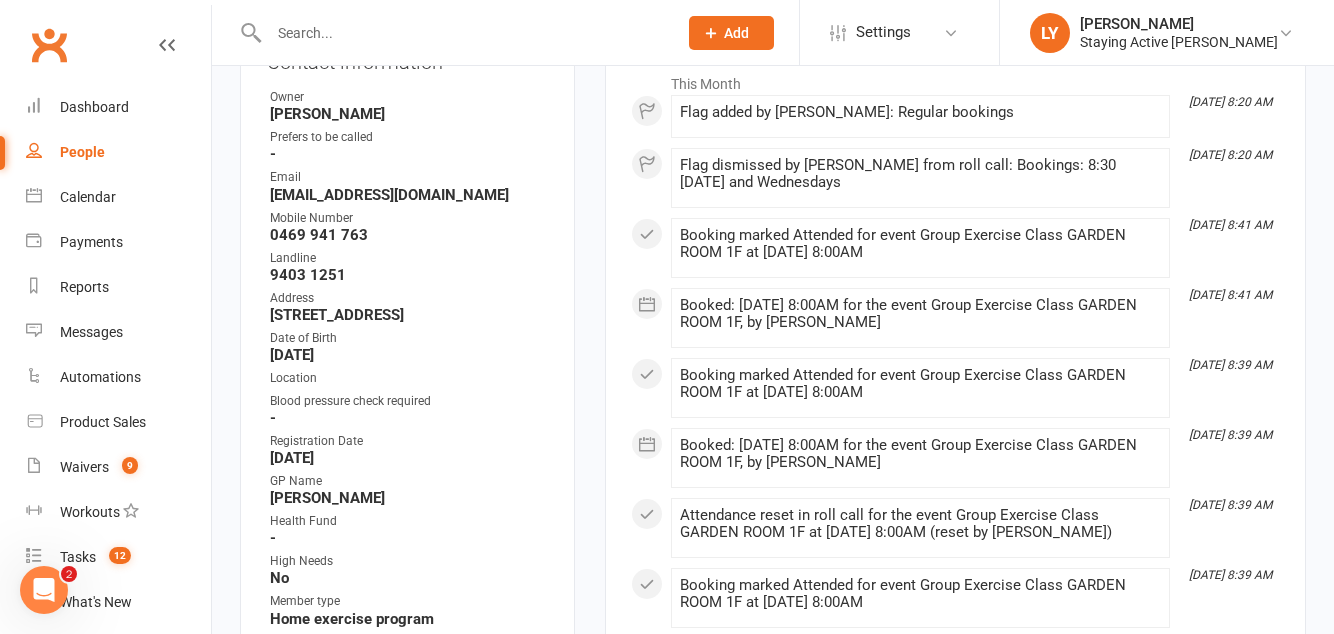 scroll, scrollTop: 558, scrollLeft: 0, axis: vertical 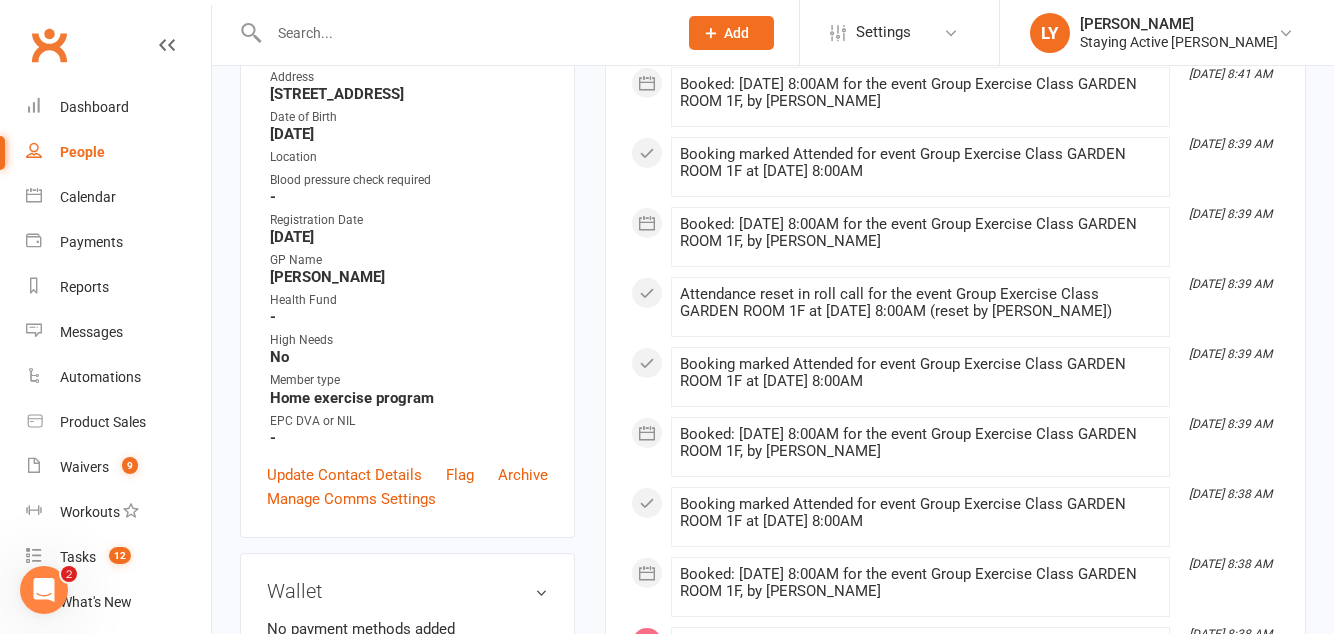 click on "Flag" at bounding box center [460, 475] 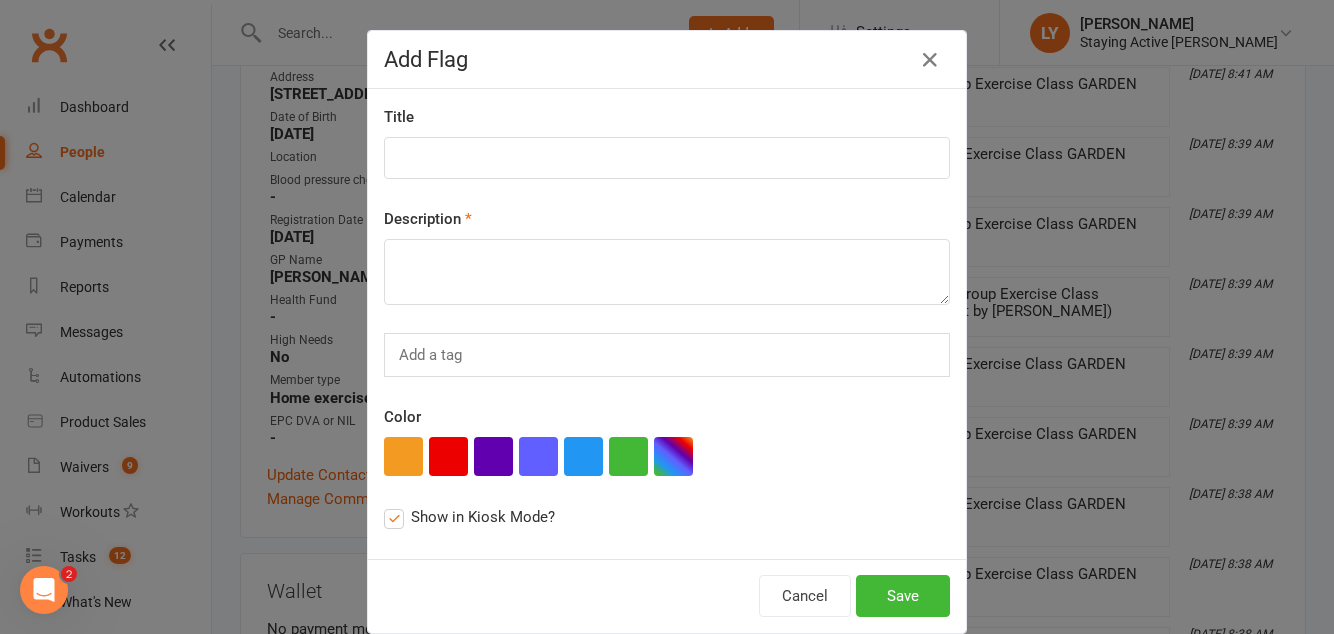 click on "Title Description Add a tag Color Show in Kiosk Mode?" at bounding box center [667, 324] 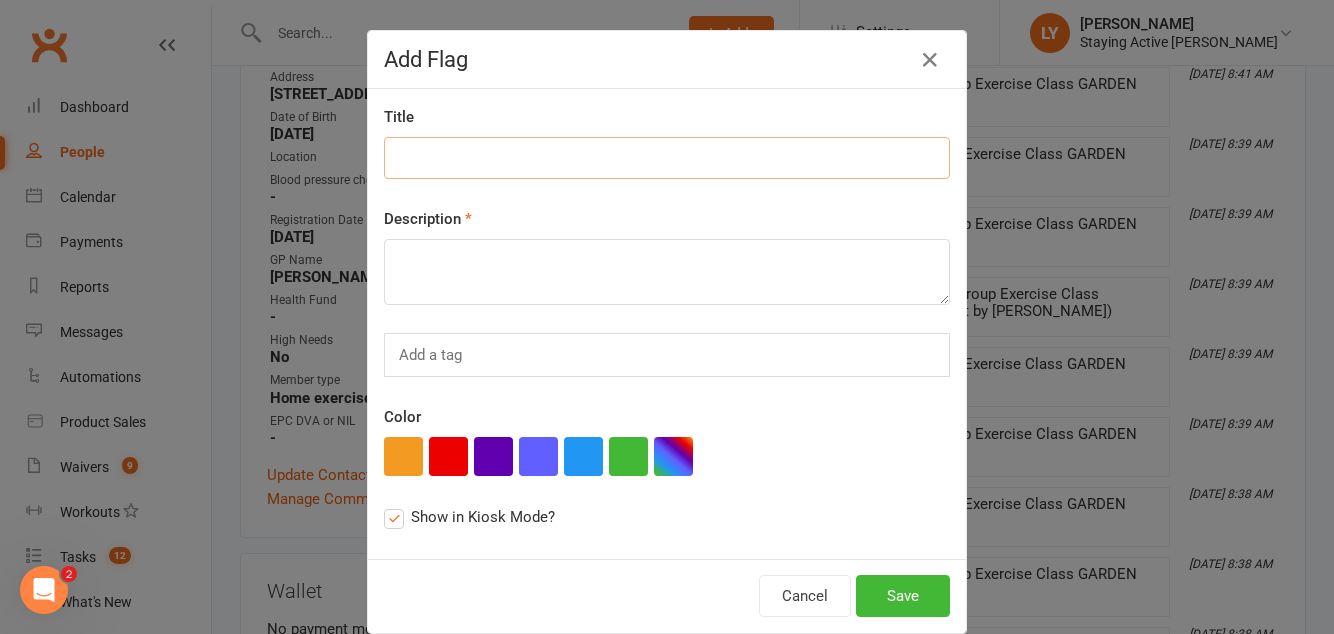 click at bounding box center [667, 158] 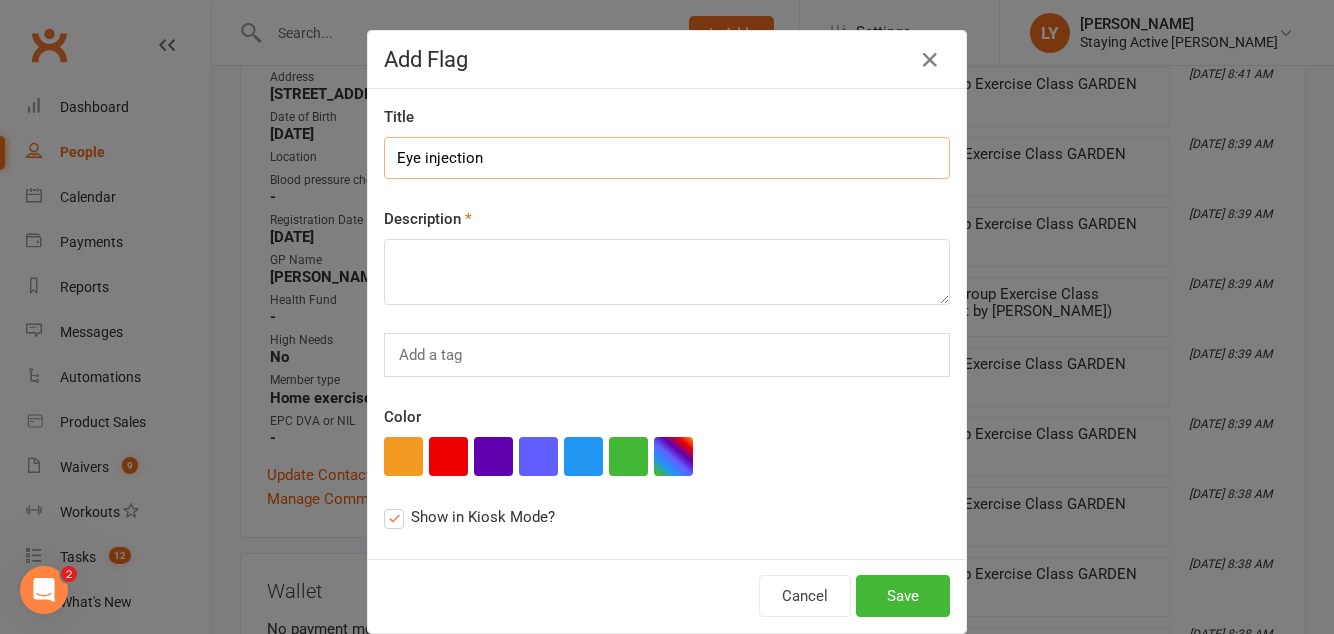 type on "Eye injection" 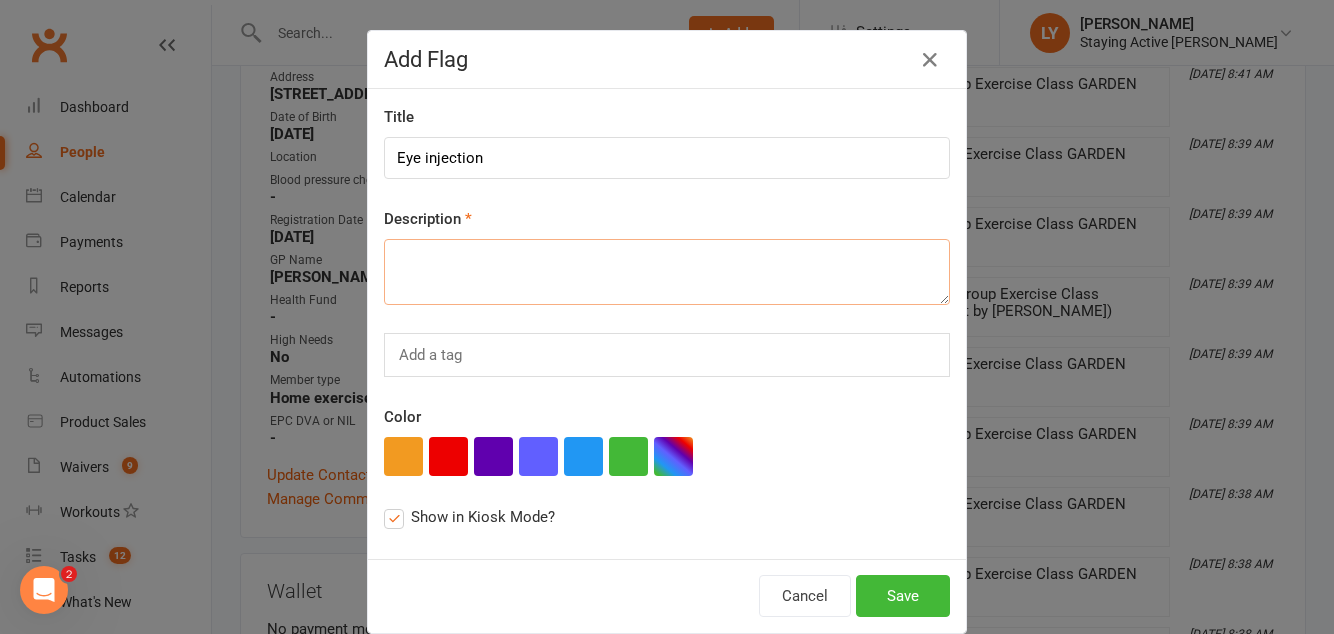 click at bounding box center [667, 272] 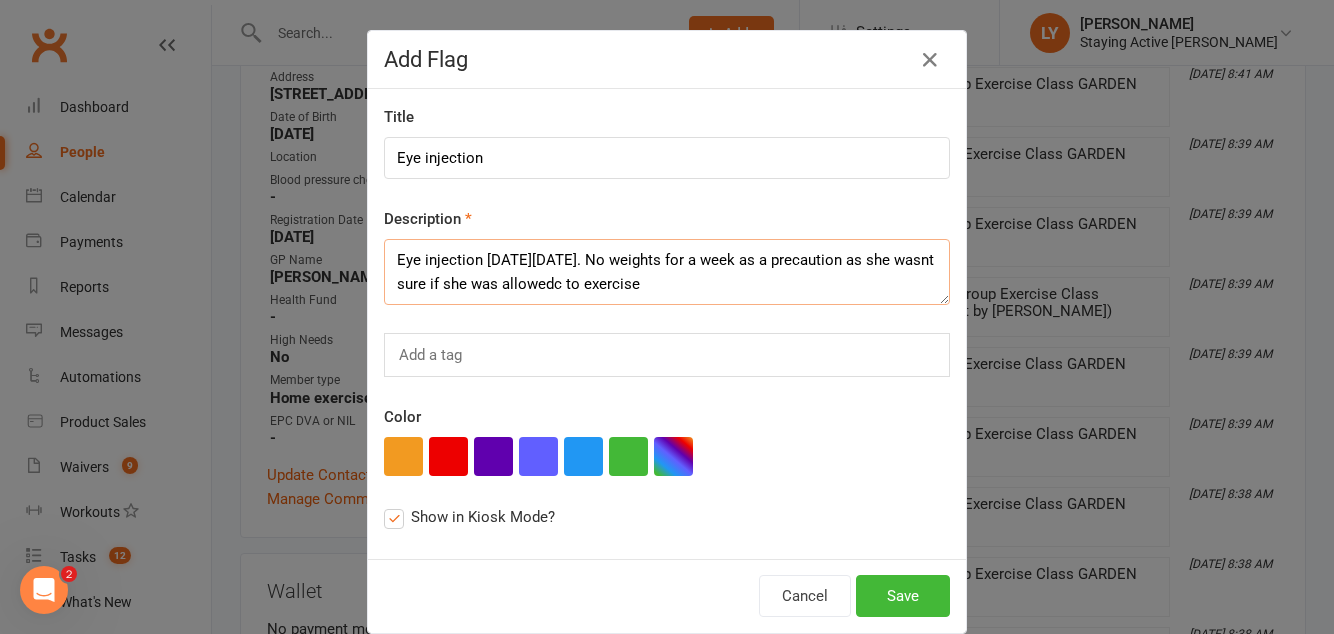 click on "Eye injection on Fri 11th July. No weights for a week as a precaution as she wasnt sure if she was allowedc to exercise" at bounding box center [667, 272] 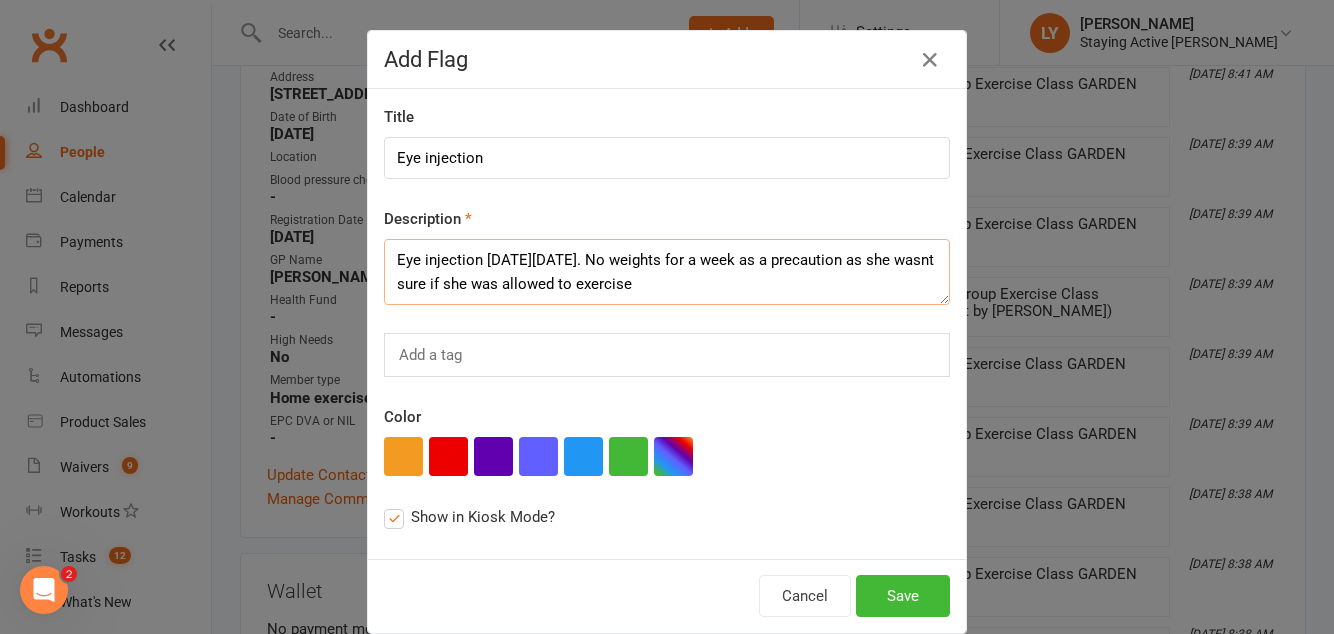 click on "Eye injection on Fri 11th July. No weights for a week as a precaution as she wasnt sure if she was allowed to exercise" at bounding box center (667, 272) 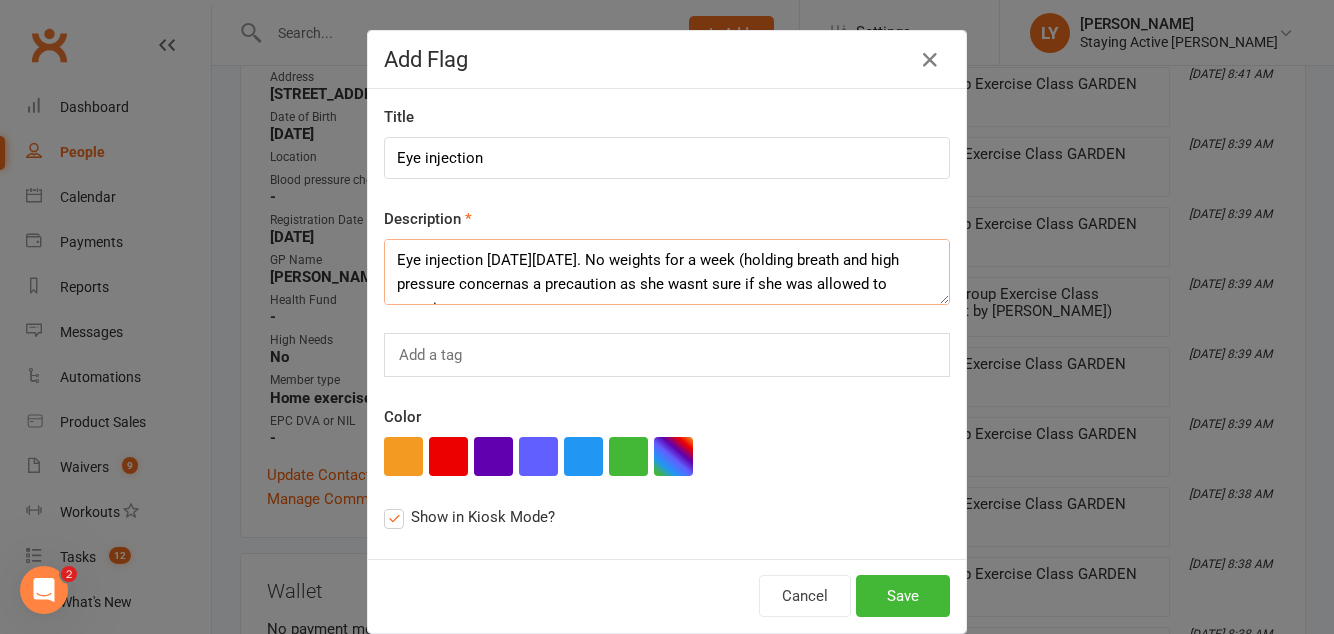 click on "Eye injection on Fri 11th July. No weights for a week (holding breath and high pressure concernas a precaution as she wasnt sure if she was allowed to exercise" at bounding box center [667, 272] 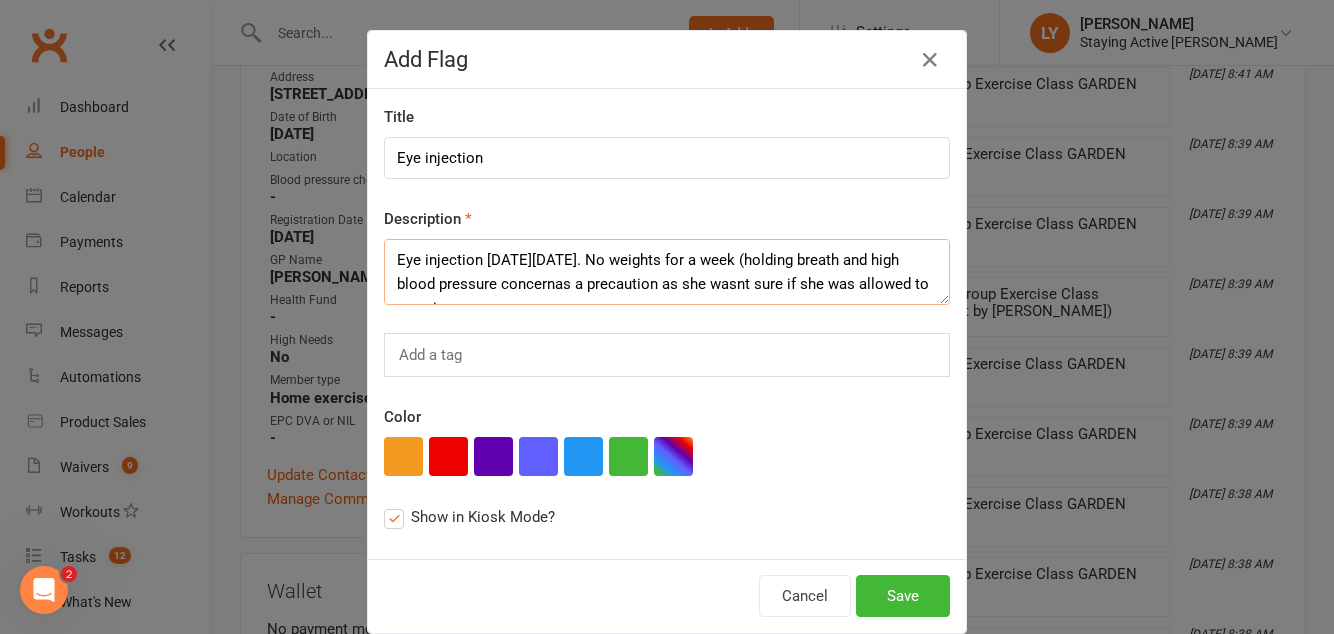click on "Eye injection on Fri 11th July. No weights for a week (holding breath and high blood pressure concernas a precaution as she wasnt sure if she was allowed to exercise" at bounding box center [667, 272] 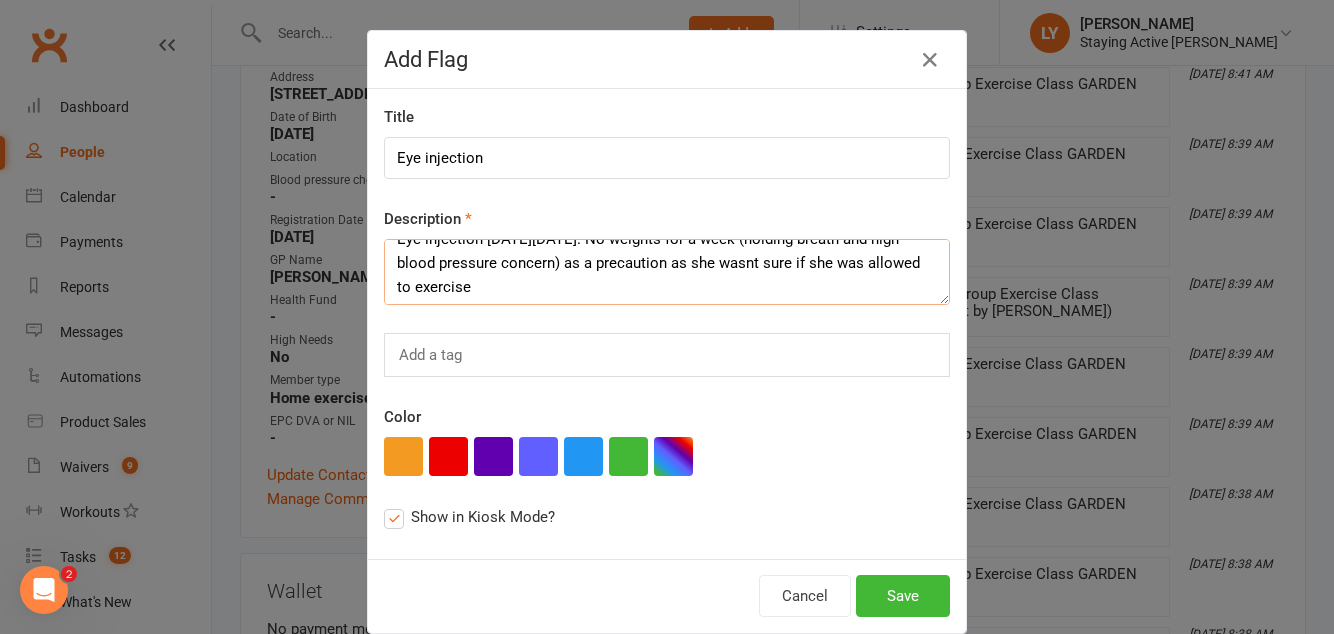 scroll, scrollTop: 24, scrollLeft: 0, axis: vertical 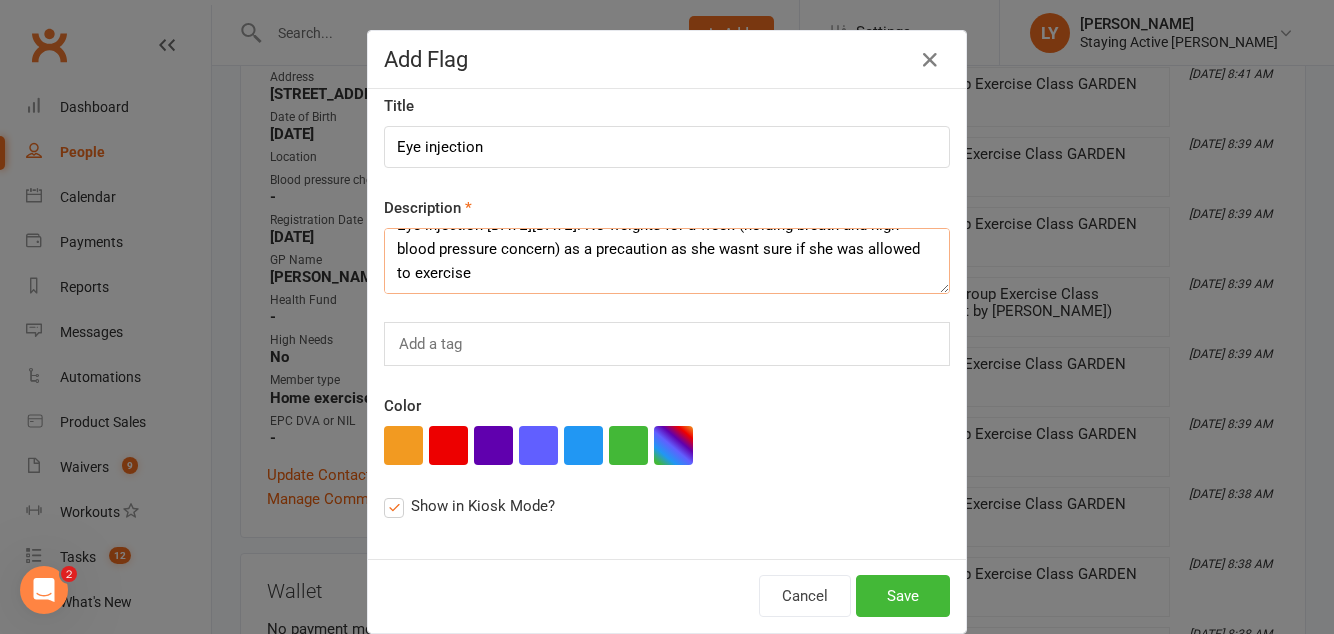 type on "Eye injection on Fri 11th July. No weights for a week (holding breath and high blood pressure concern) as a precaution as she wasnt sure if she was allowed to exercise" 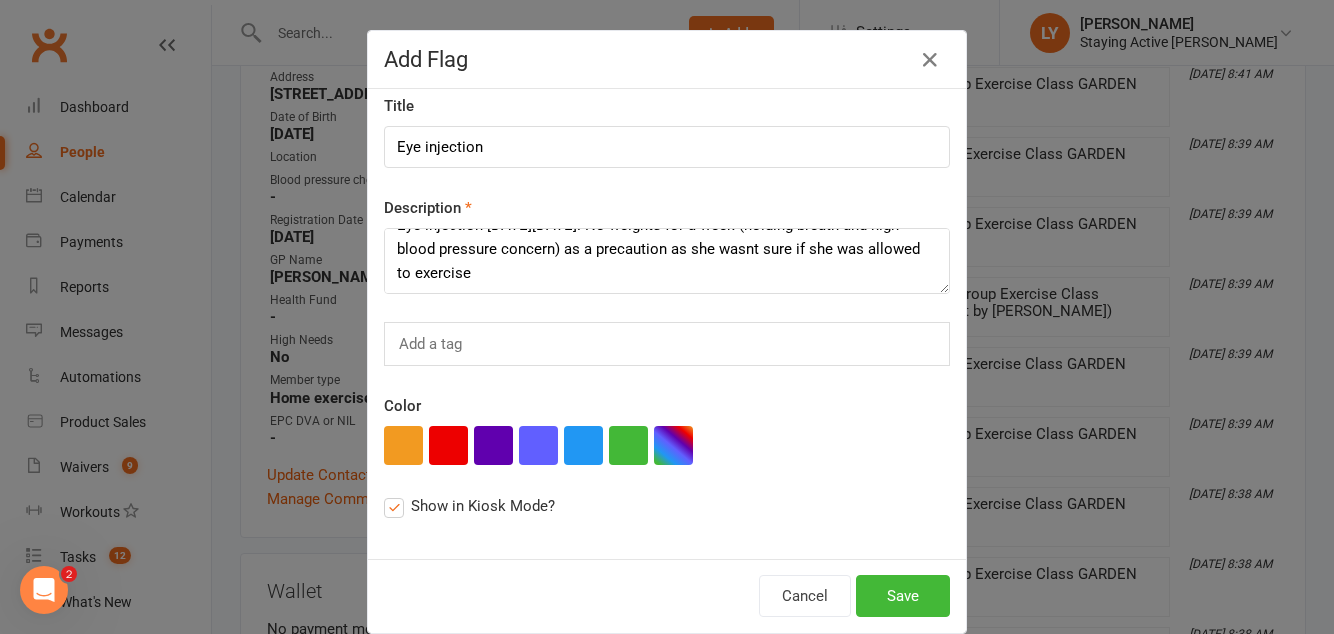 click on "Description Eye injection on Fri 11th July. No weights for a week (holding breath and high blood pressure concern) as a precaution as she wasnt sure if she was allowed to exercise" at bounding box center [667, 245] 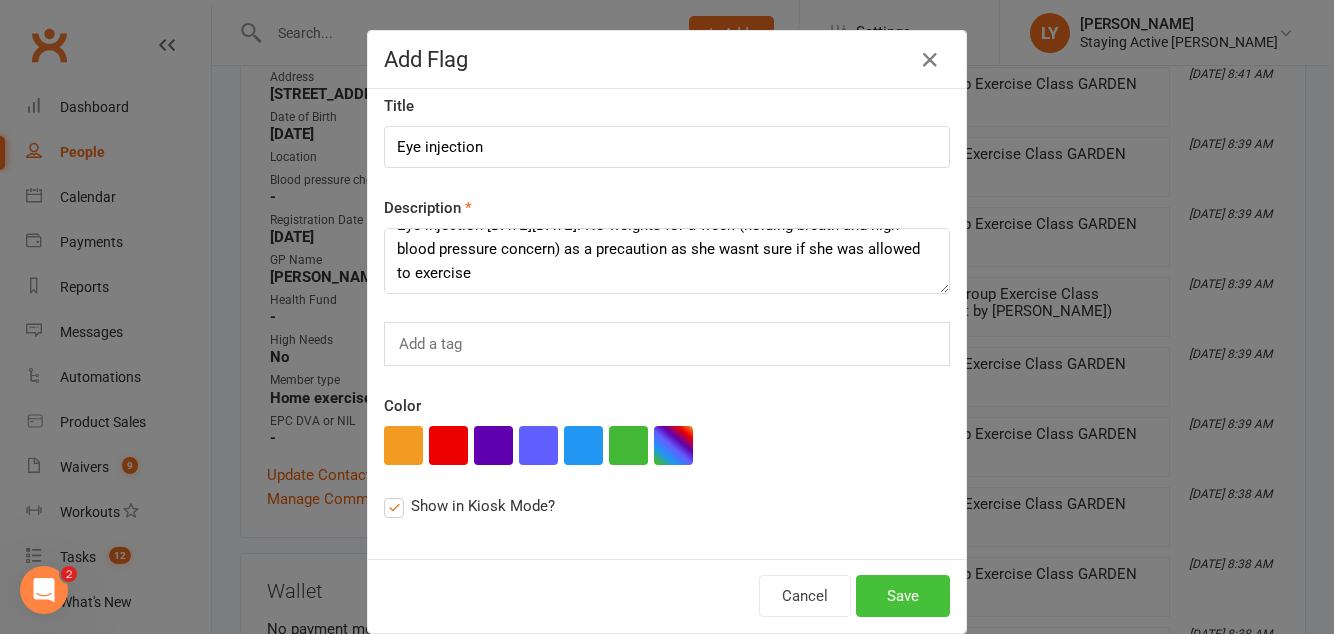 click on "Save" at bounding box center (903, 596) 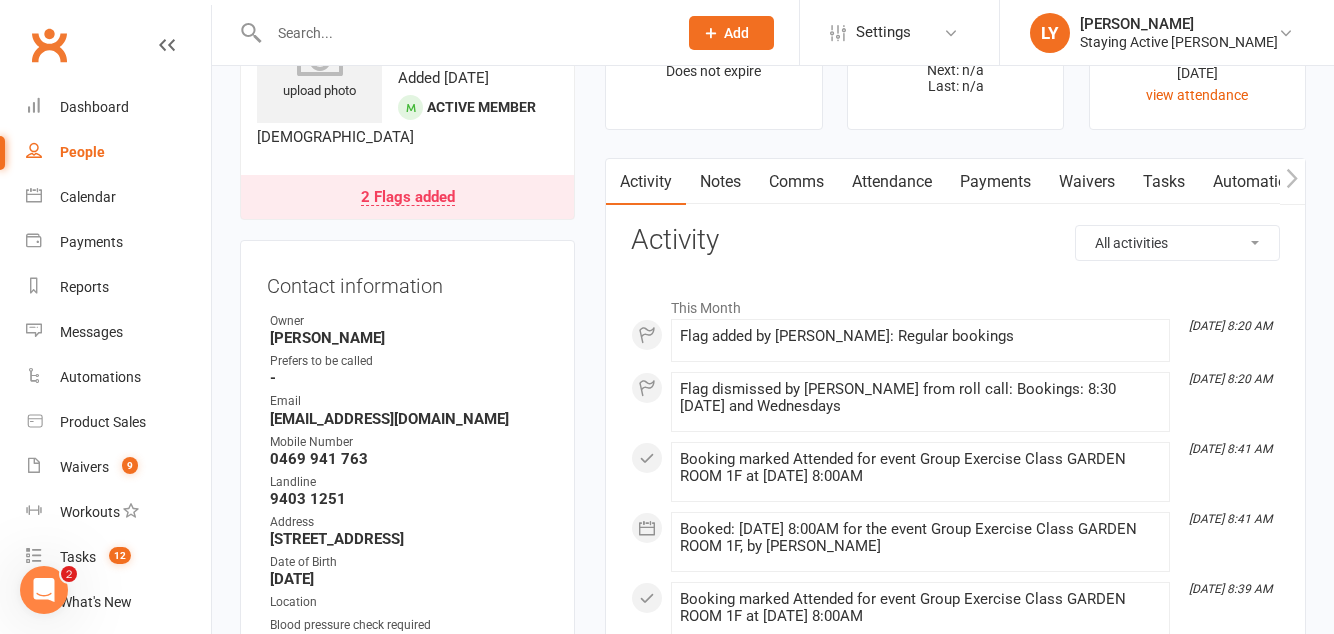 scroll, scrollTop: 0, scrollLeft: 0, axis: both 